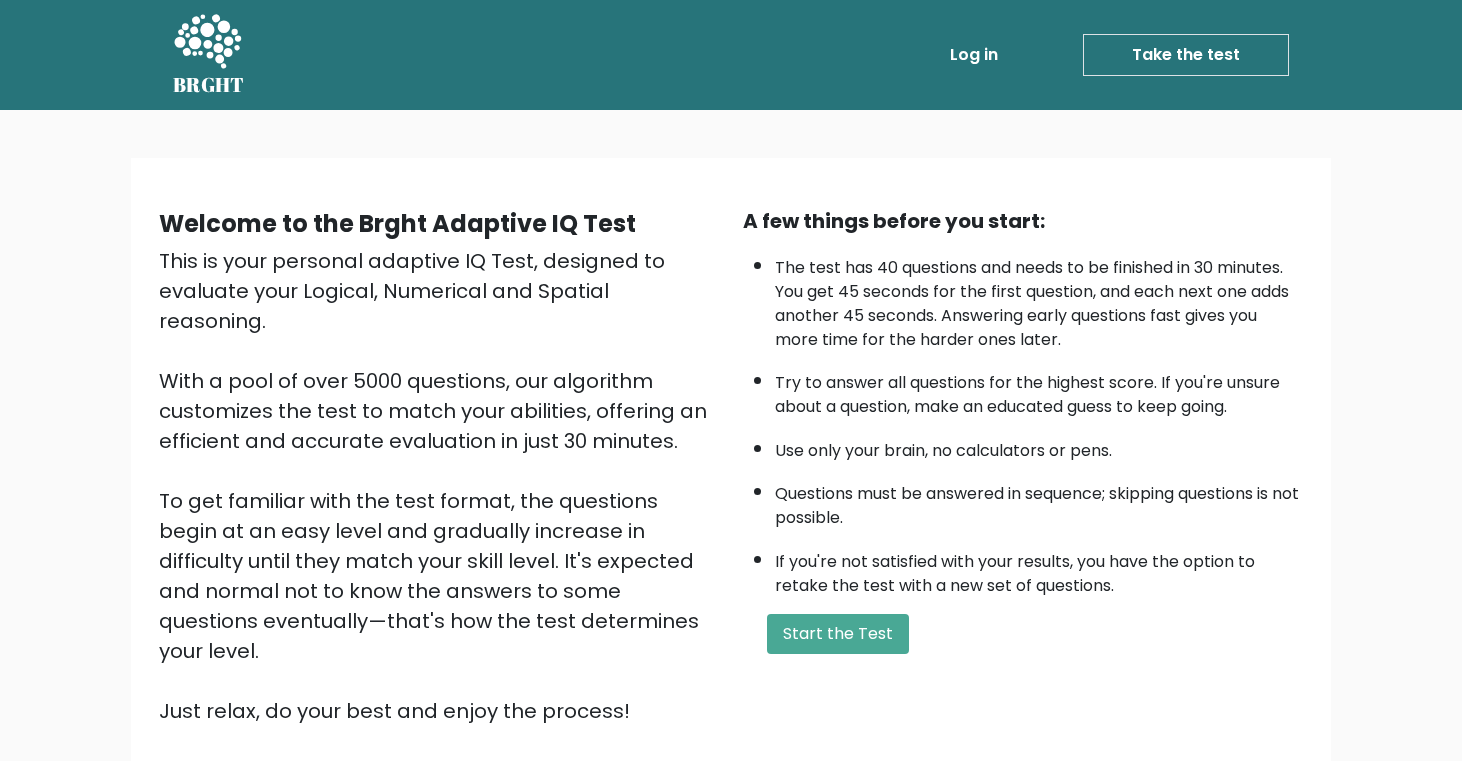 scroll, scrollTop: 155, scrollLeft: 0, axis: vertical 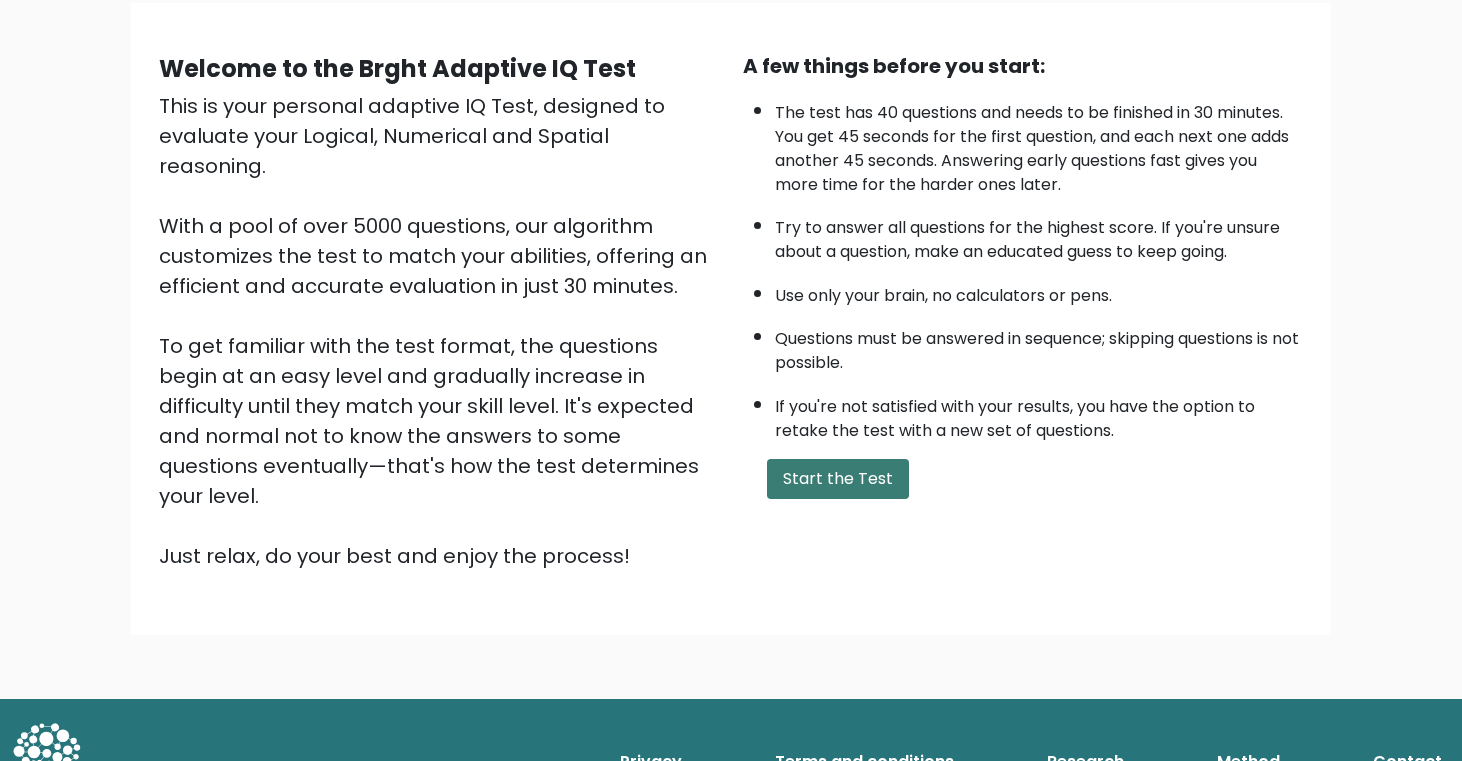 click on "Start the Test" at bounding box center [838, 479] 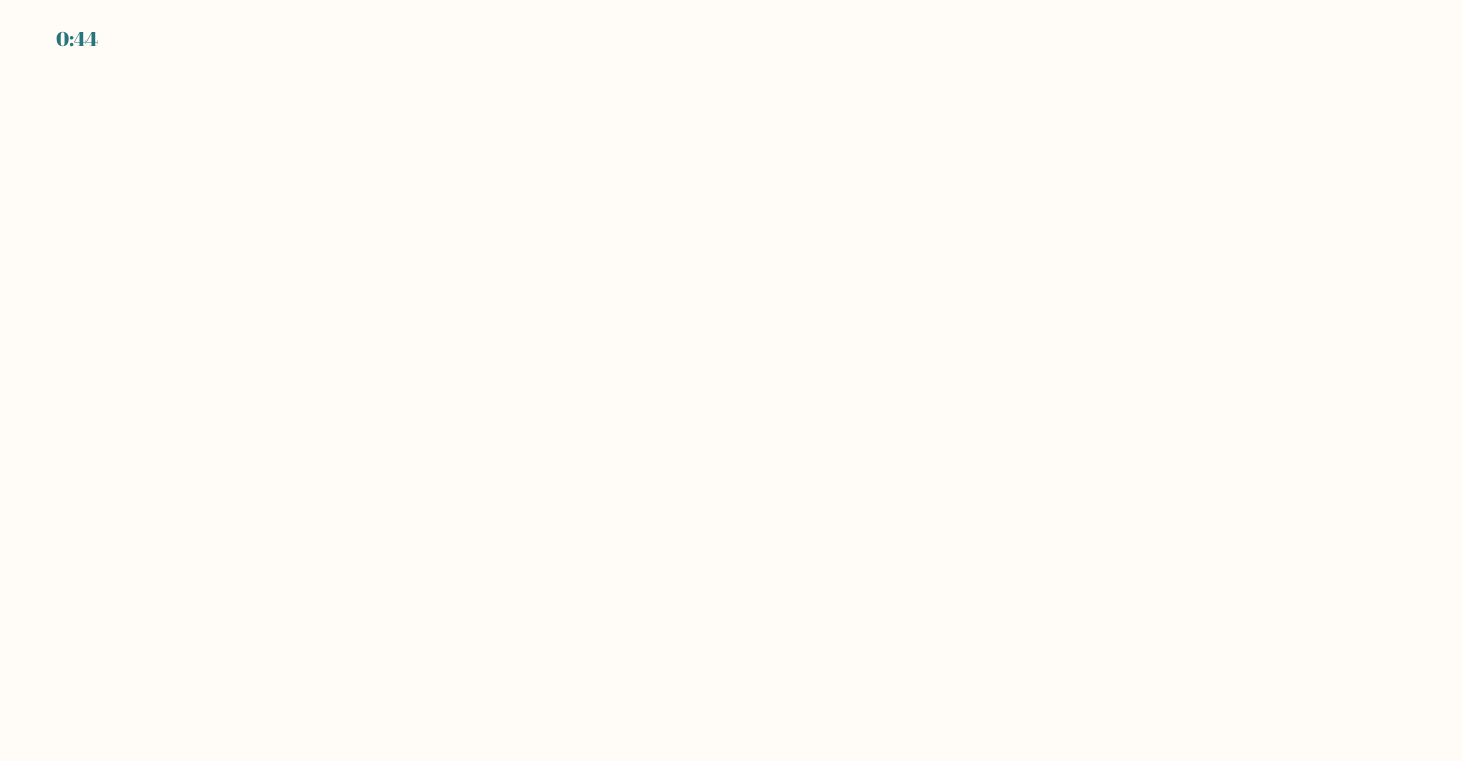 scroll, scrollTop: 0, scrollLeft: 0, axis: both 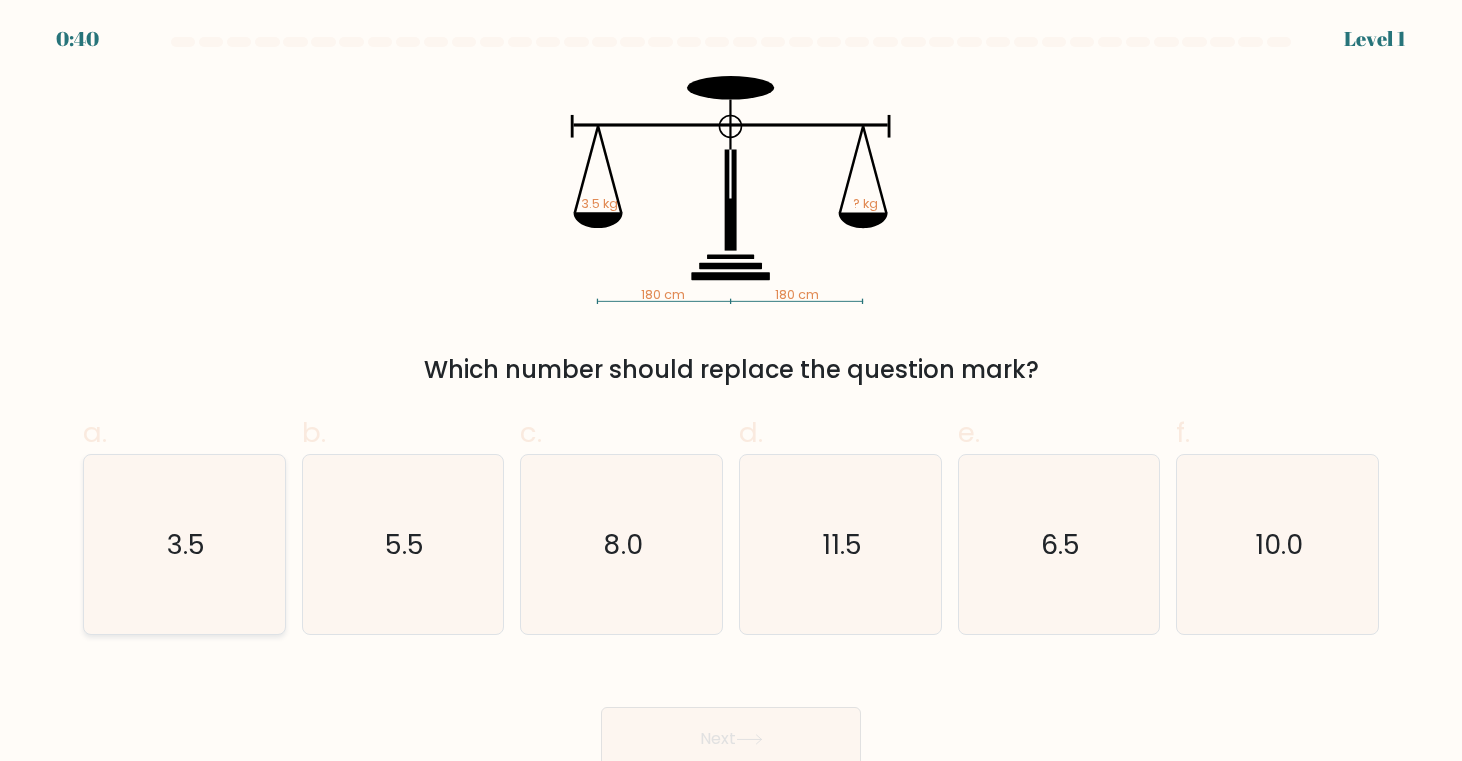 click on "3.5" 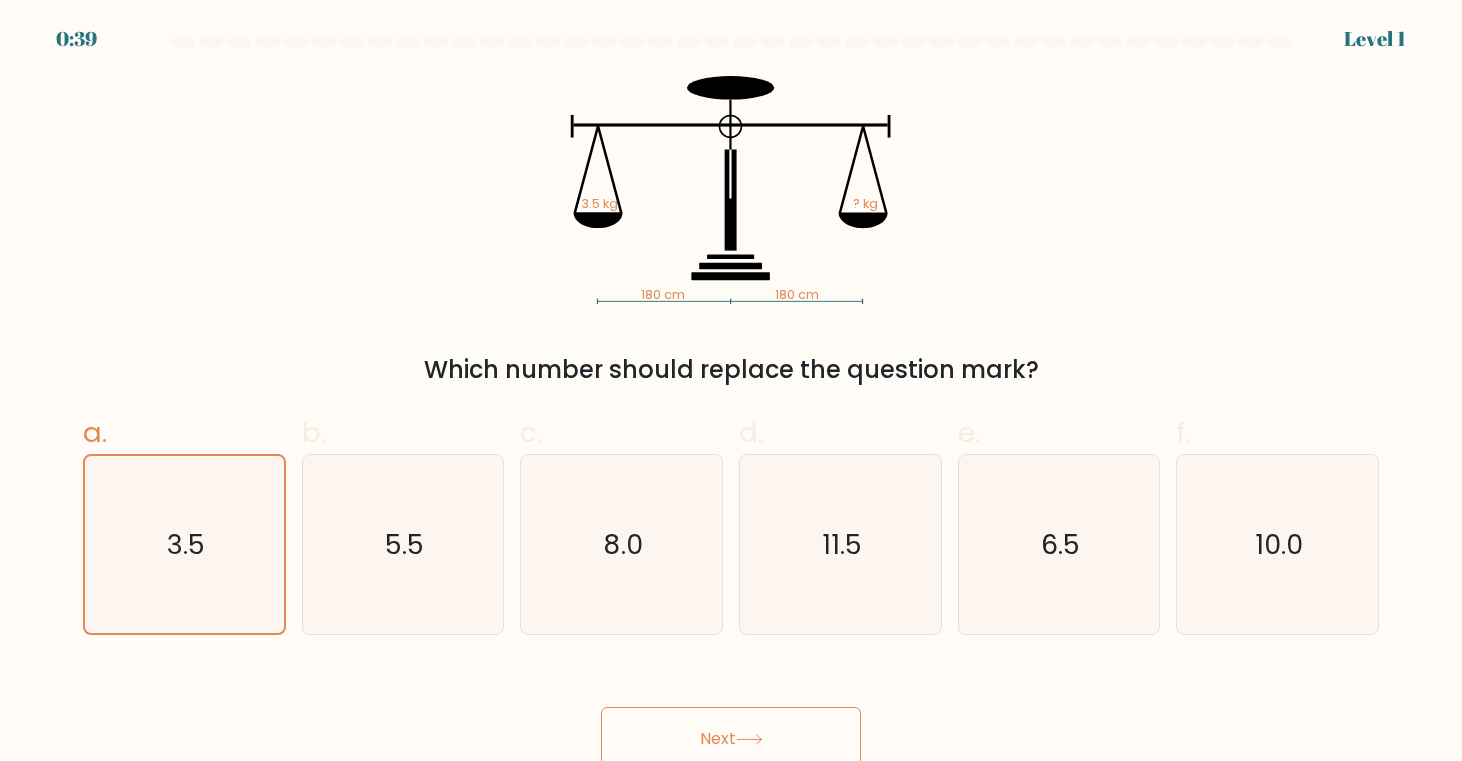 click on "Next" at bounding box center [731, 739] 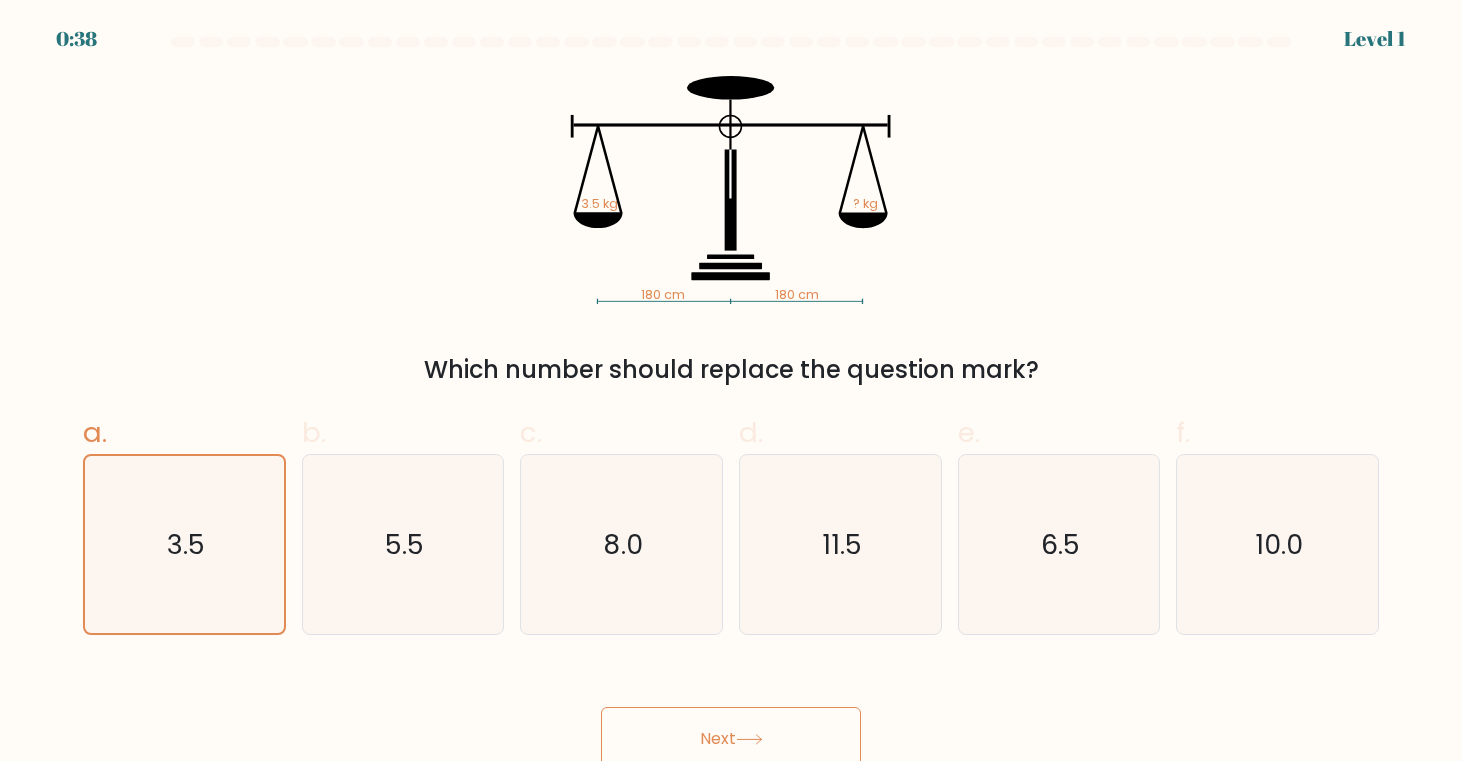scroll, scrollTop: 10, scrollLeft: 0, axis: vertical 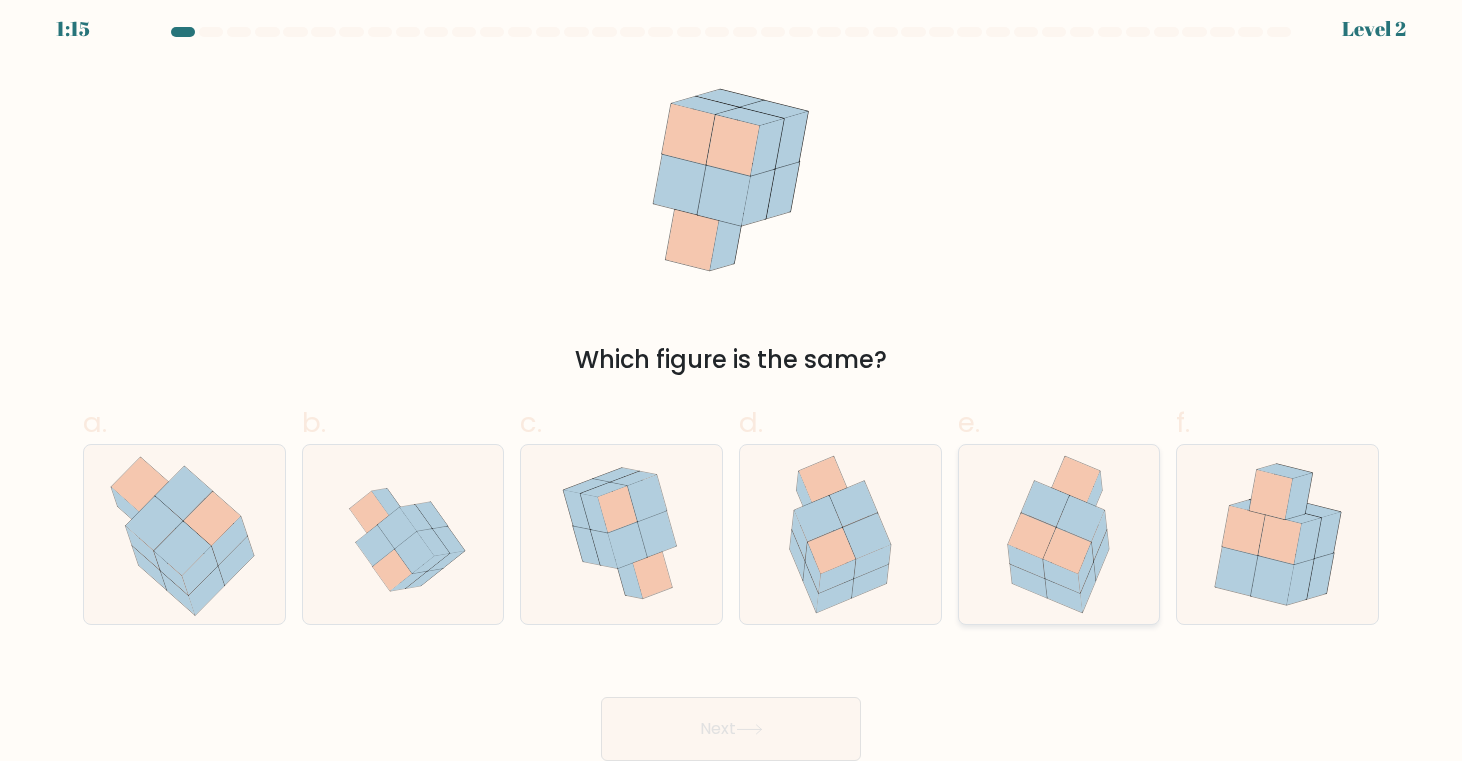 click 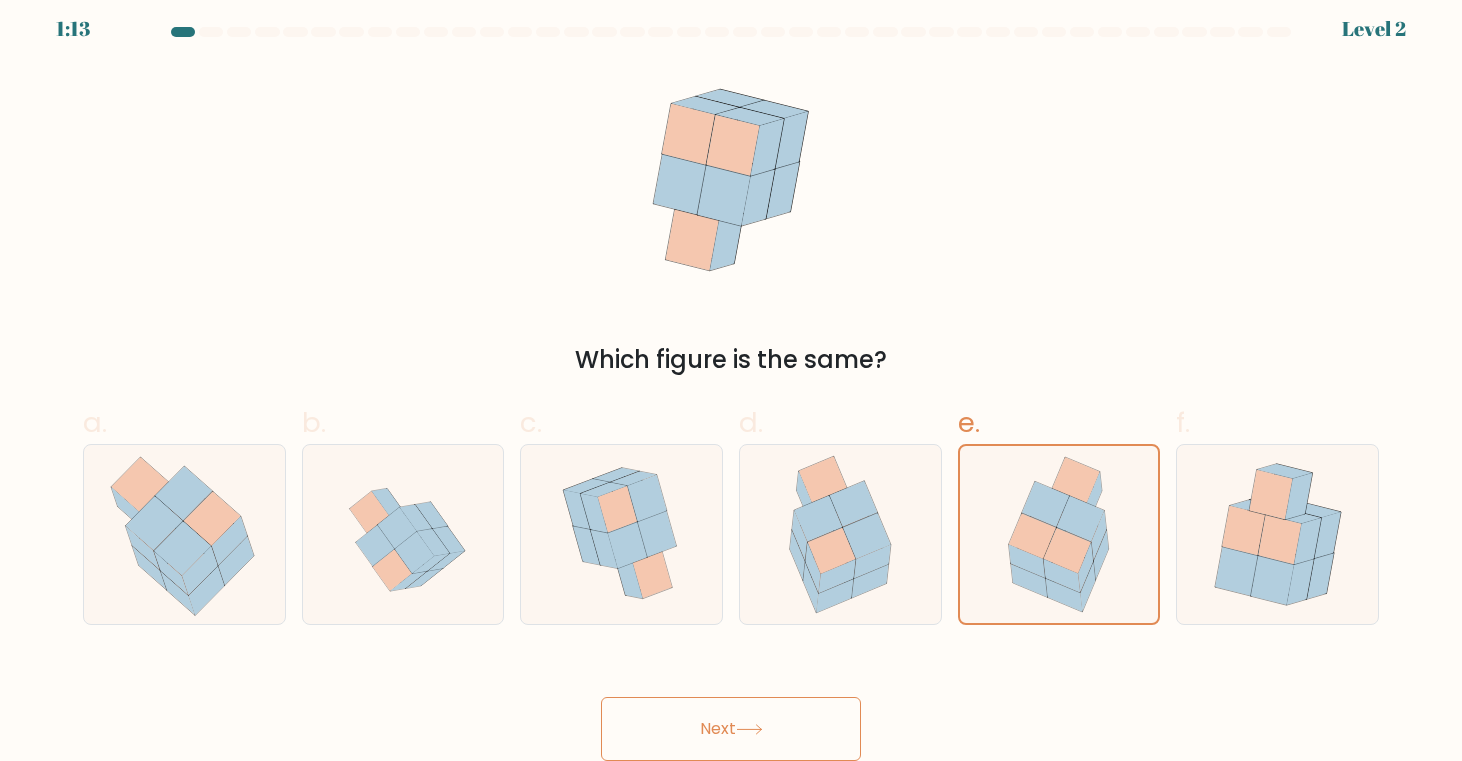 click on "Next" at bounding box center [731, 729] 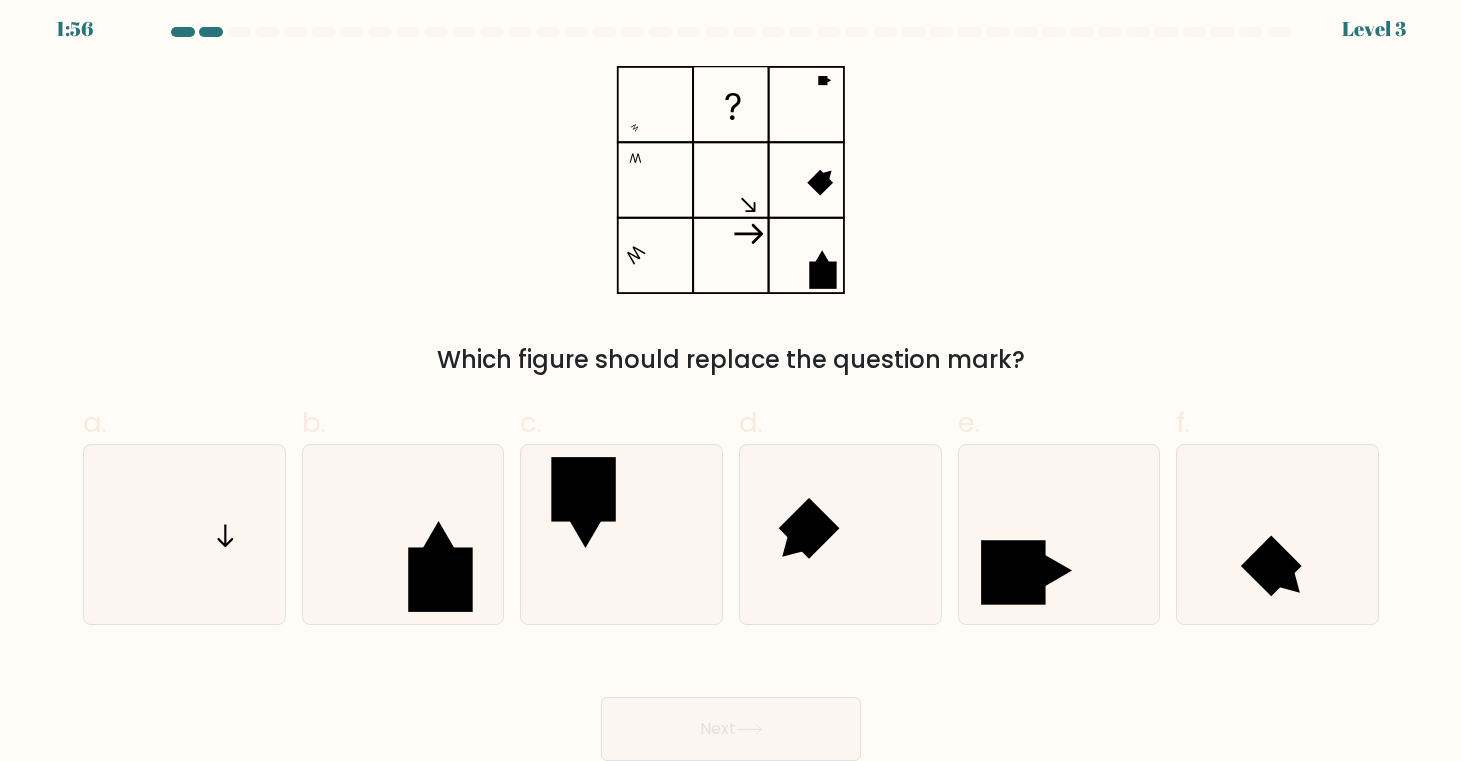 type 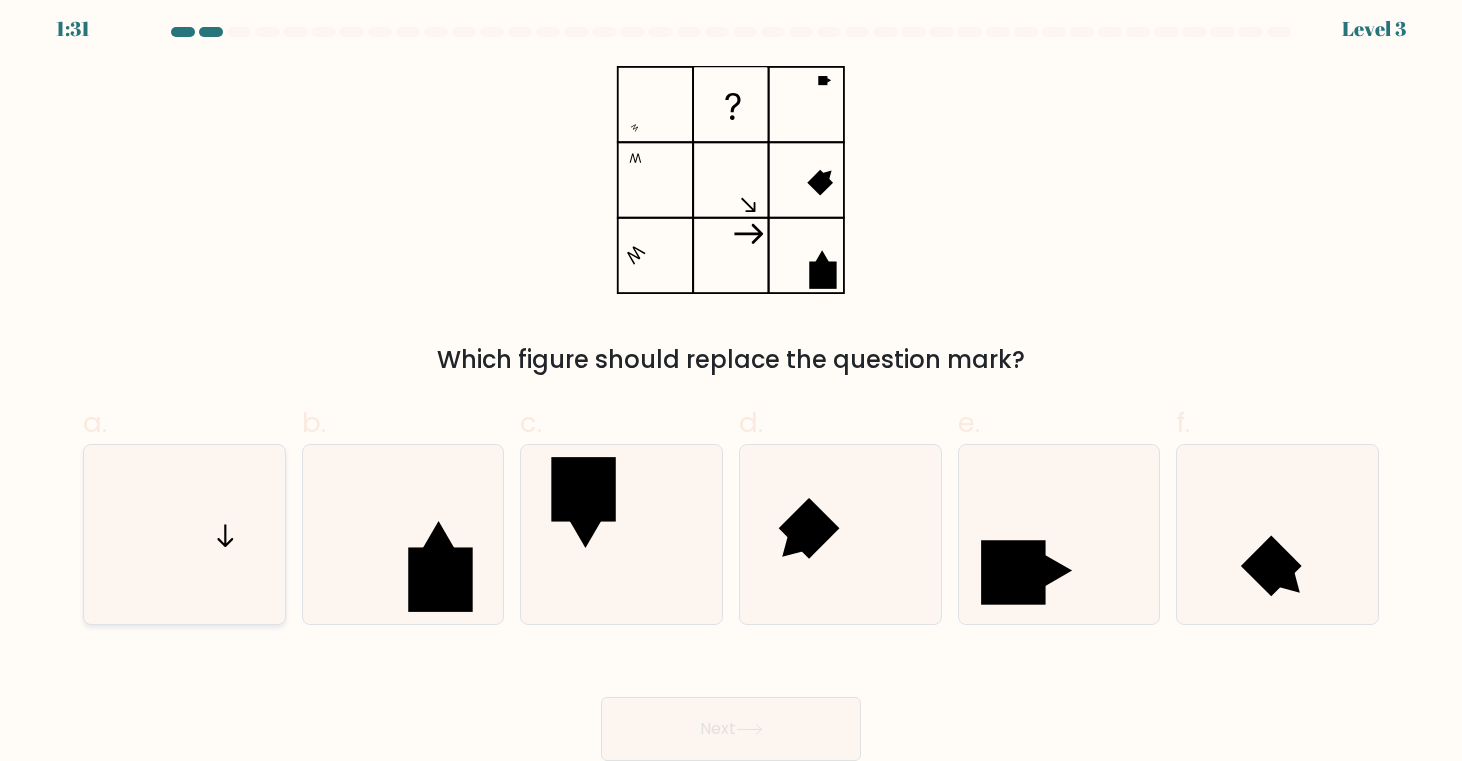 click 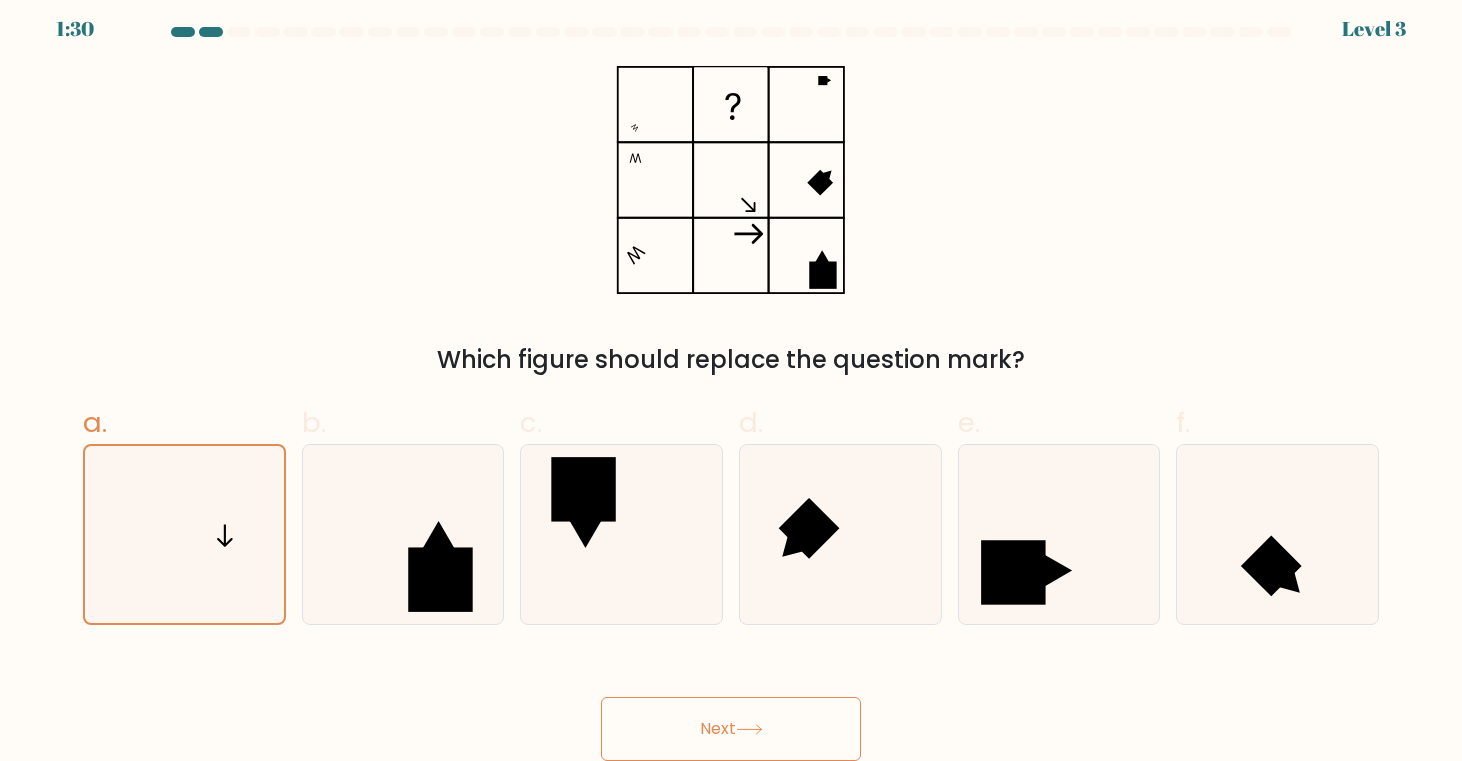 click on "Next" at bounding box center [731, 729] 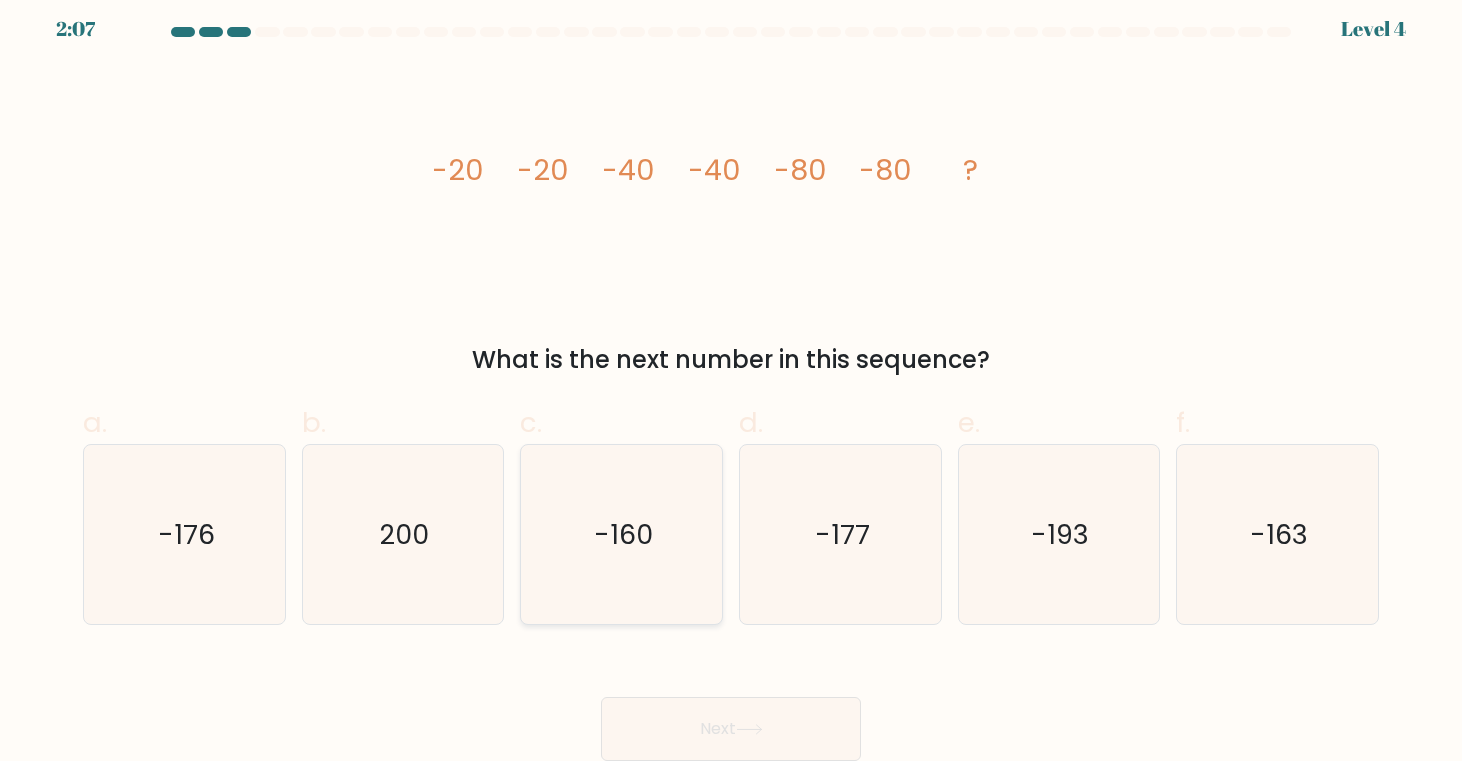 click on "-160" 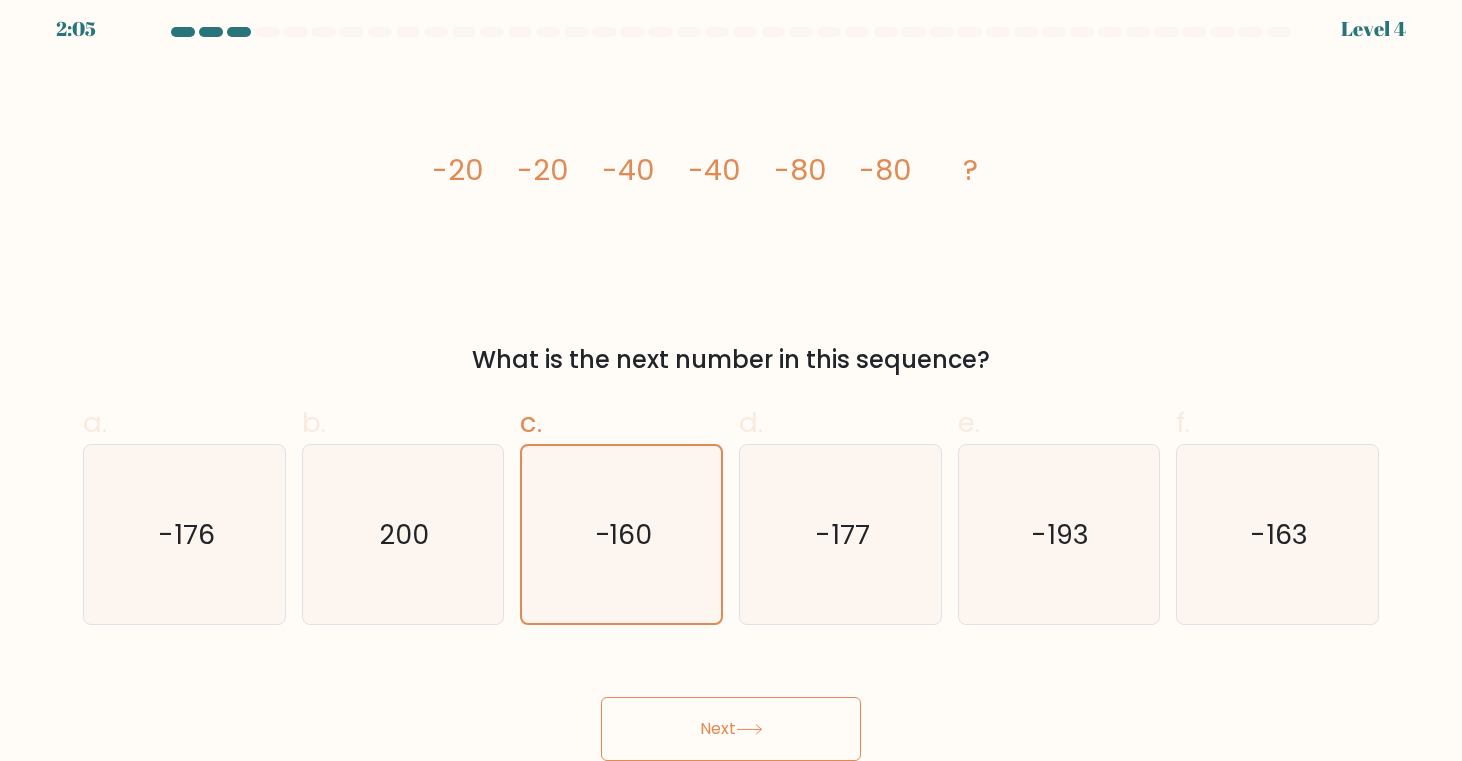 click on "Next" at bounding box center (731, 729) 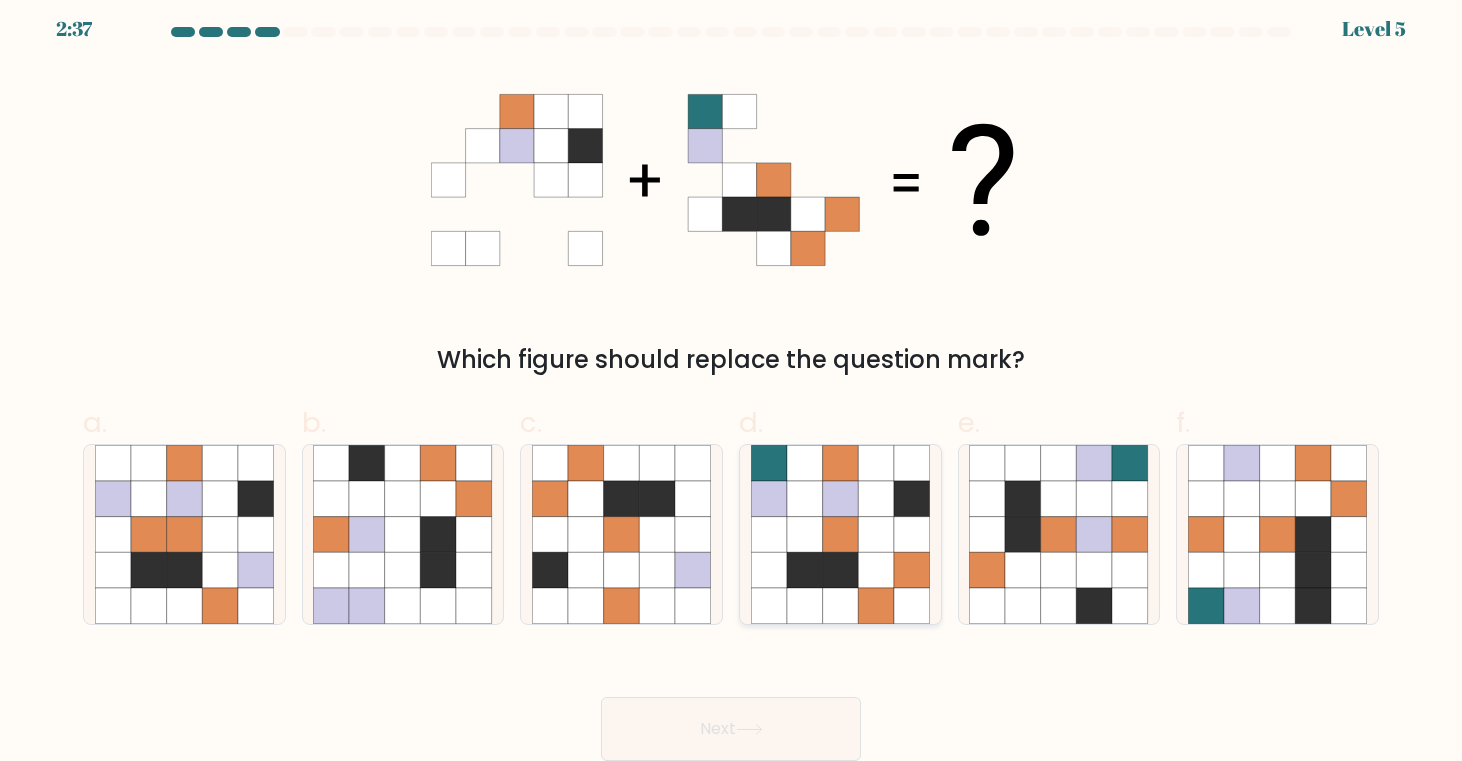 click 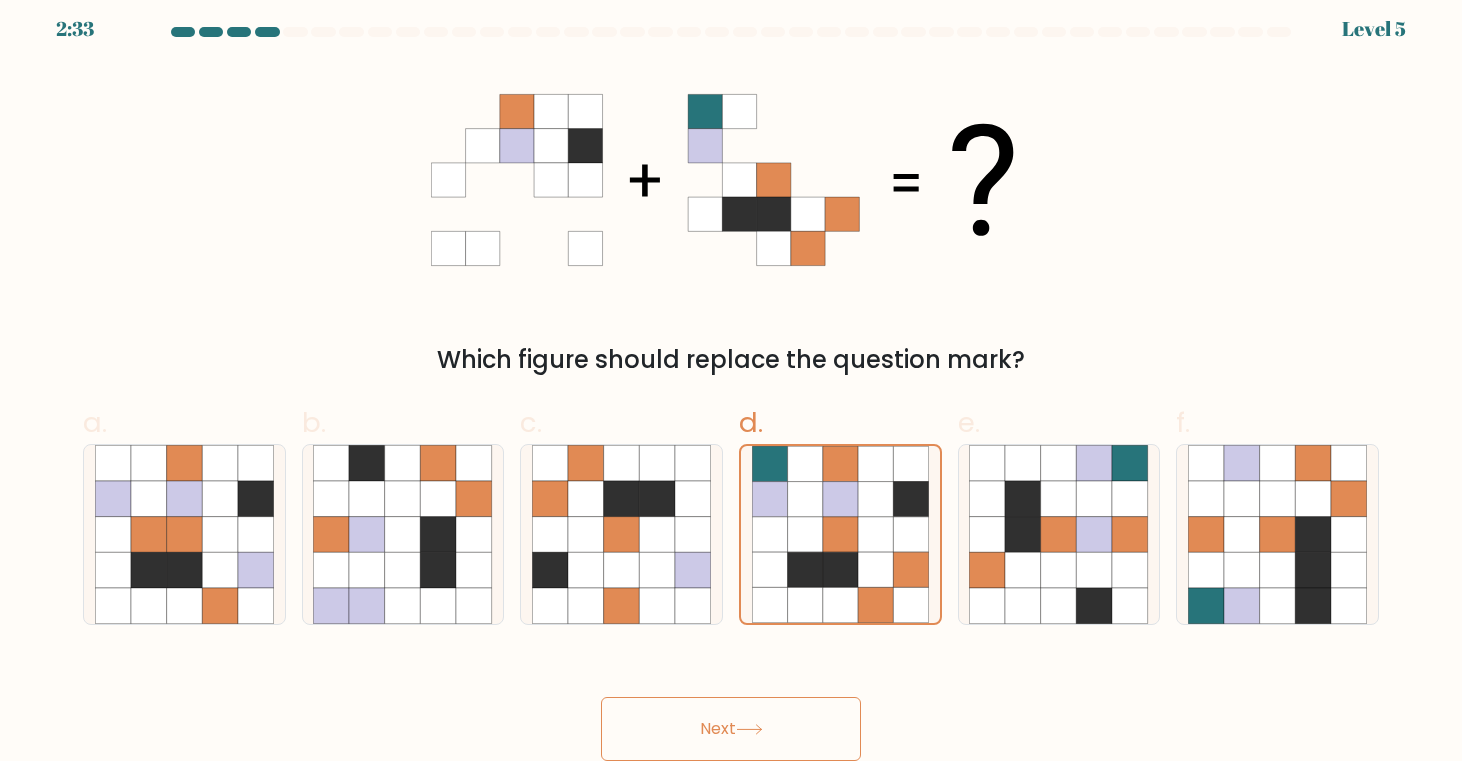 click on "Next" at bounding box center (731, 729) 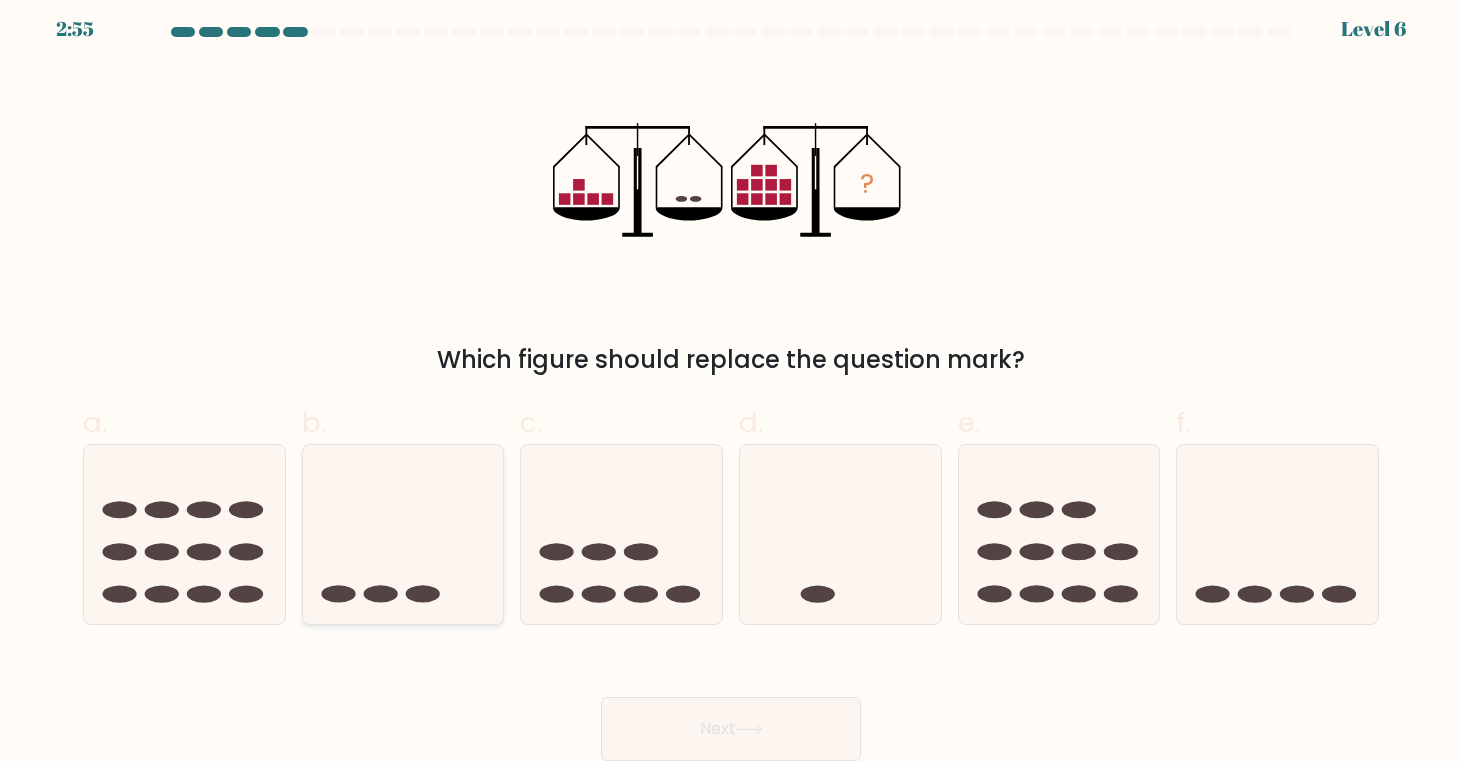 click 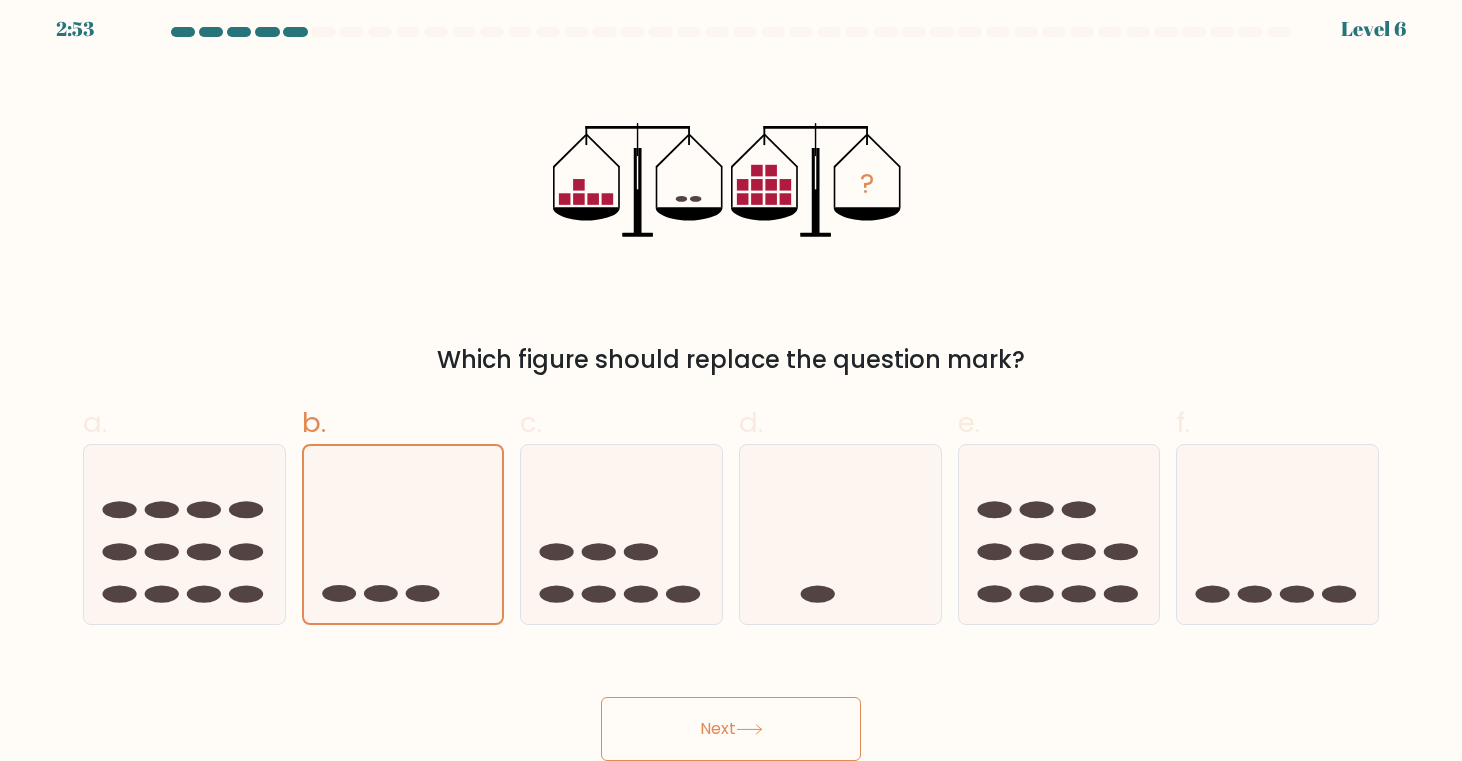 click on "Next" at bounding box center (731, 729) 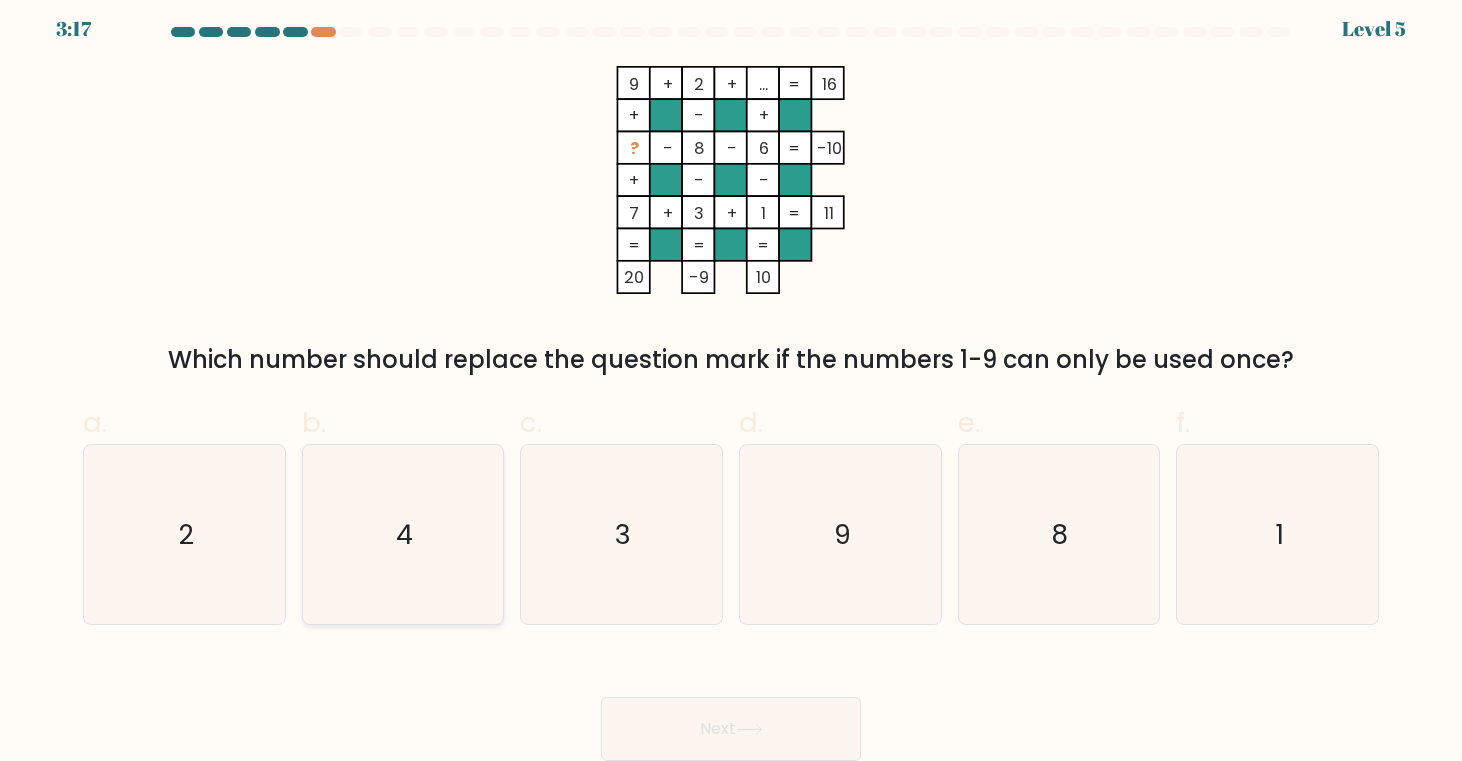 click on "4" 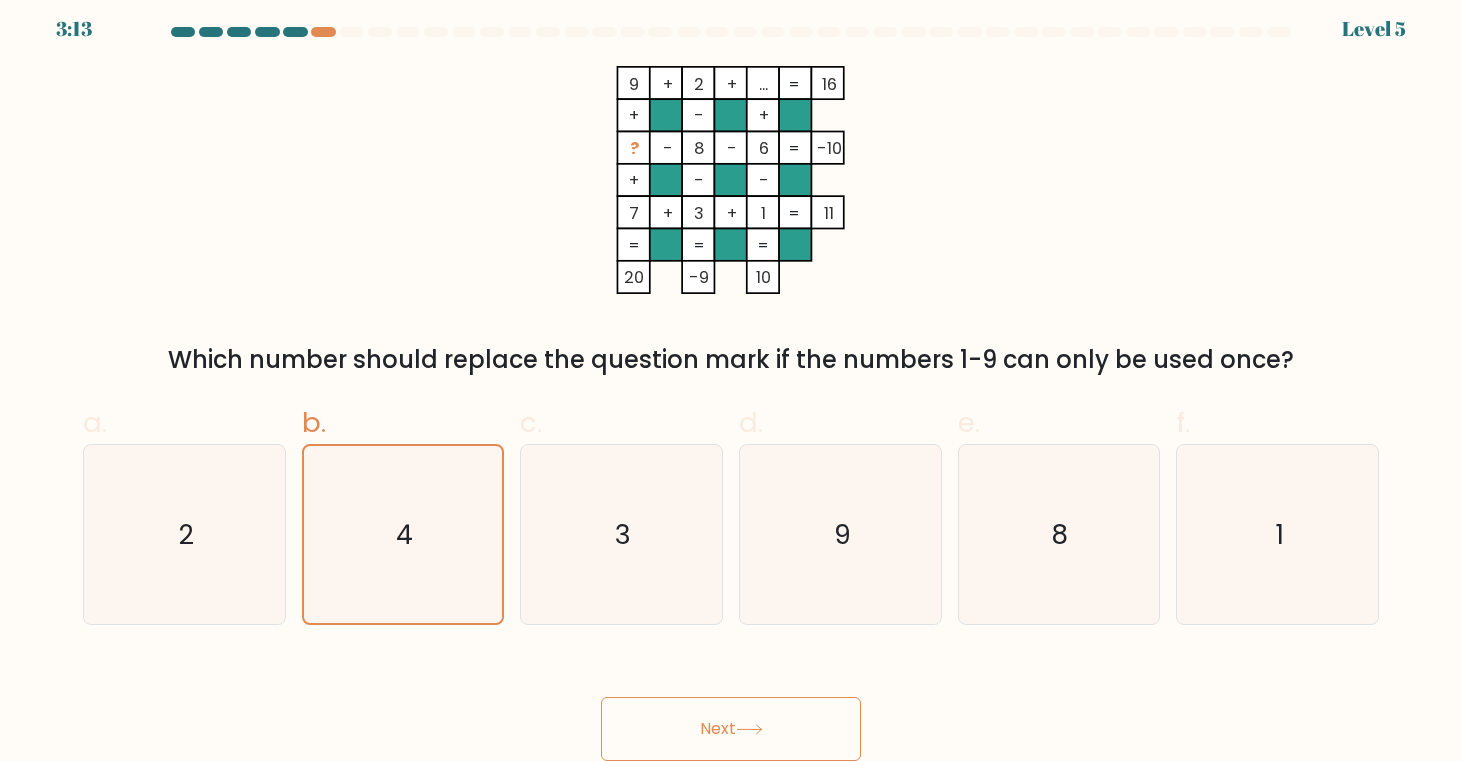 click on "Next" at bounding box center (731, 729) 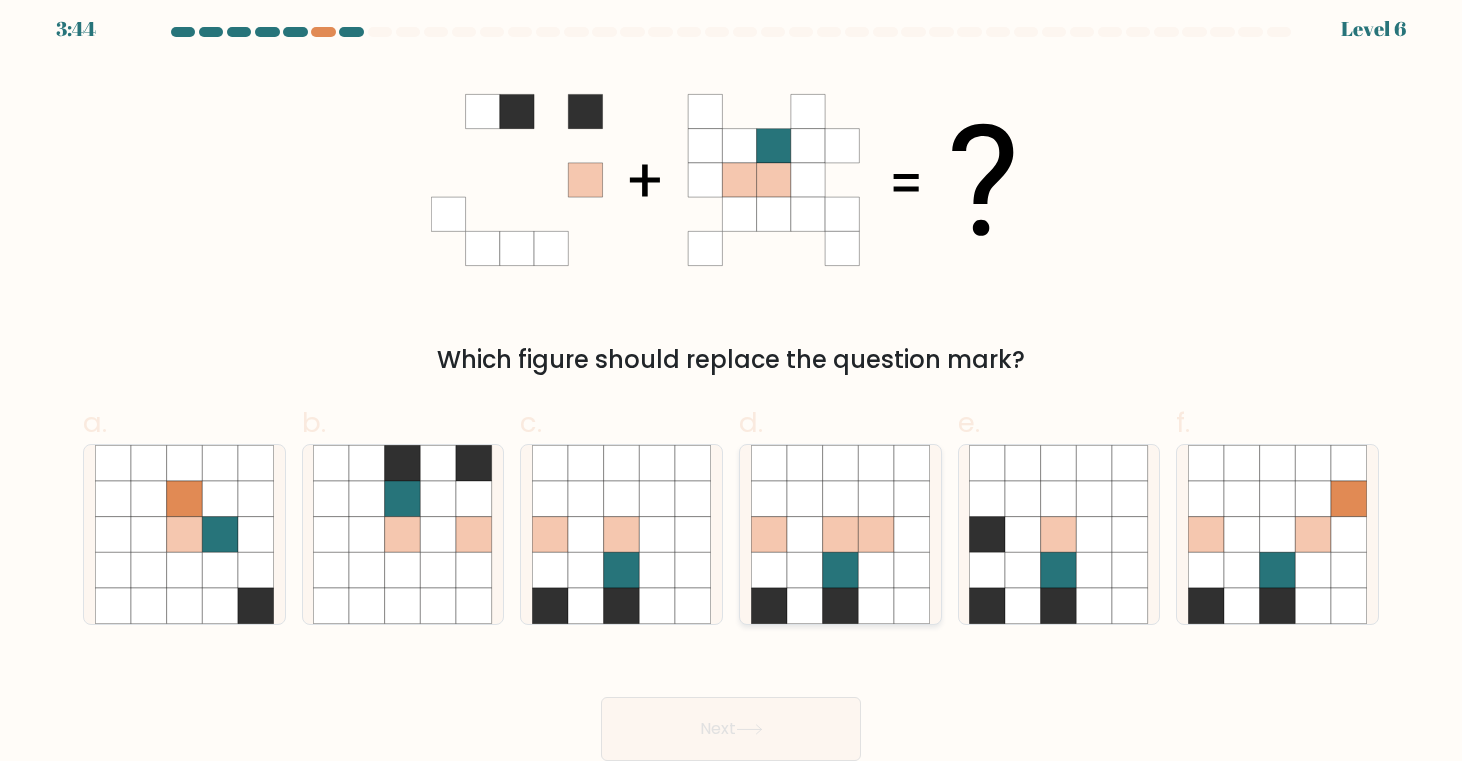 click 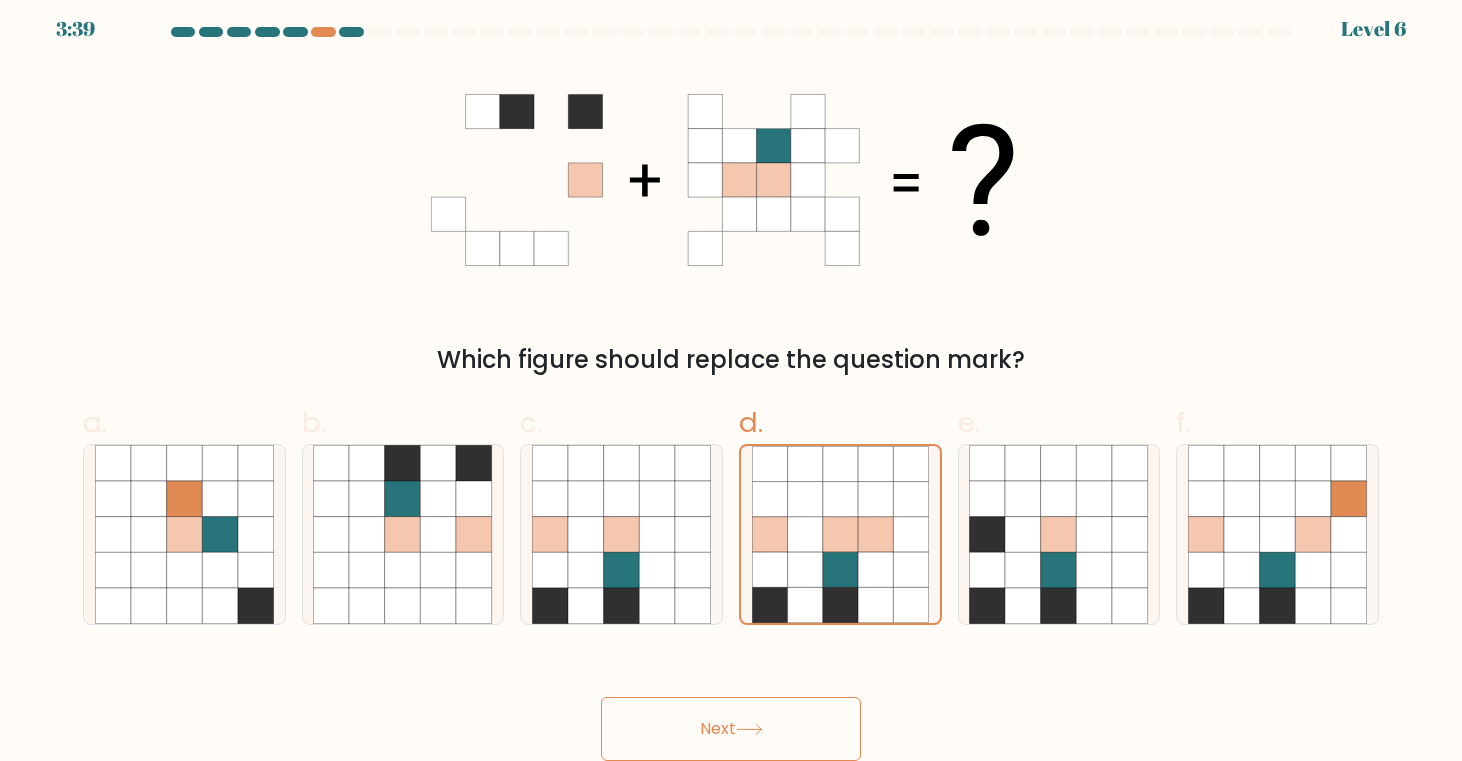 click on "Next" at bounding box center [731, 729] 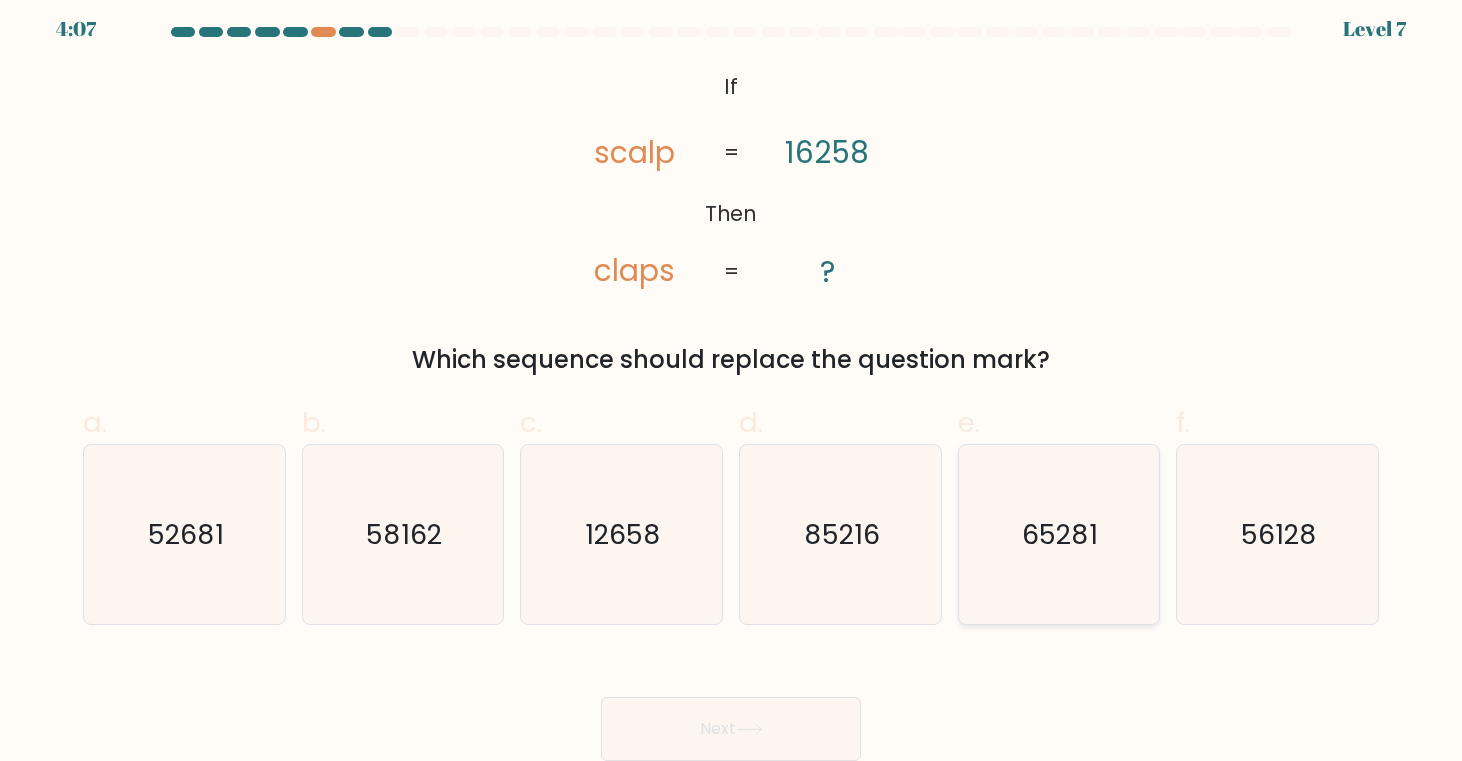 click on "65281" 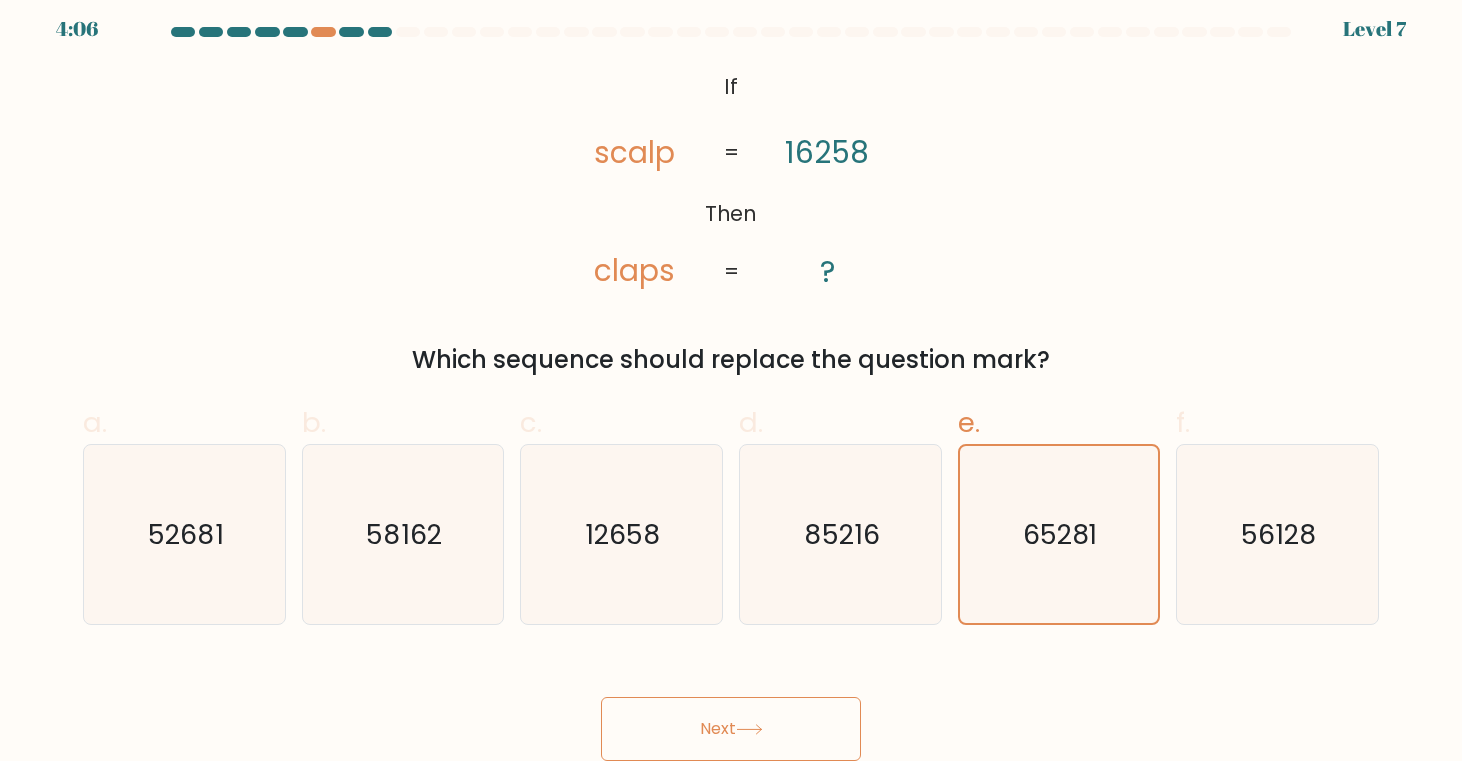 click on "Next" at bounding box center [731, 729] 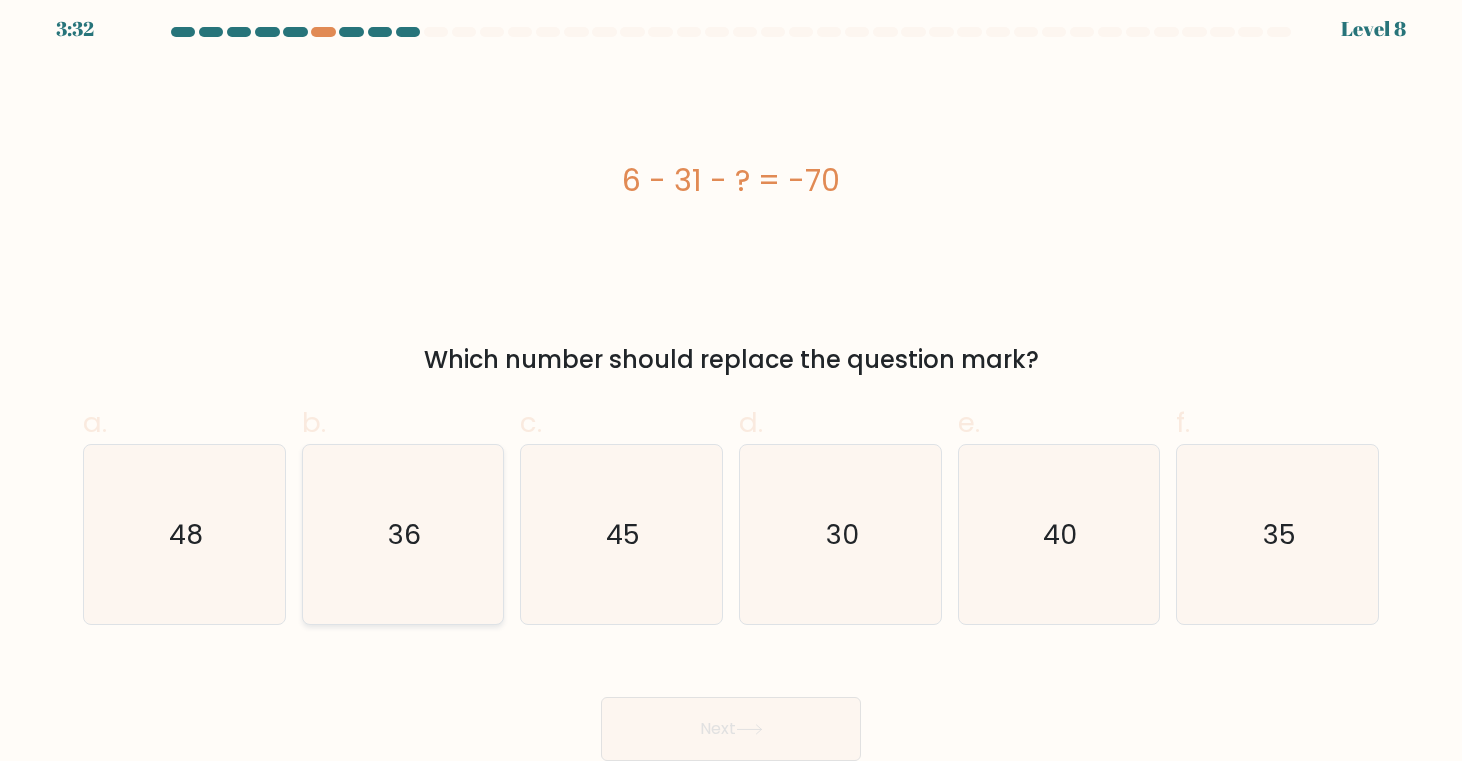 click on "36" 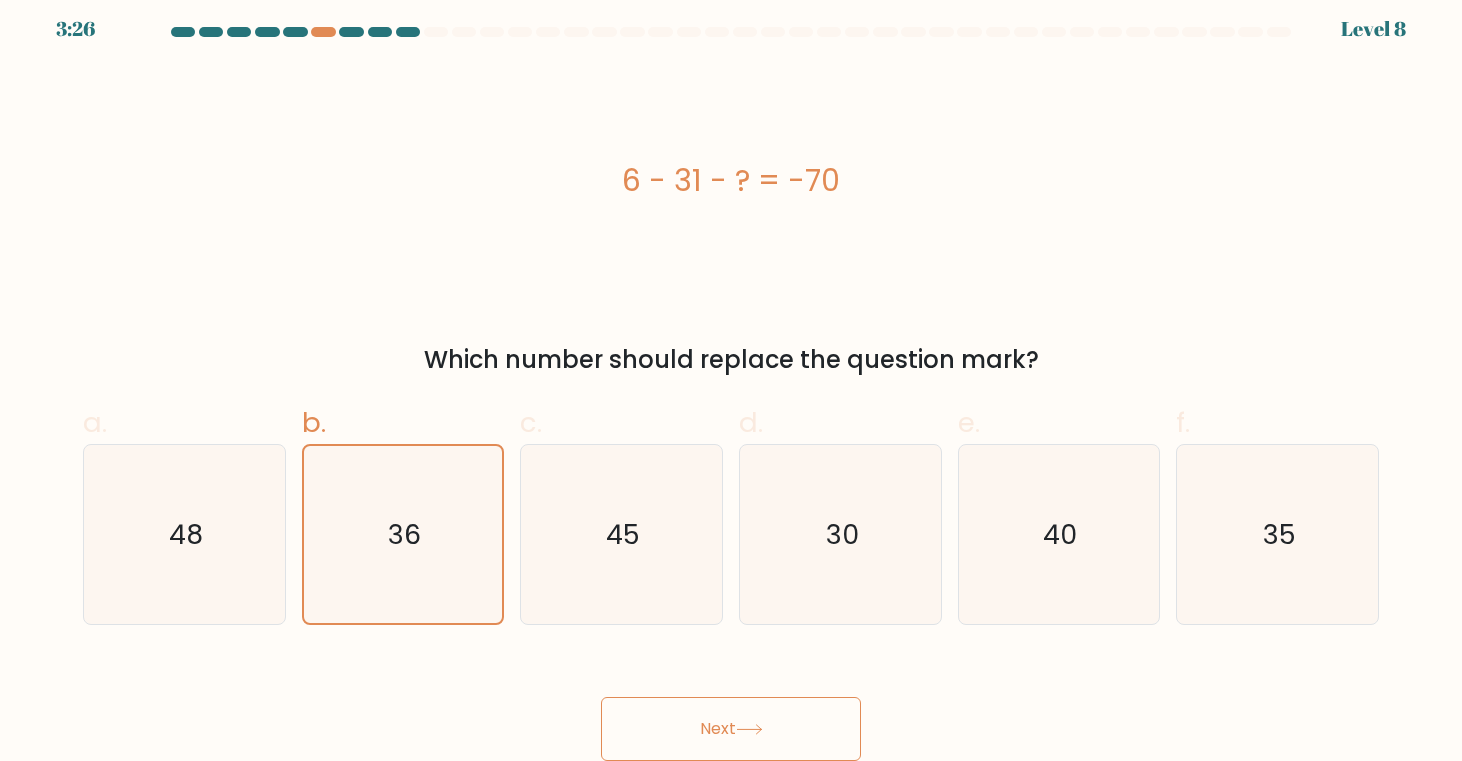 click on "Next" at bounding box center [731, 729] 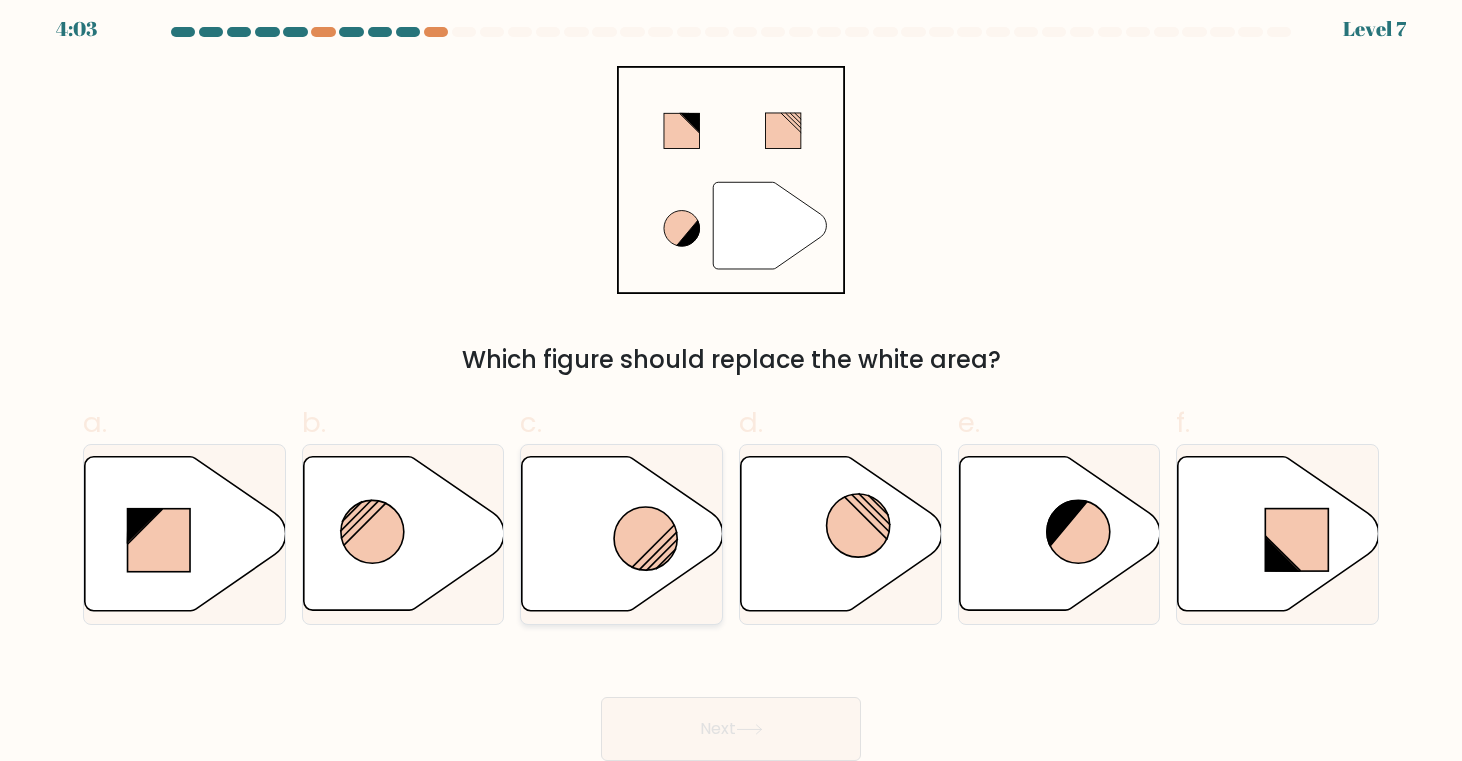 click 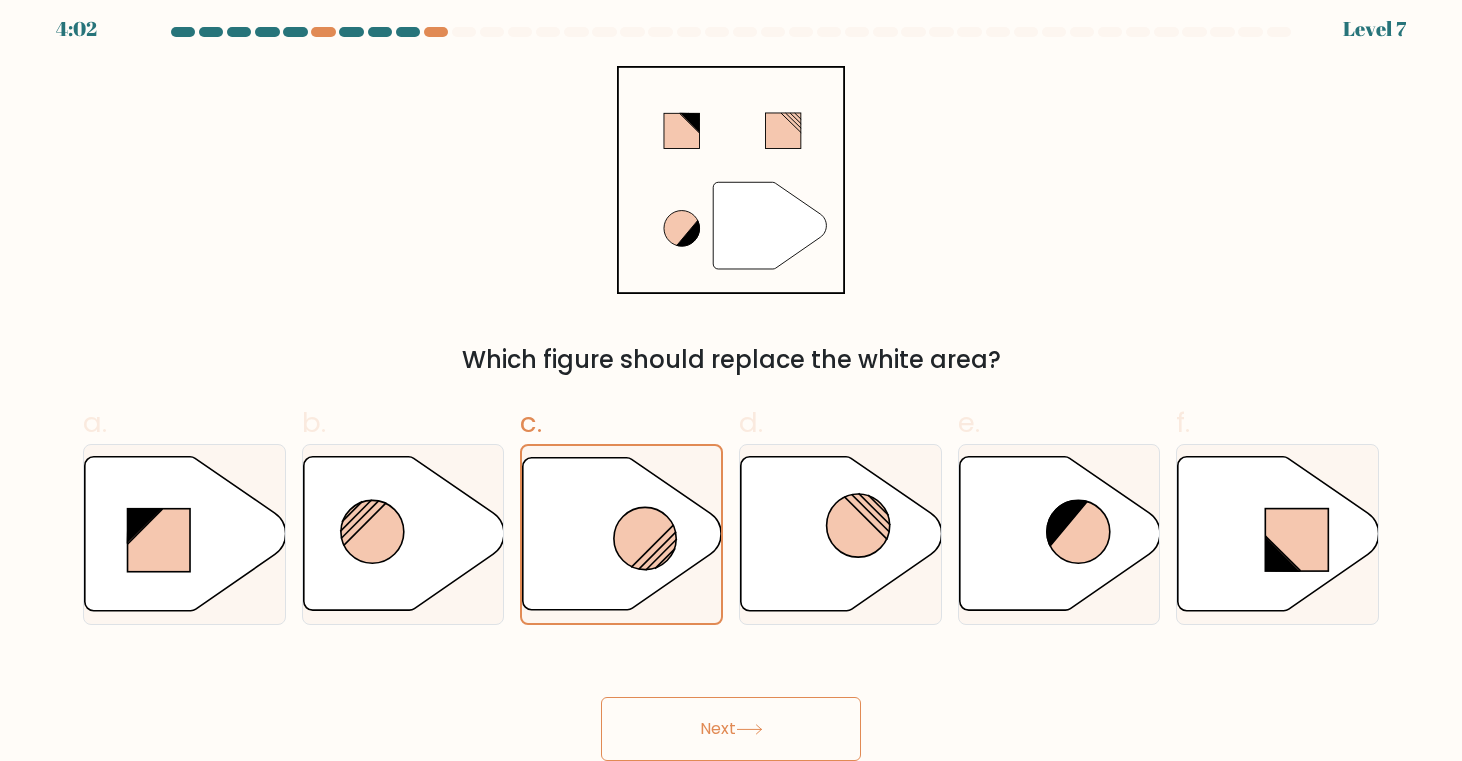 click on "Next" at bounding box center [731, 729] 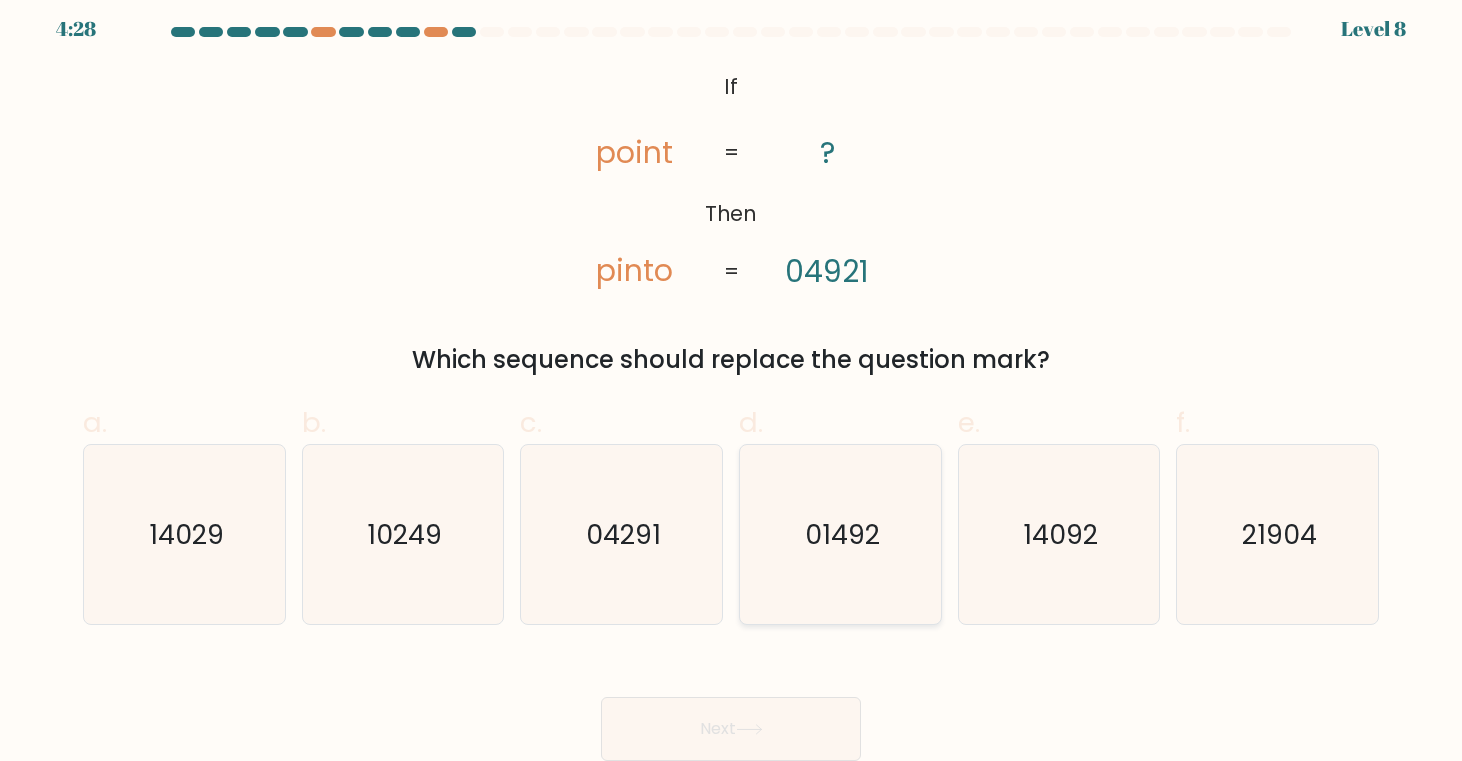 click on "01492" 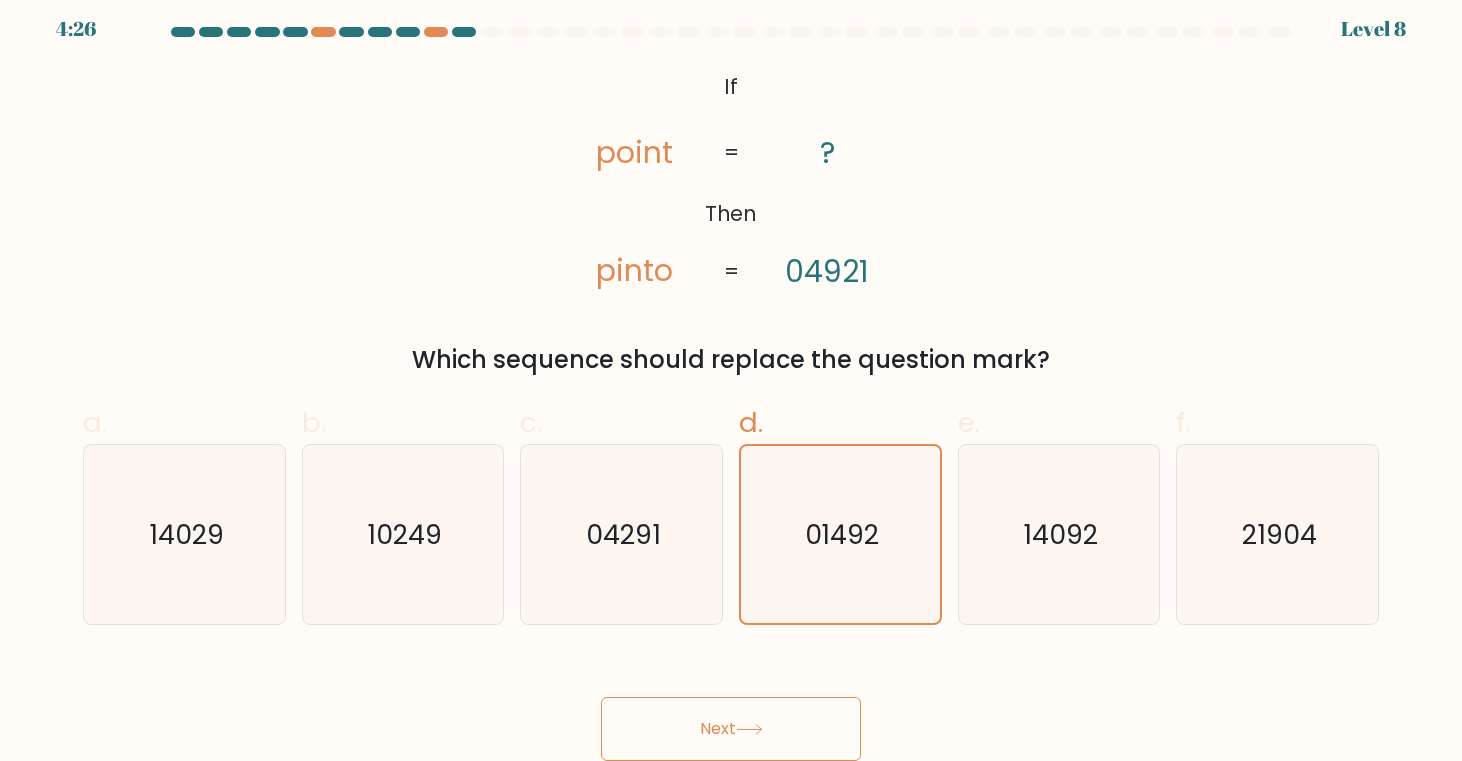 click 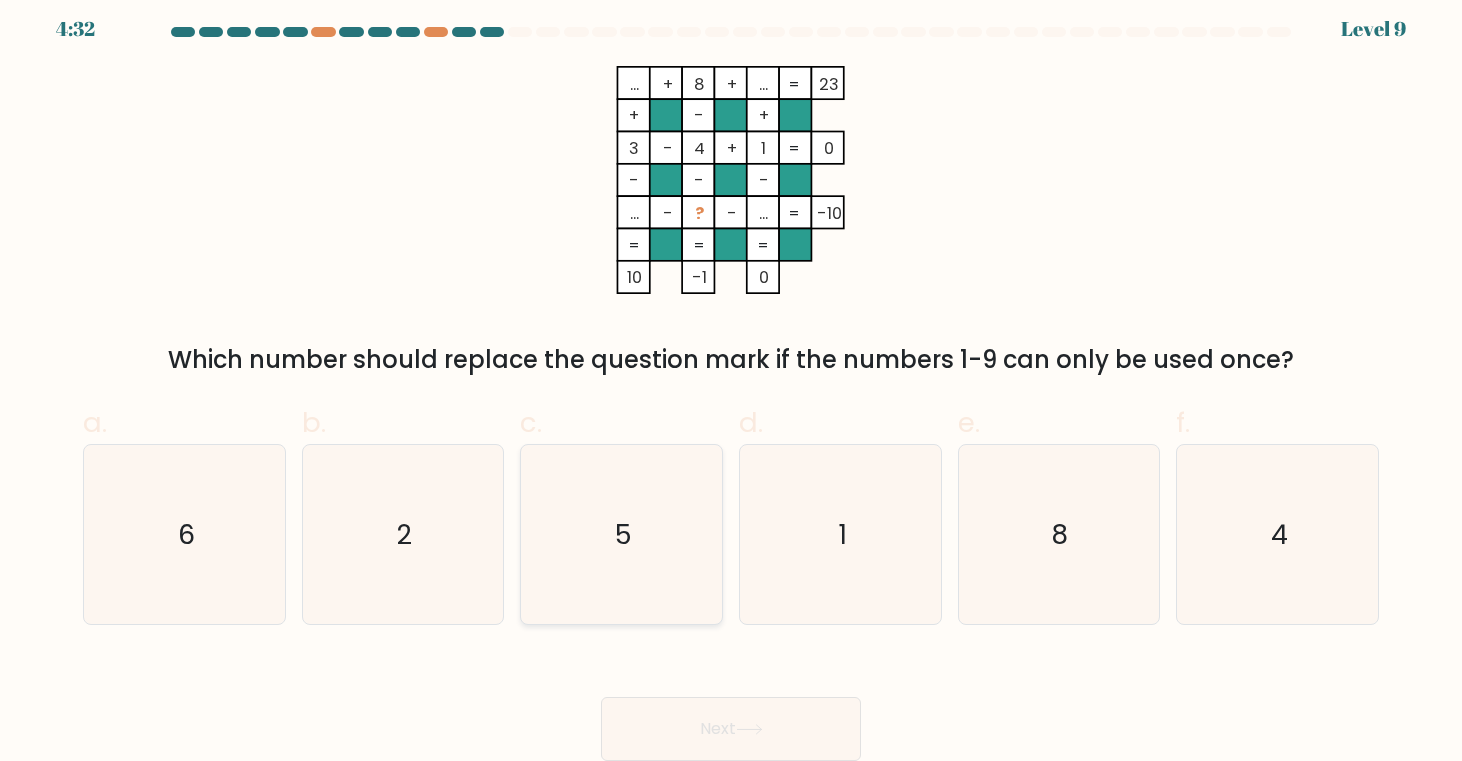 click on "5" 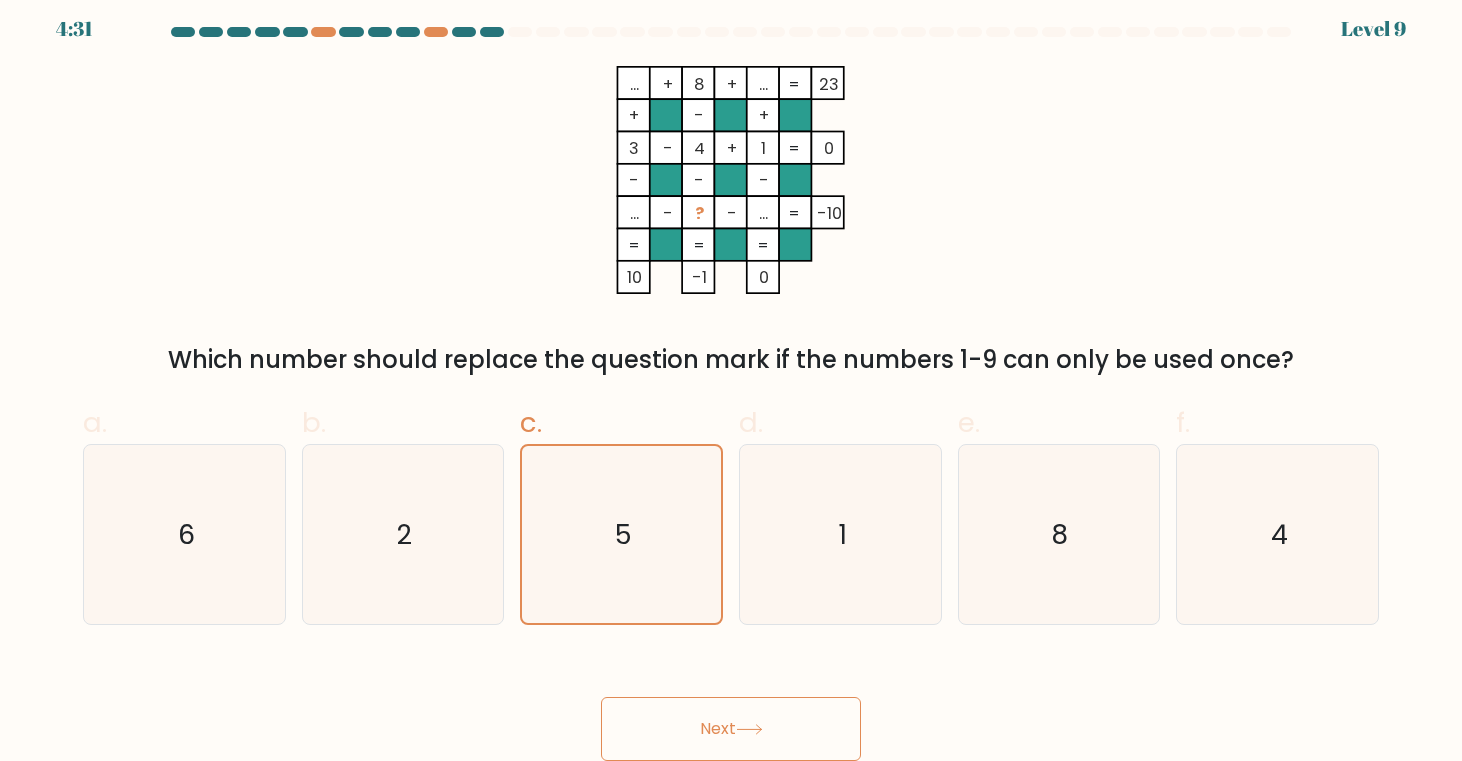 click on "Next" at bounding box center [731, 729] 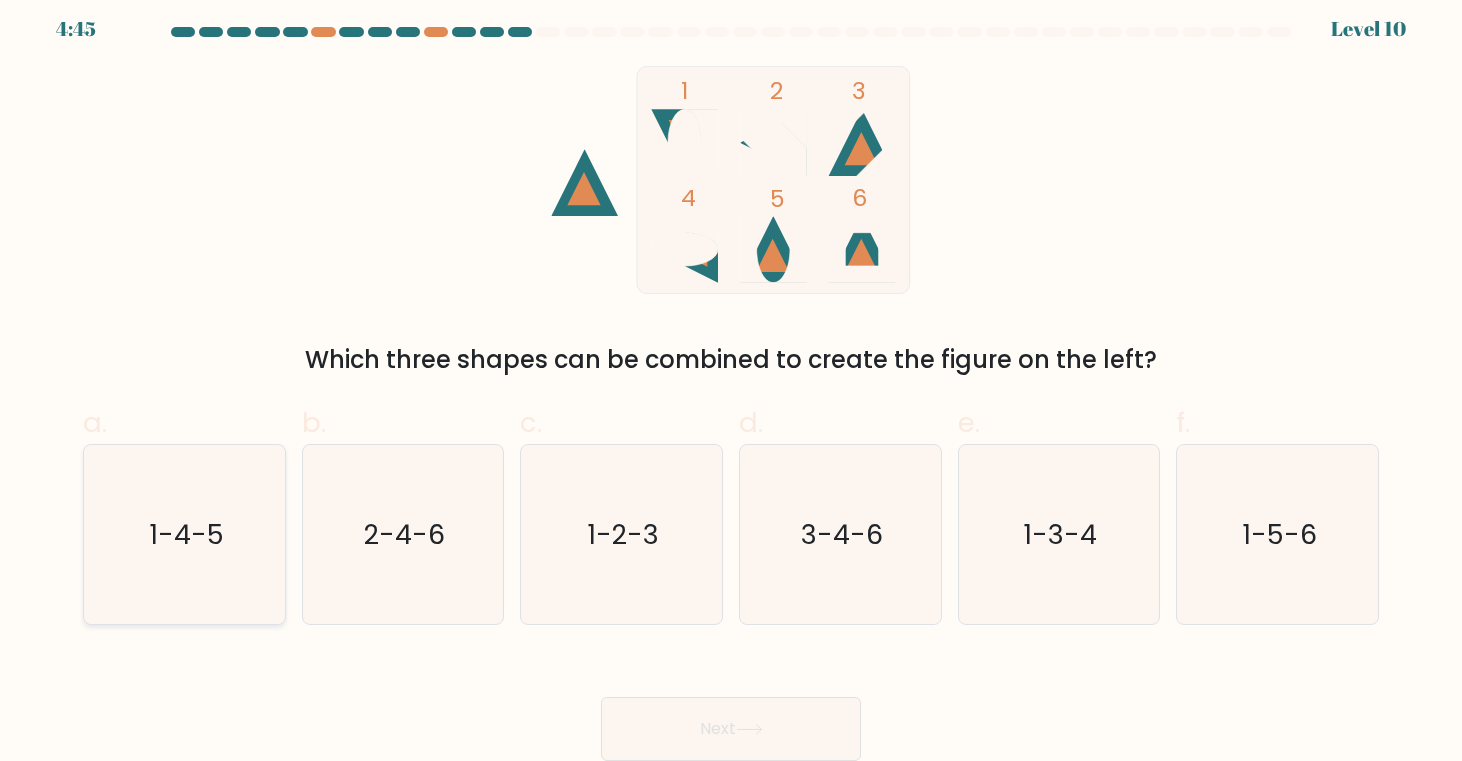 click on "1-4-5" 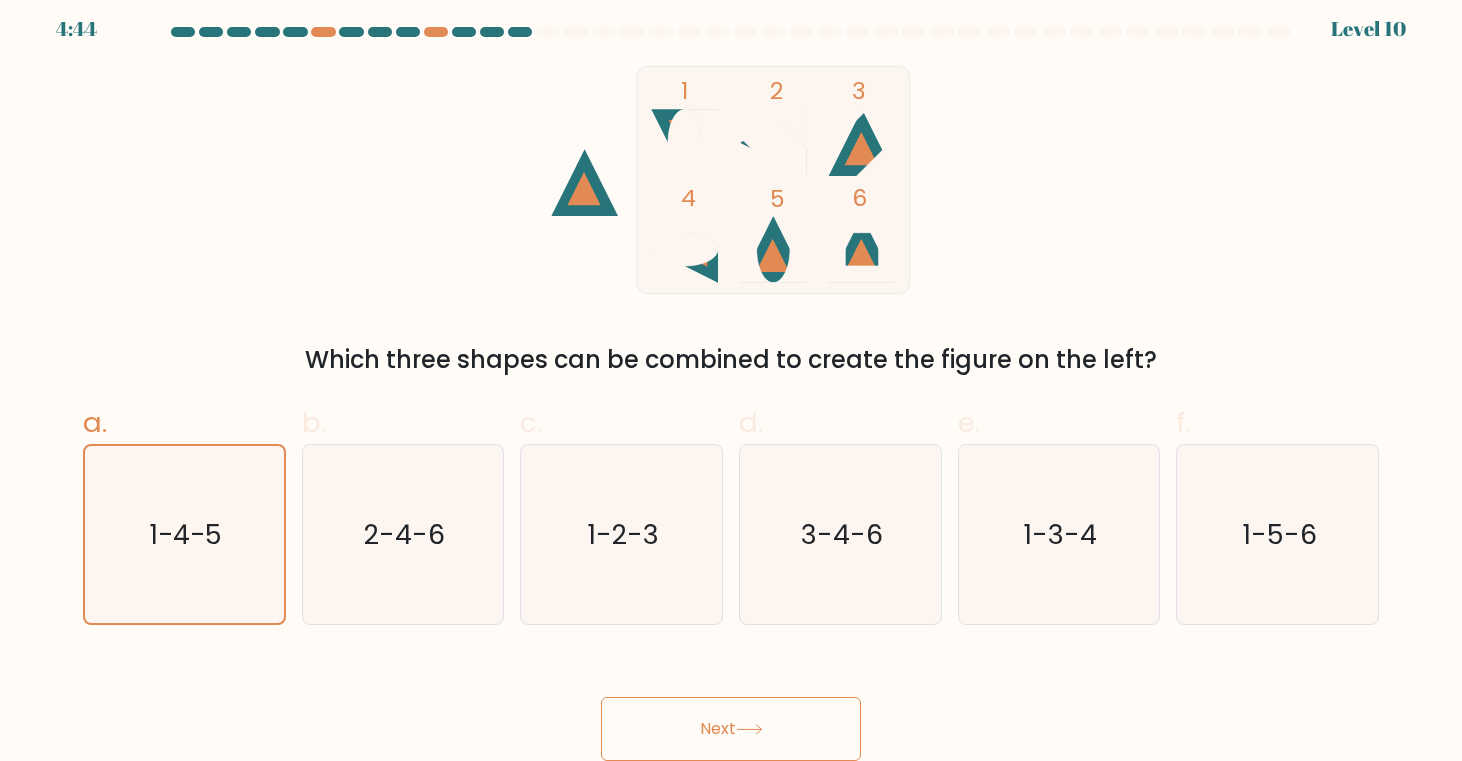 click on "Next" at bounding box center (731, 729) 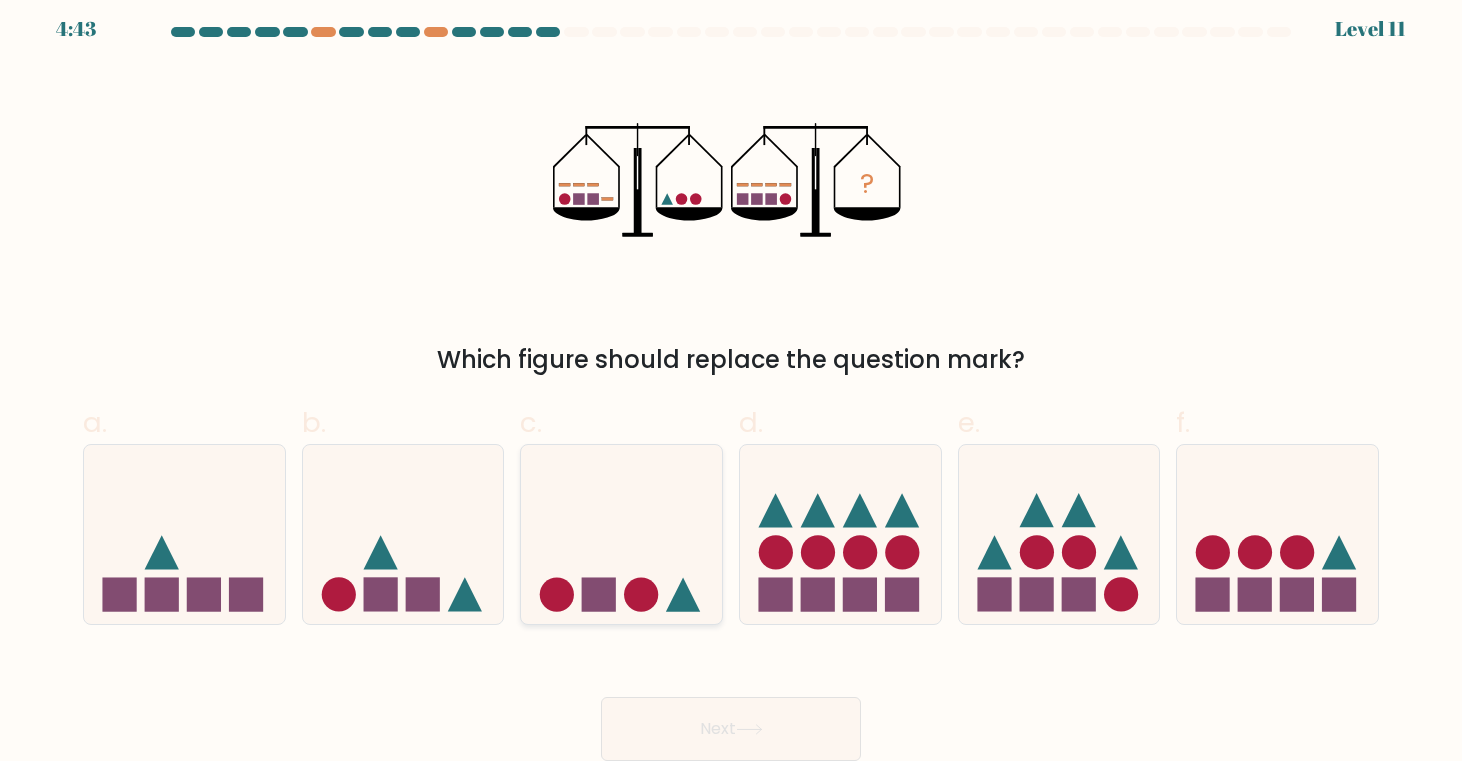 click 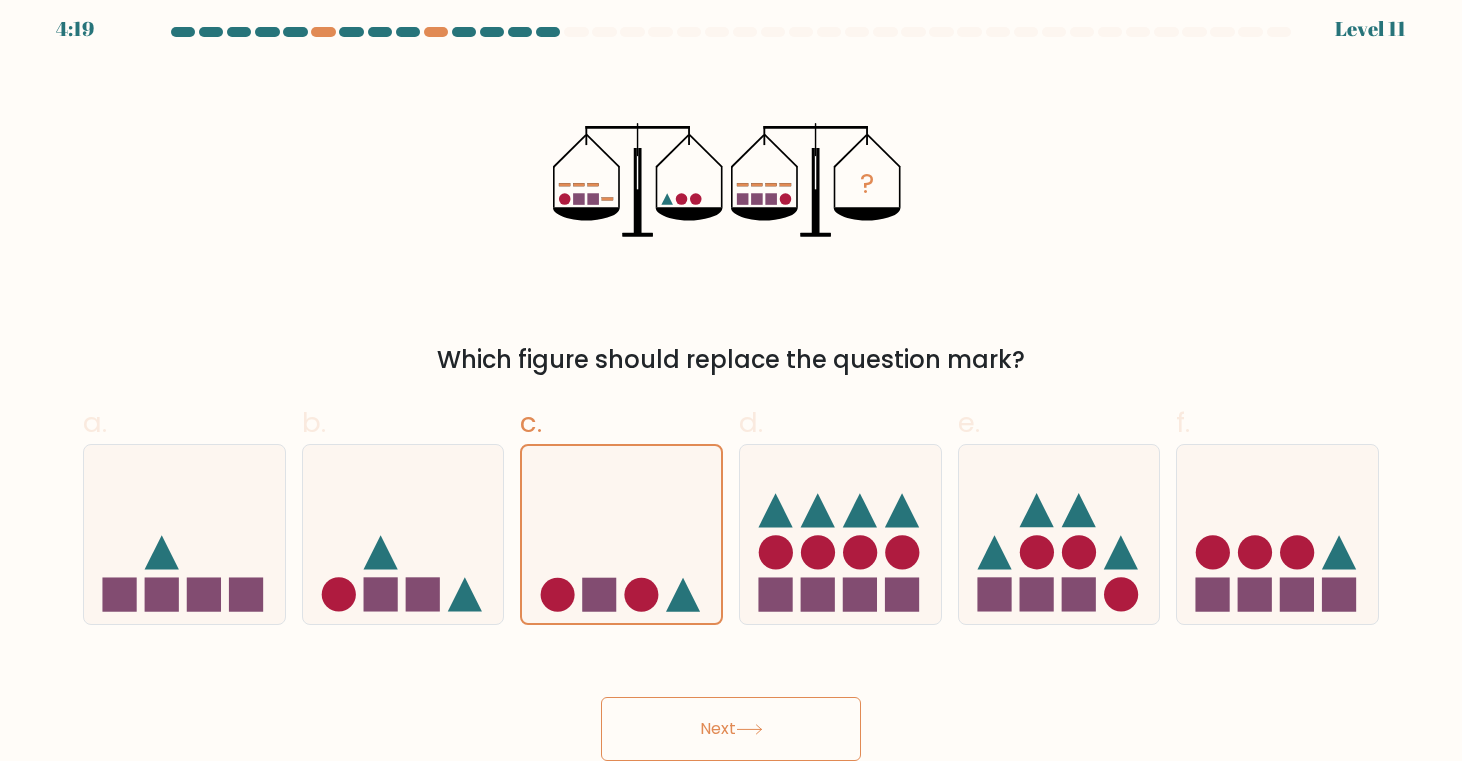 click on "Next" at bounding box center [731, 729] 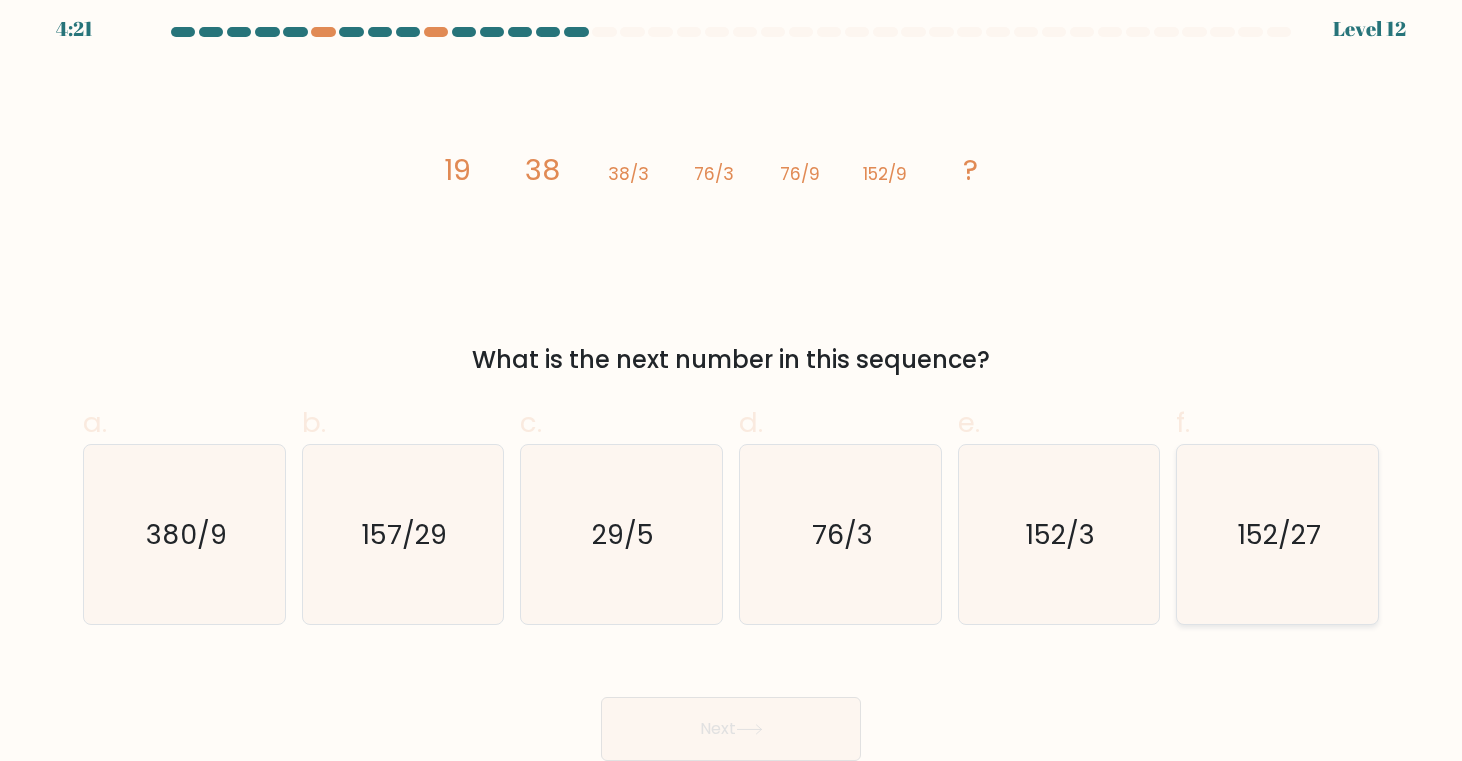 click on "152/27" 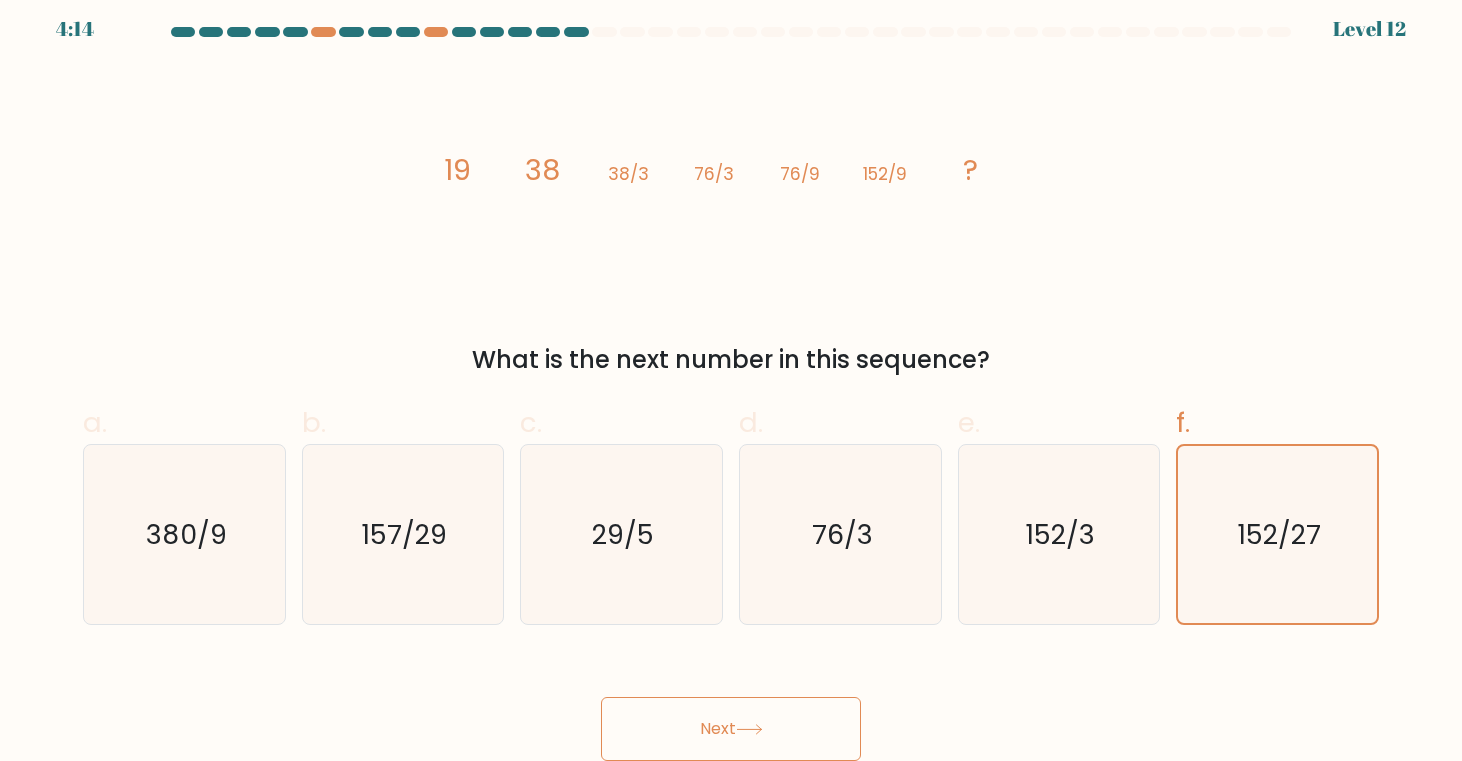 click on "Next" at bounding box center [731, 729] 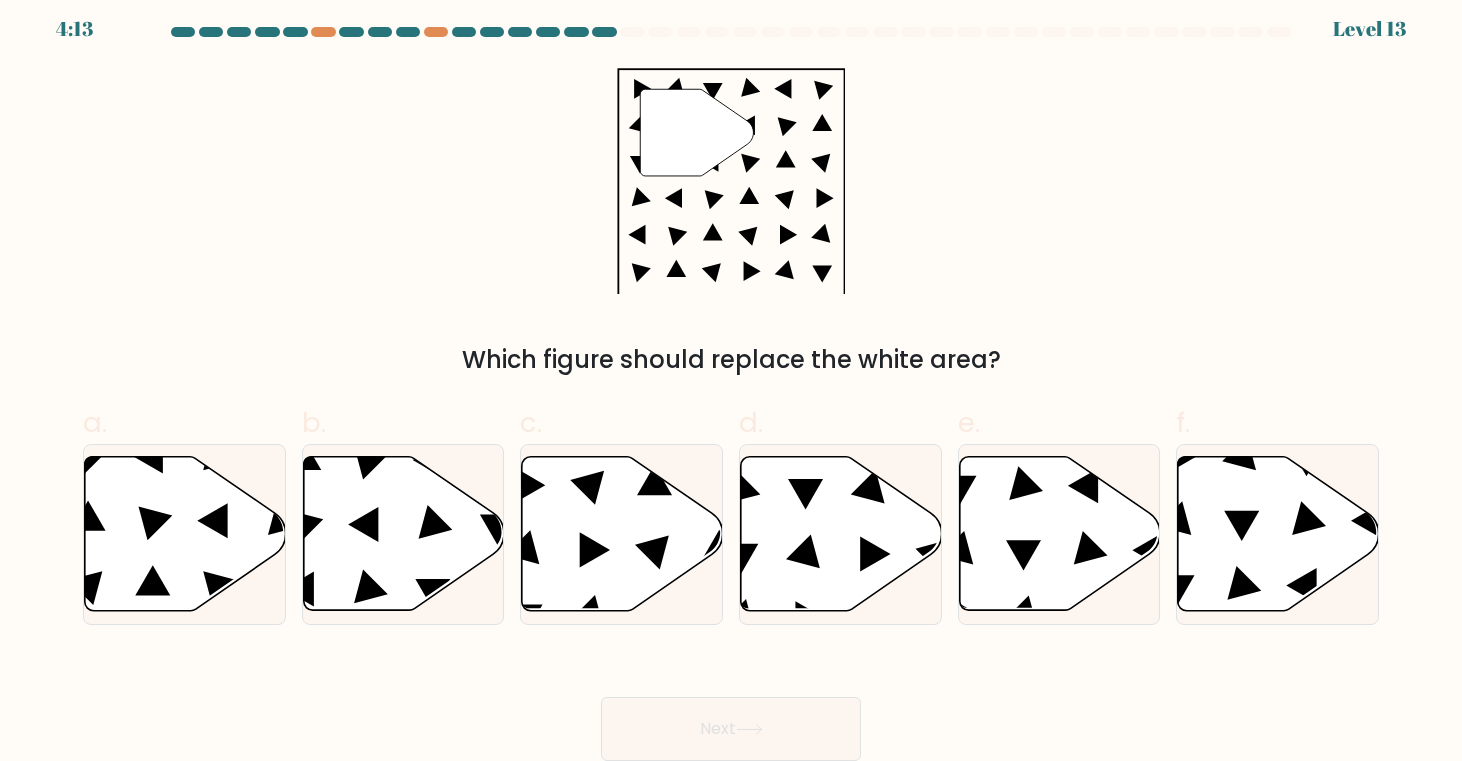 click on "Next" at bounding box center (731, 729) 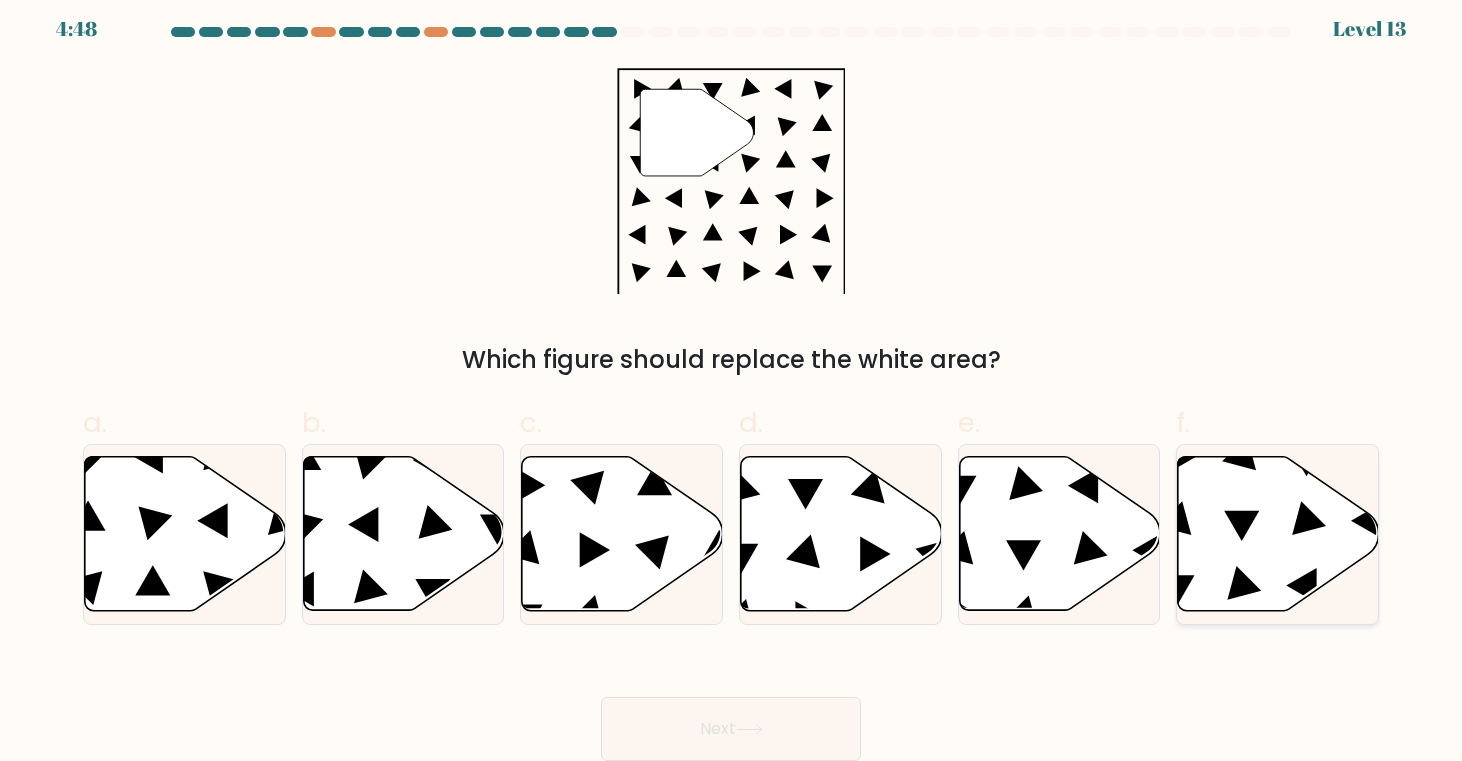 click 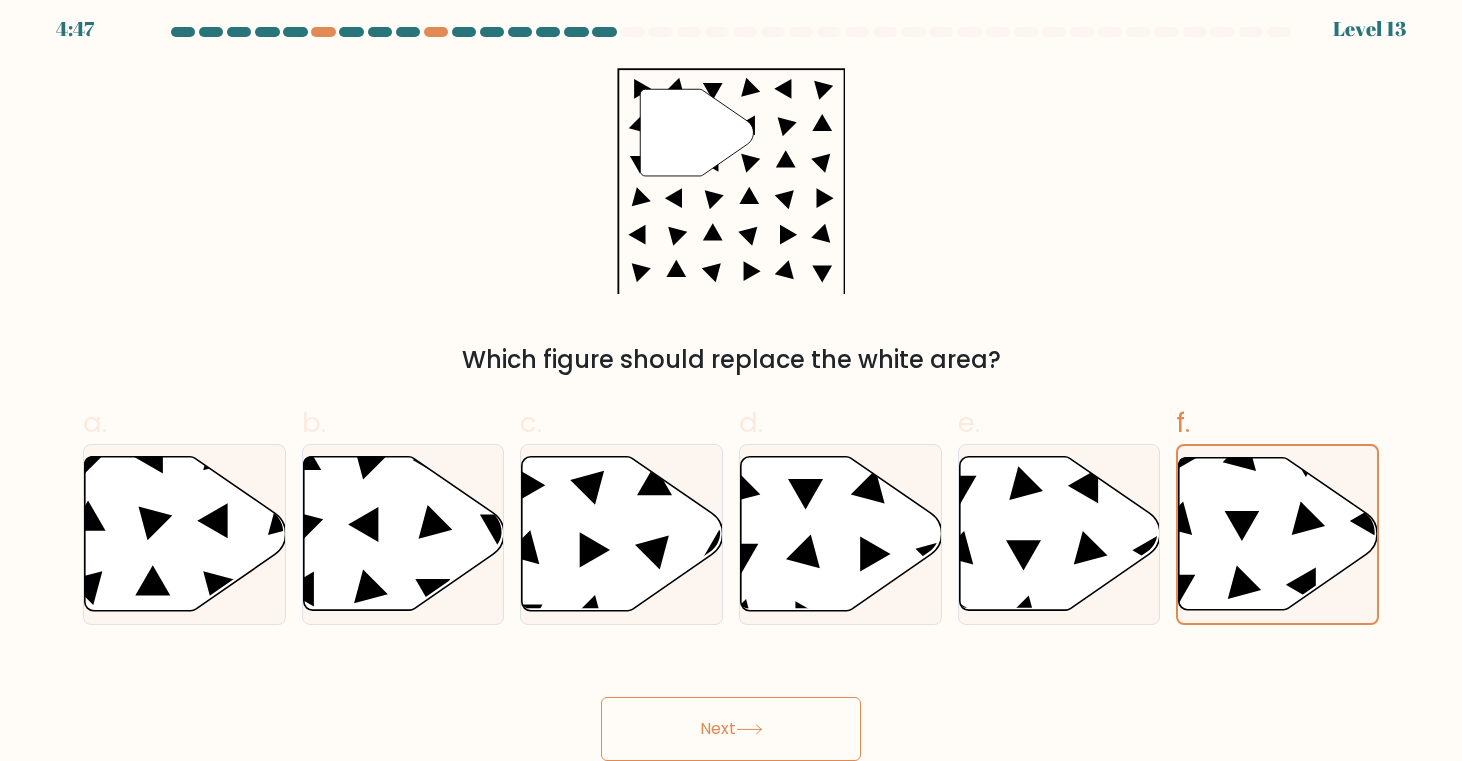 click on "Next" at bounding box center (731, 729) 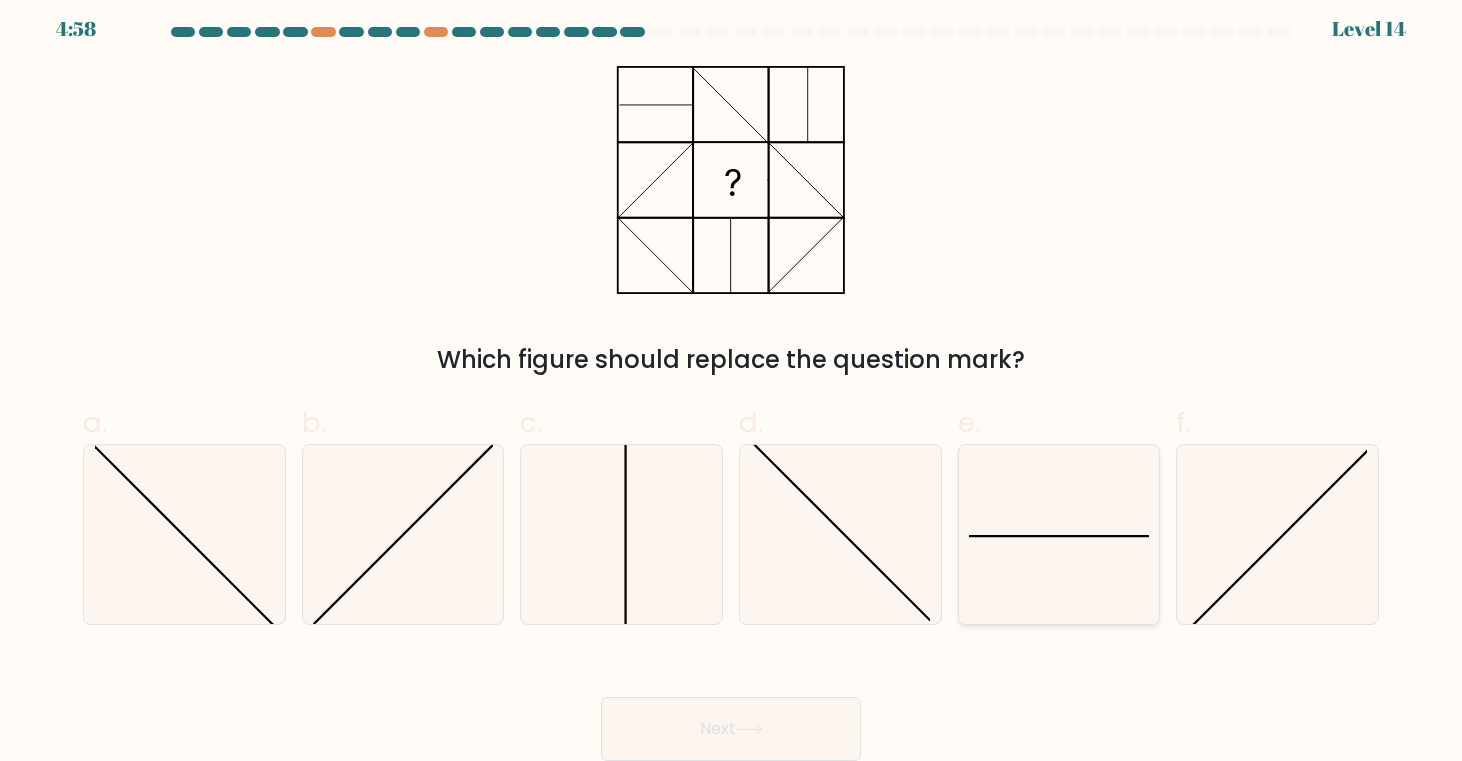 click 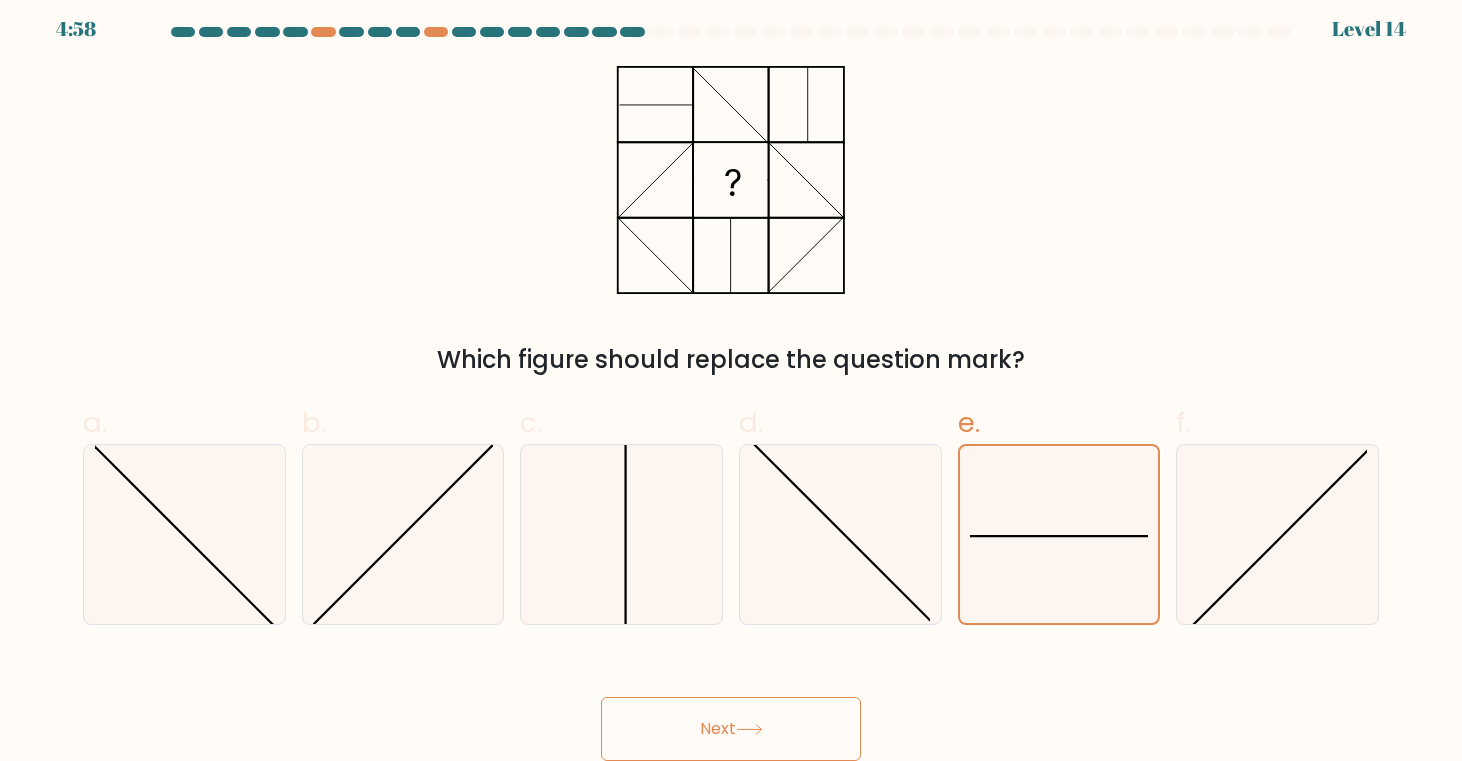 click on "Next" at bounding box center [731, 729] 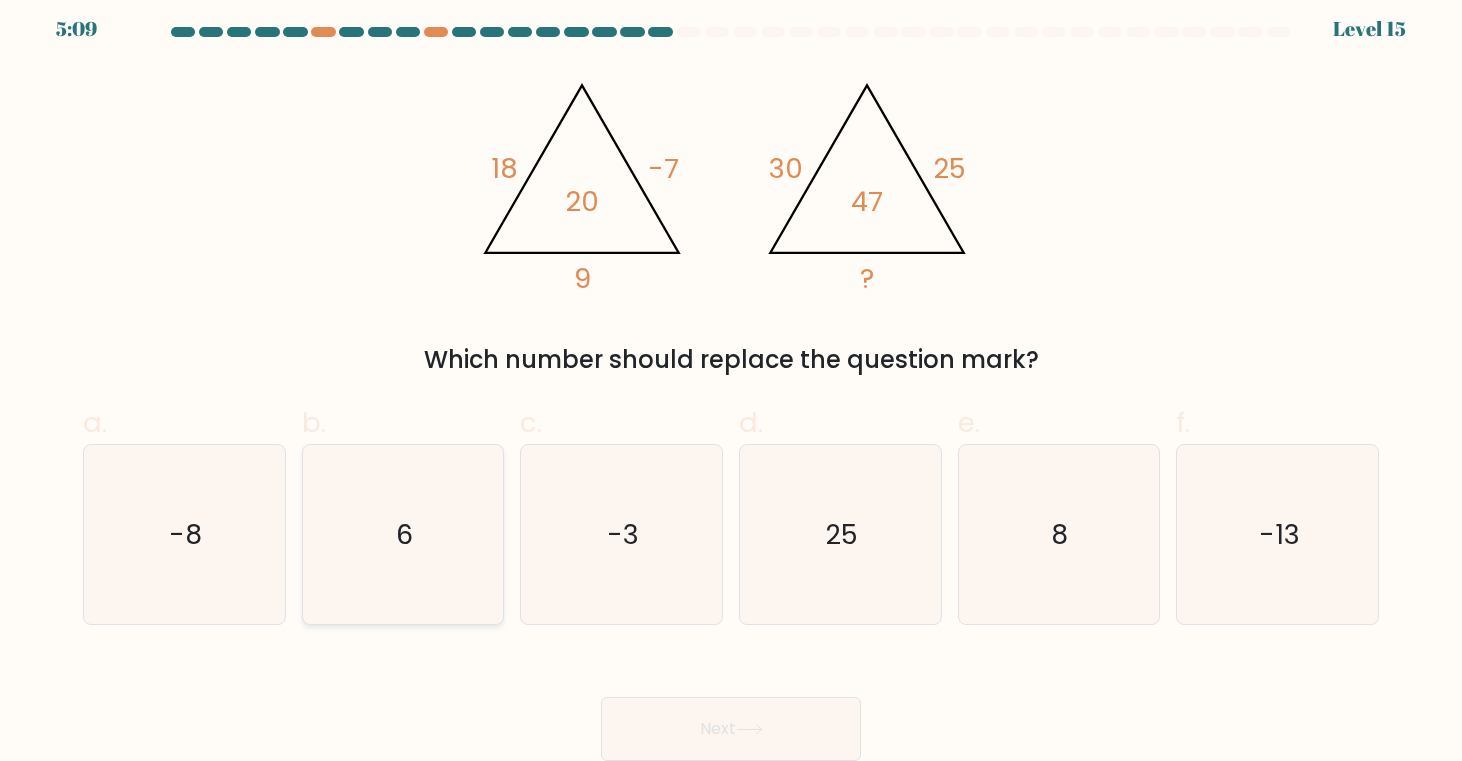 click on "6" 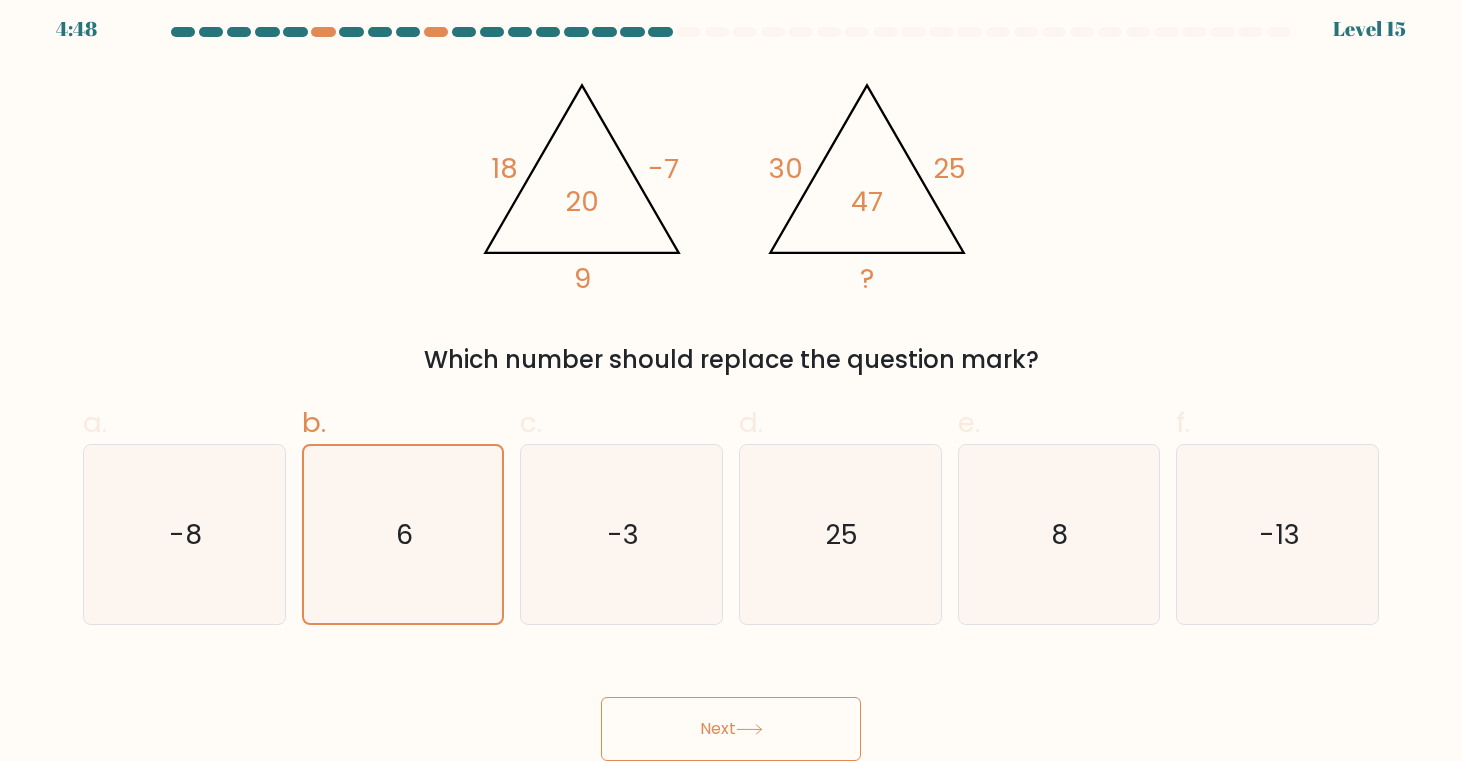 click on "Next" at bounding box center (731, 729) 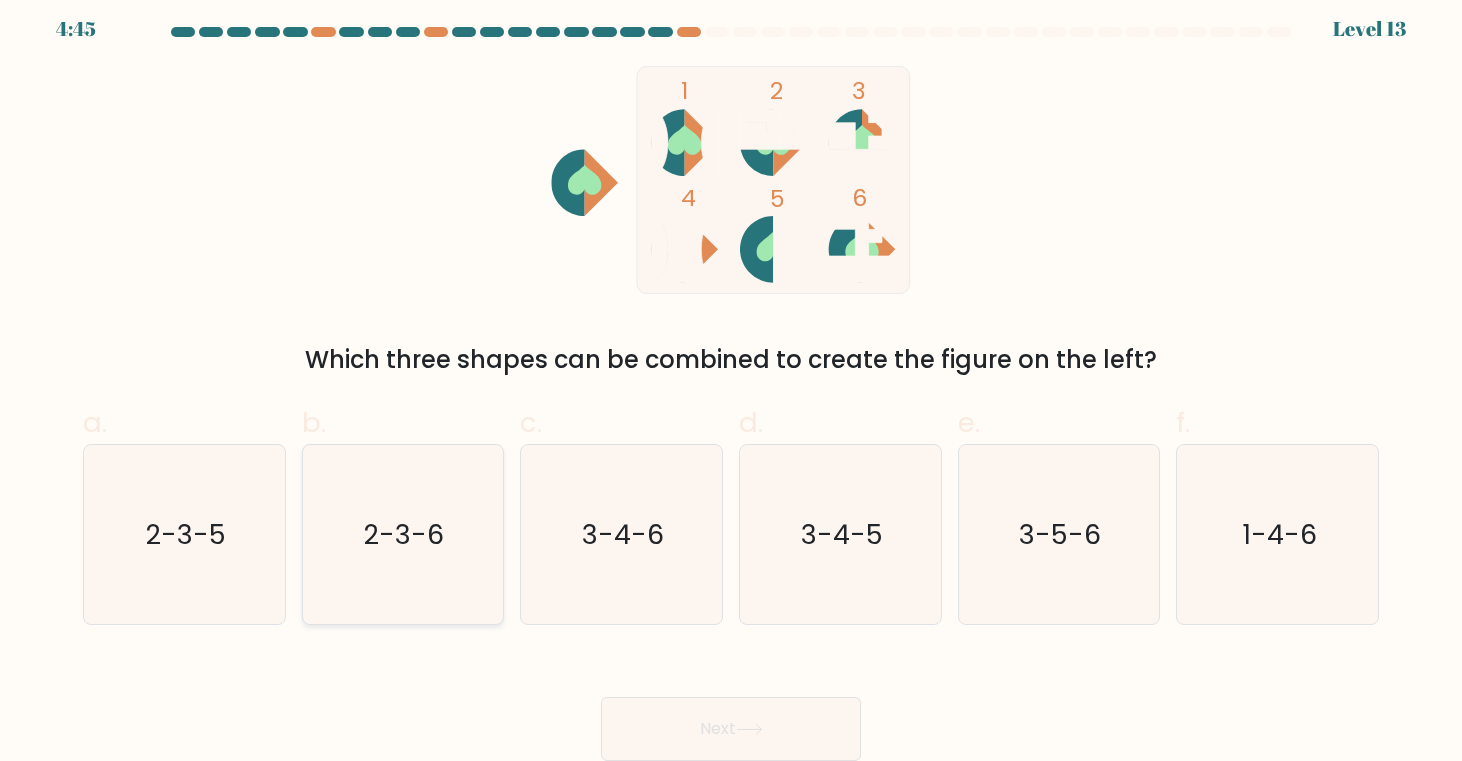 click on "2-3-6" 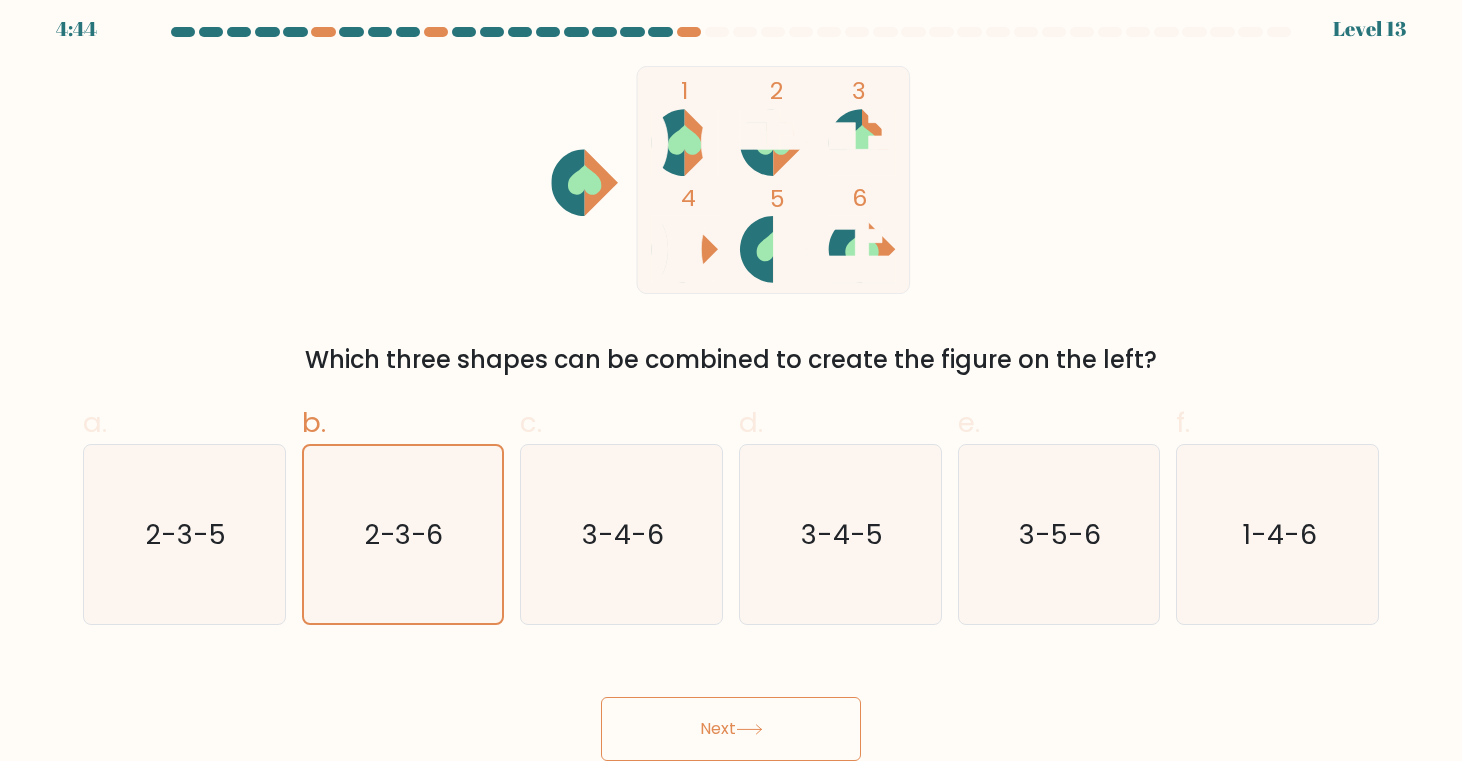 click on "Next" at bounding box center (731, 729) 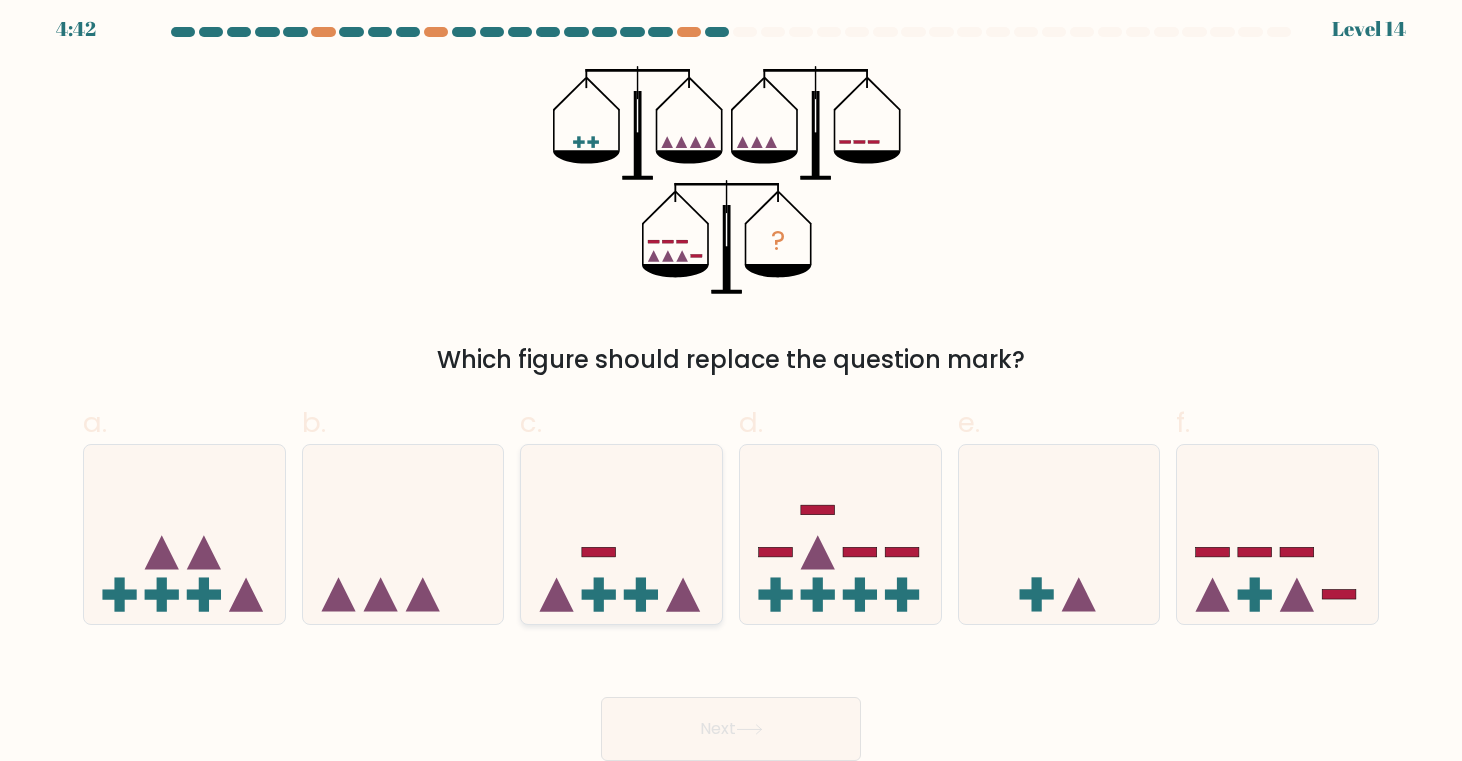 click 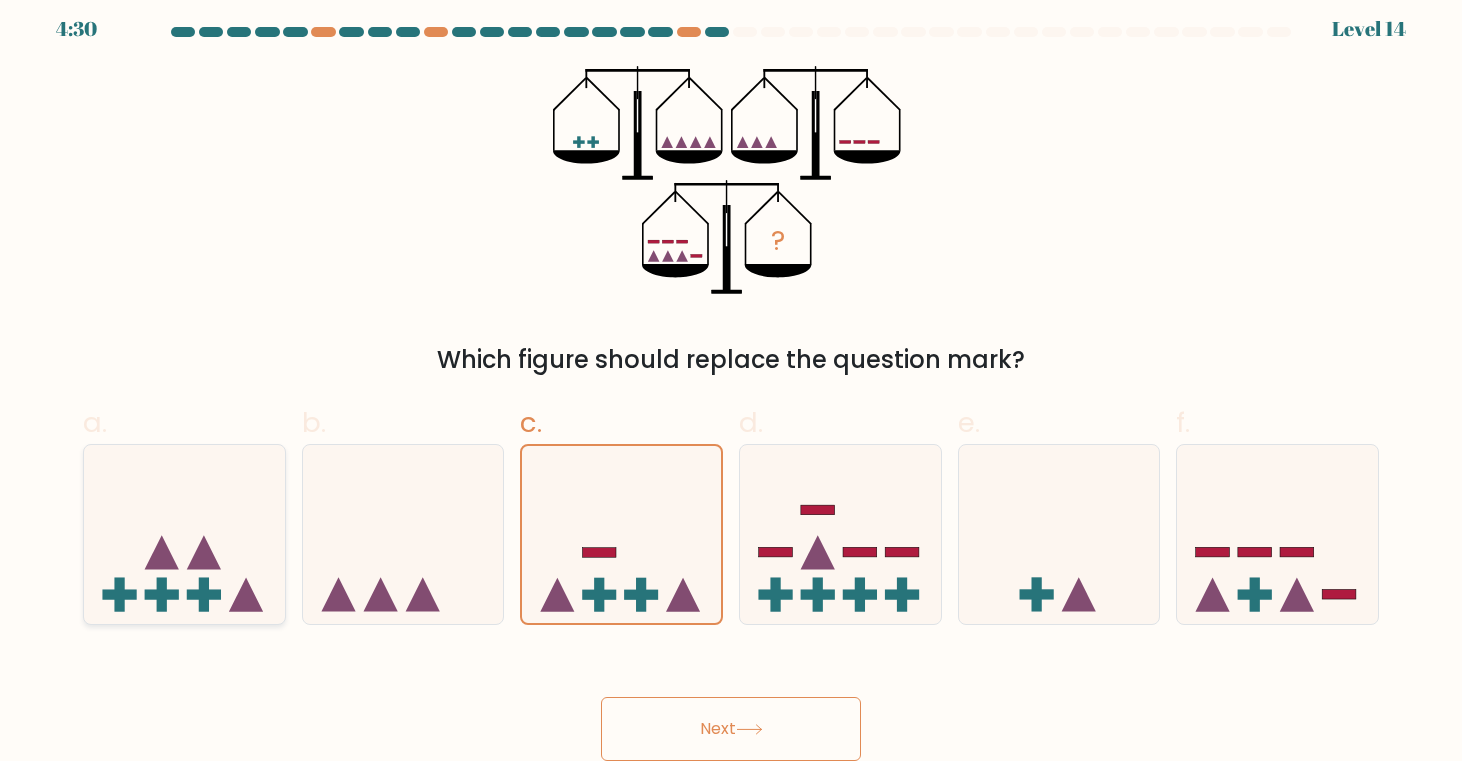 click 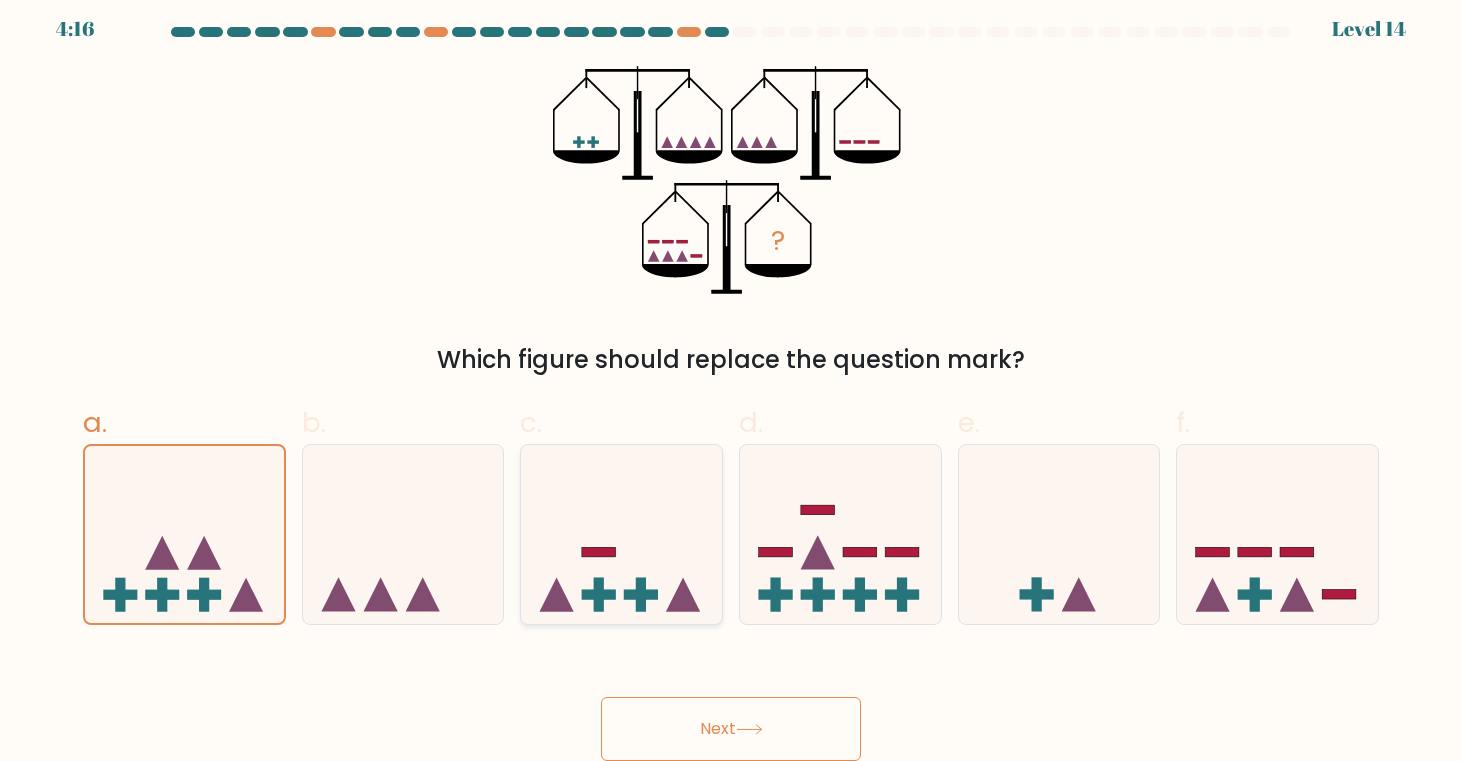 click 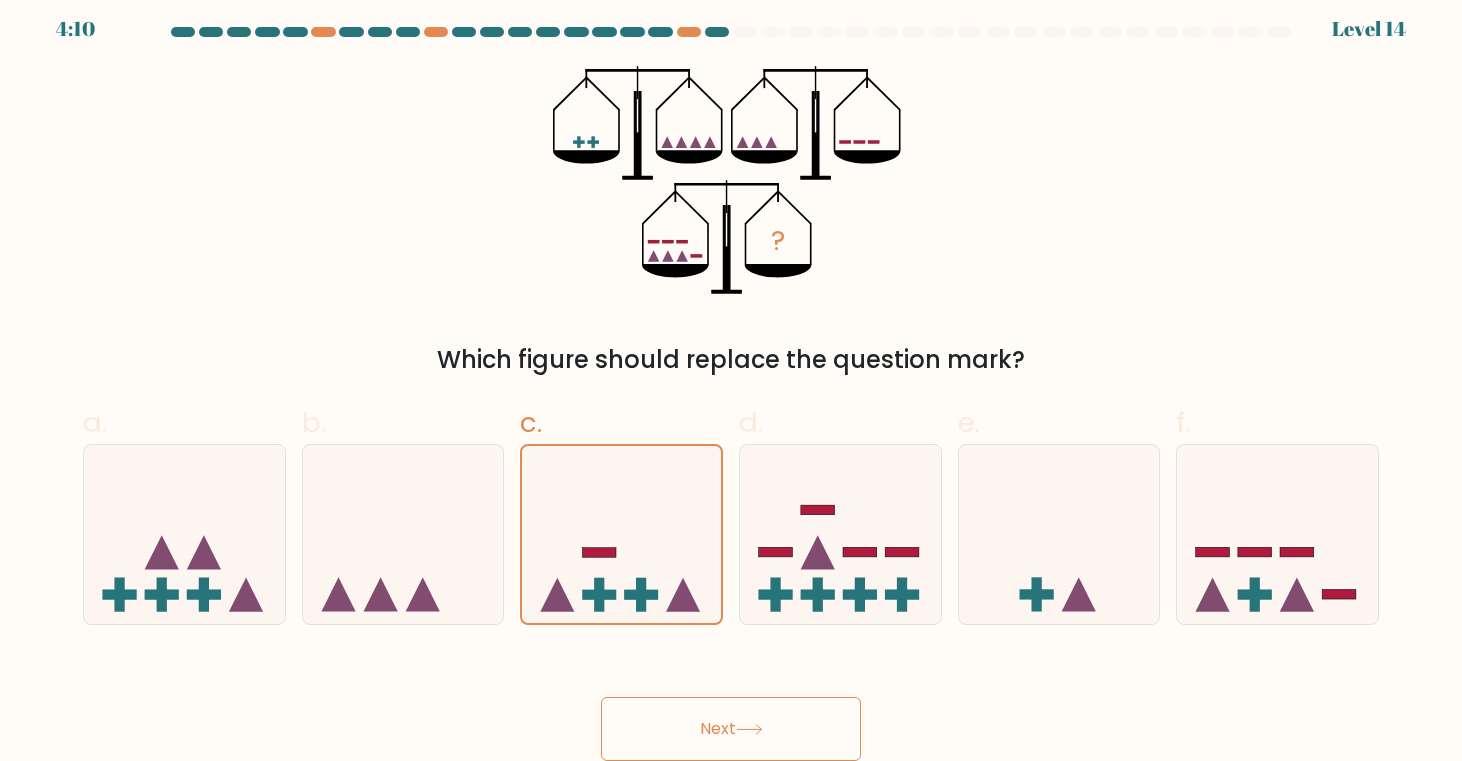 click 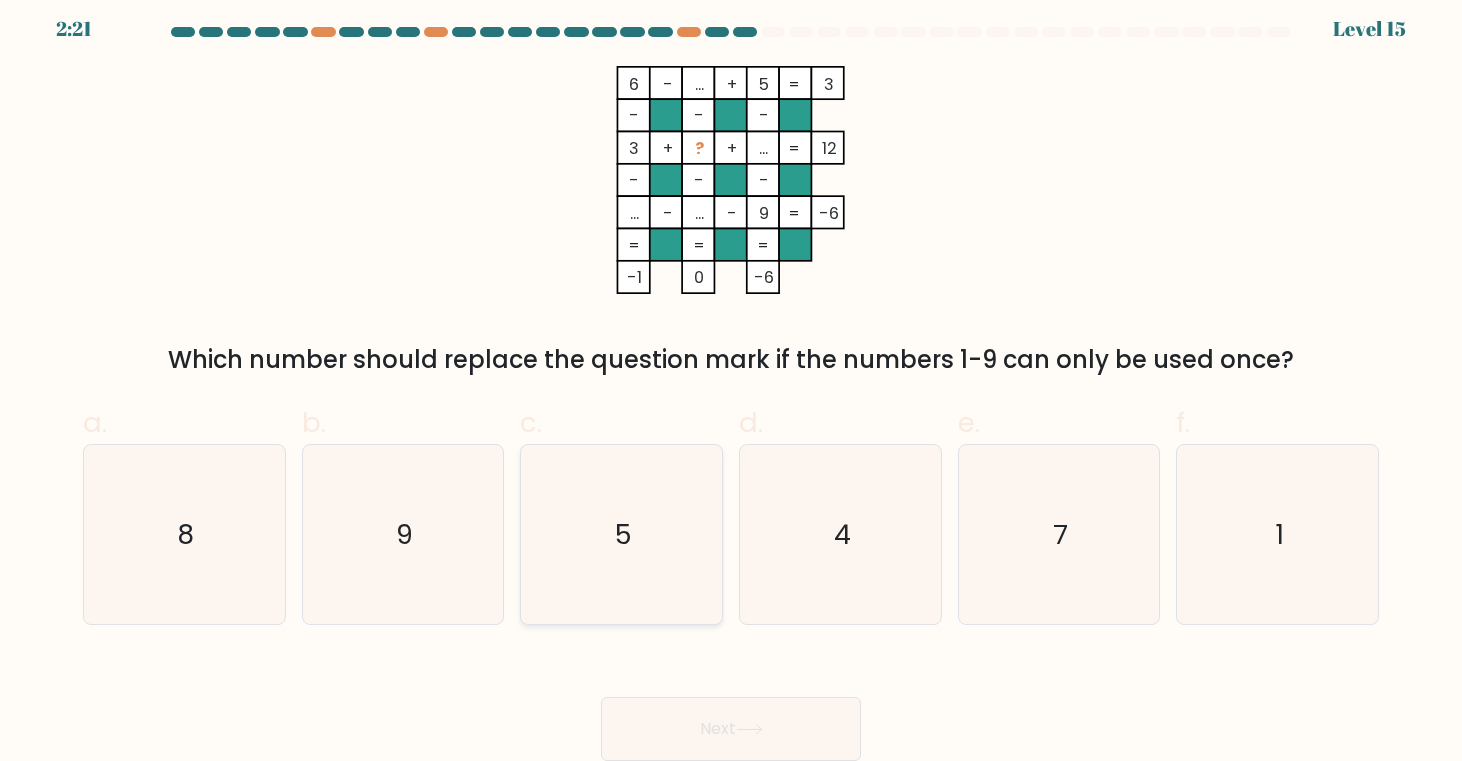 click on "5" 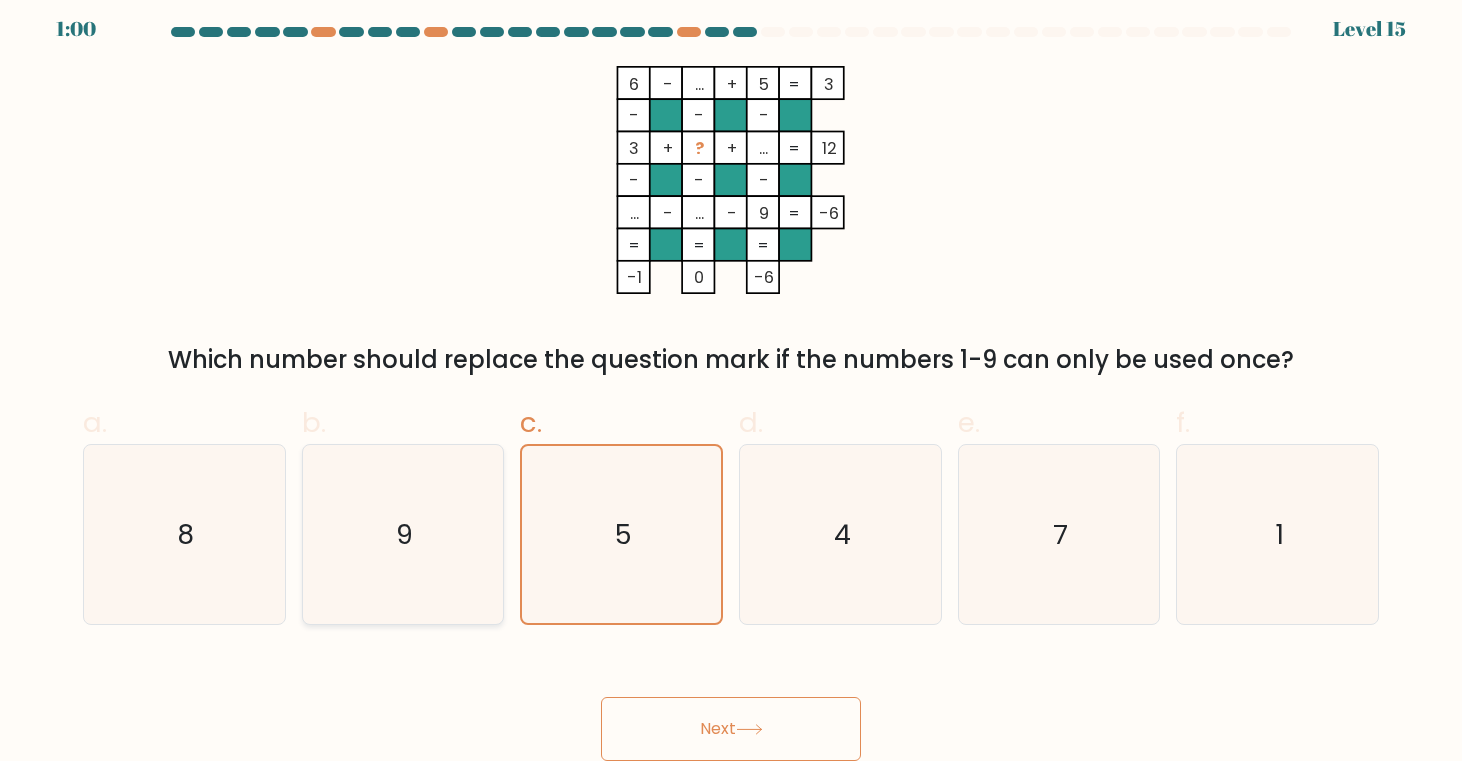click on "9" 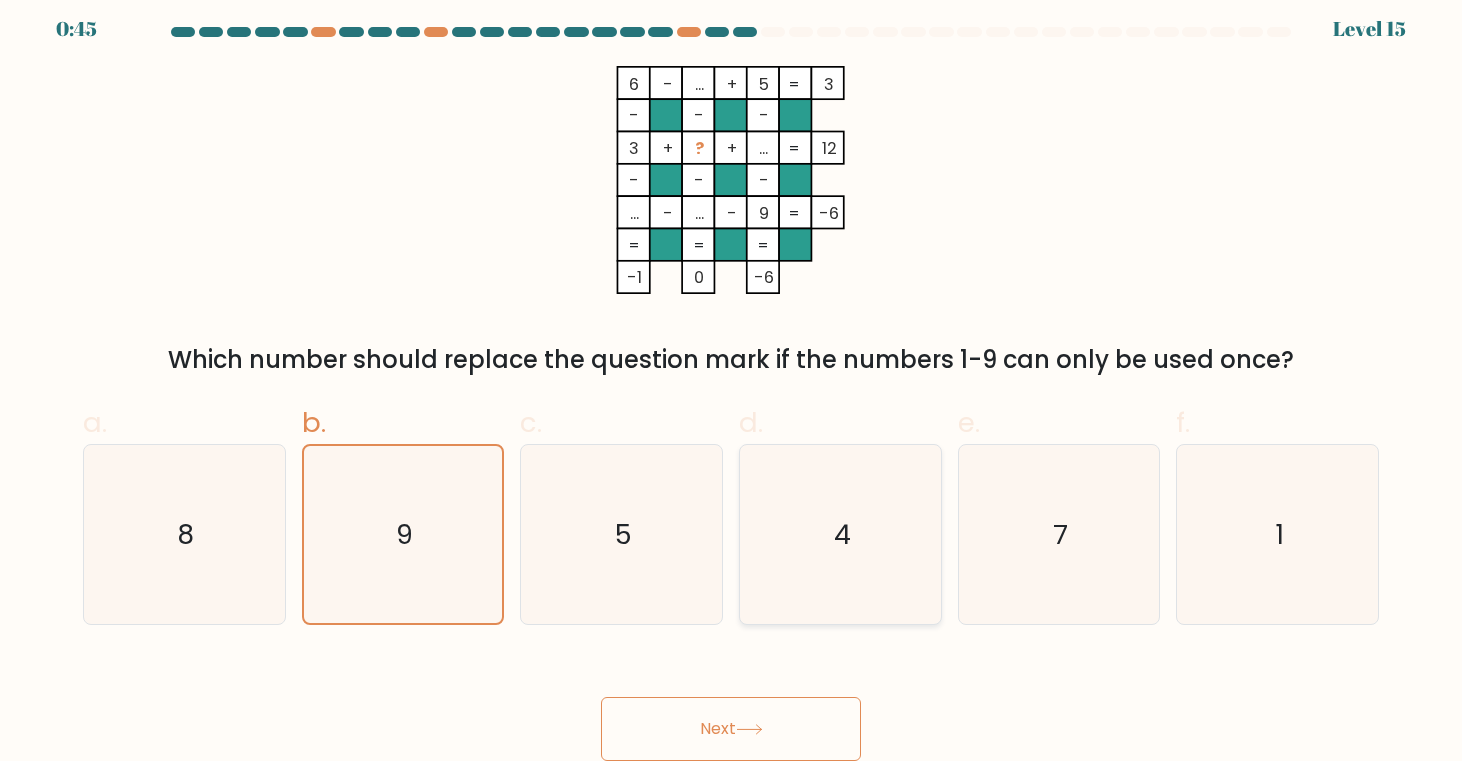 click on "4" 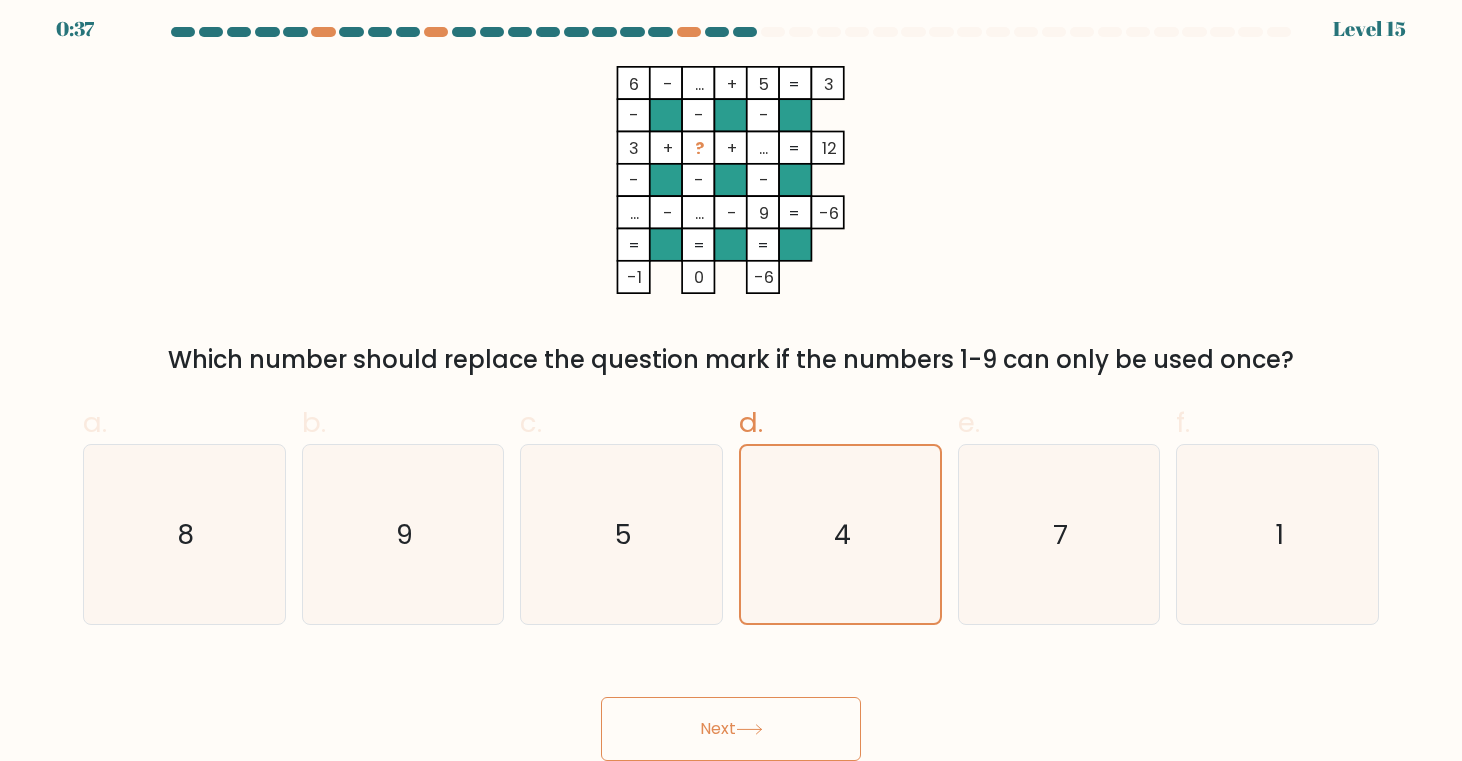 click on "Next" at bounding box center [731, 729] 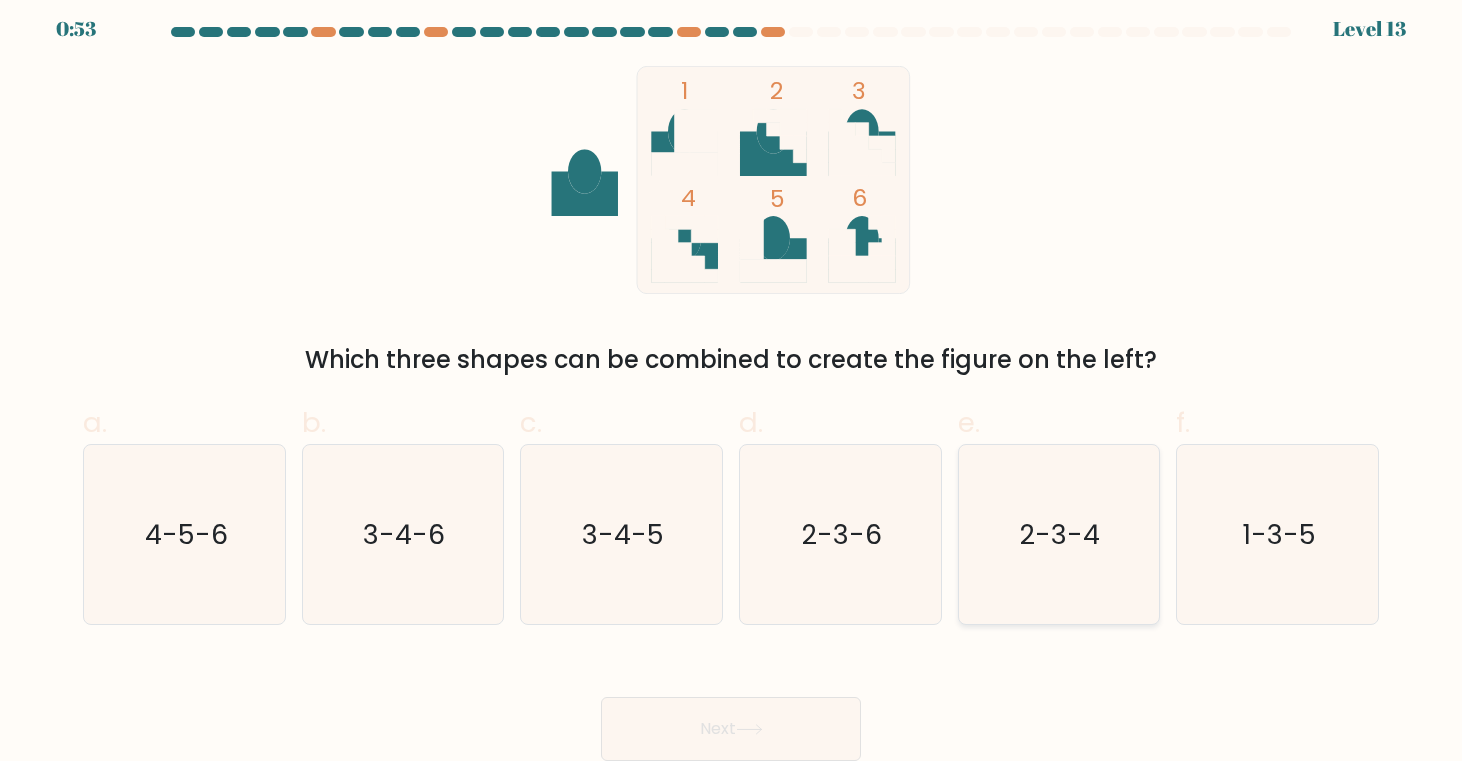 click on "2-3-4" 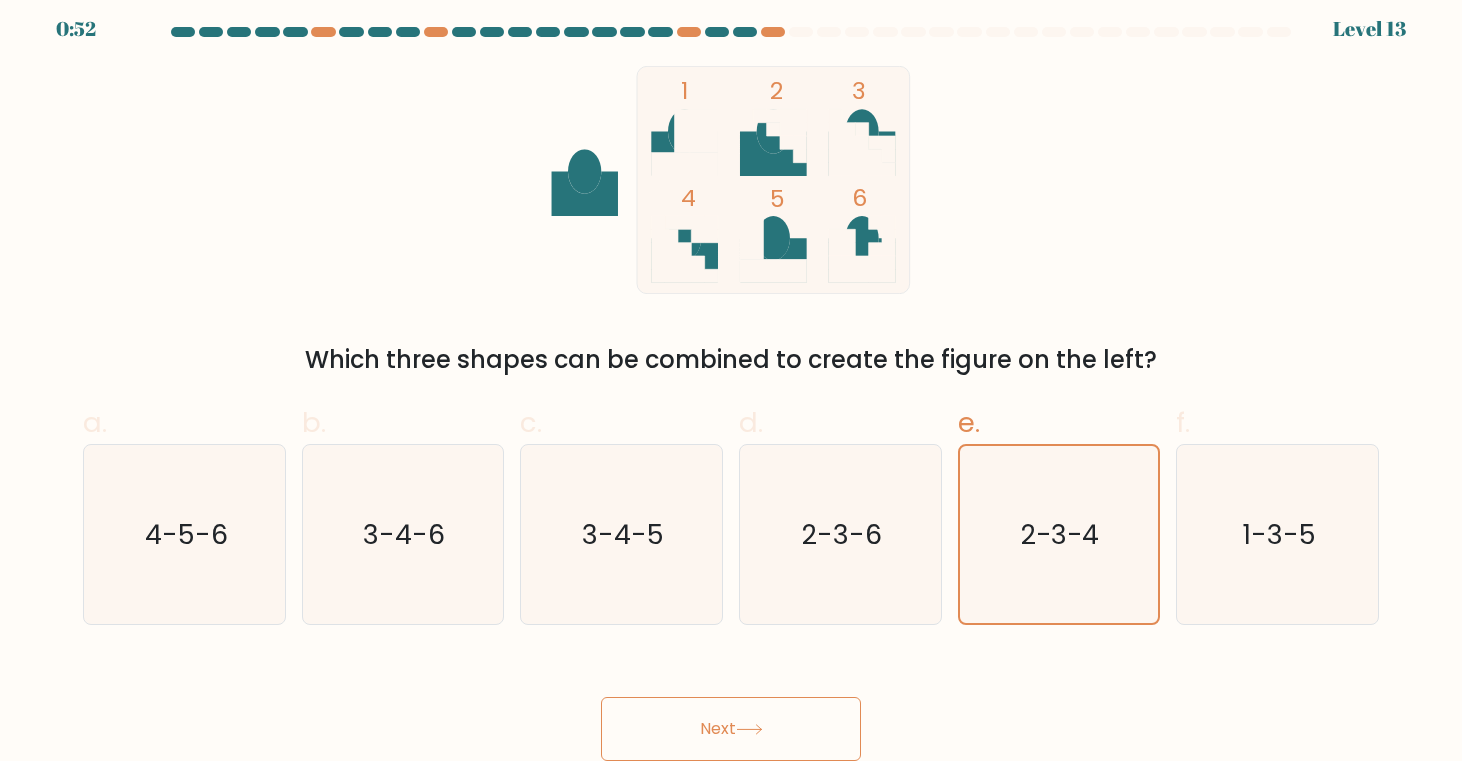 click on "Next" at bounding box center [731, 729] 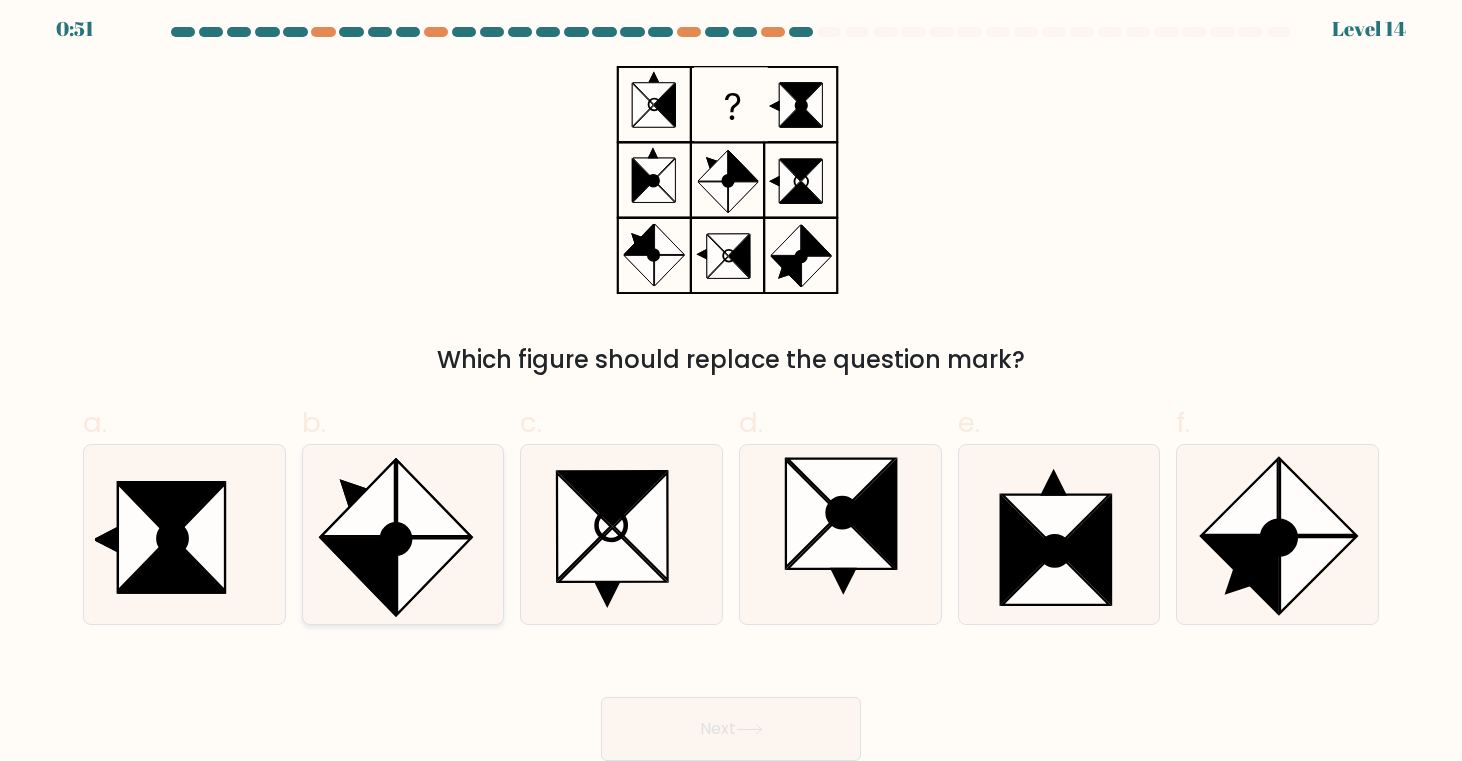 click 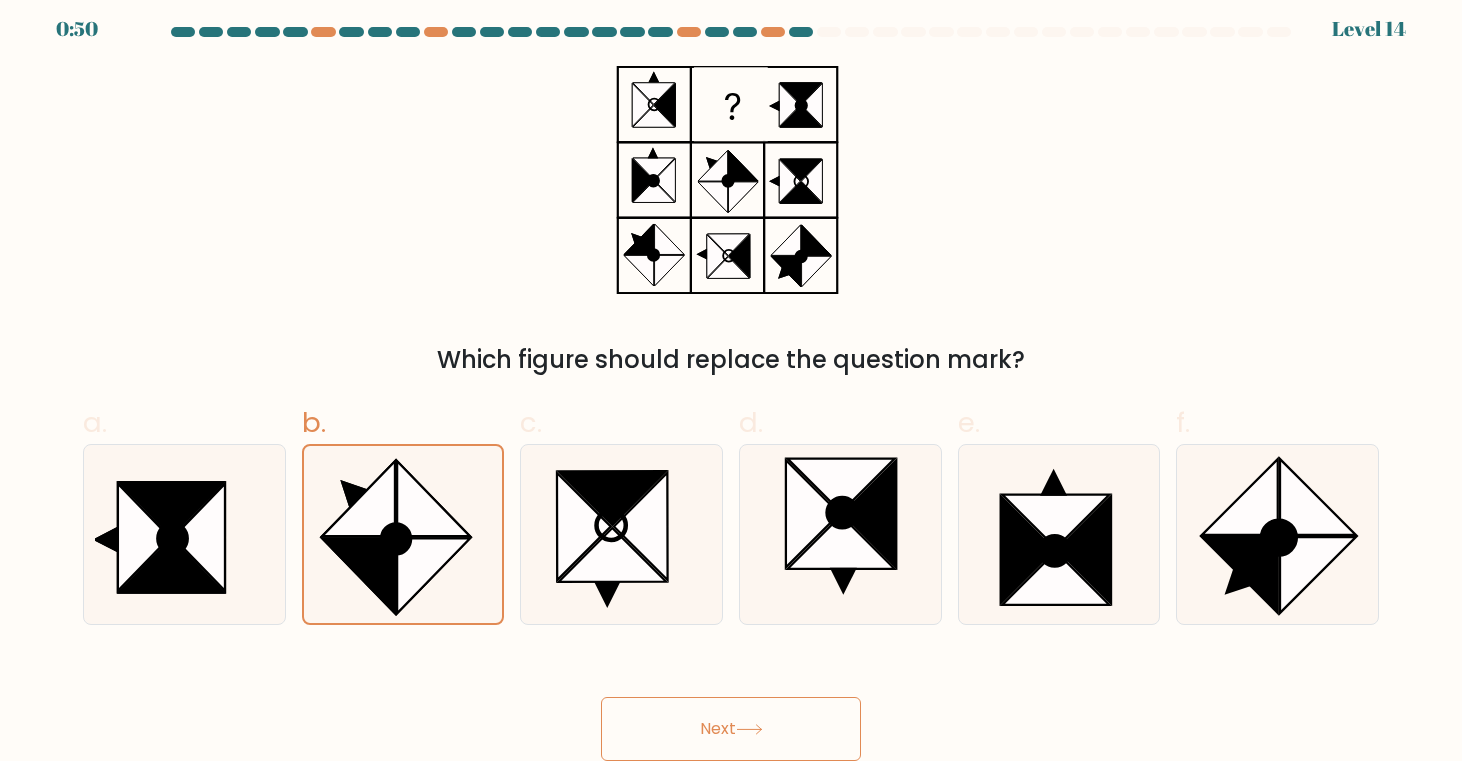 click on "Next" at bounding box center [731, 729] 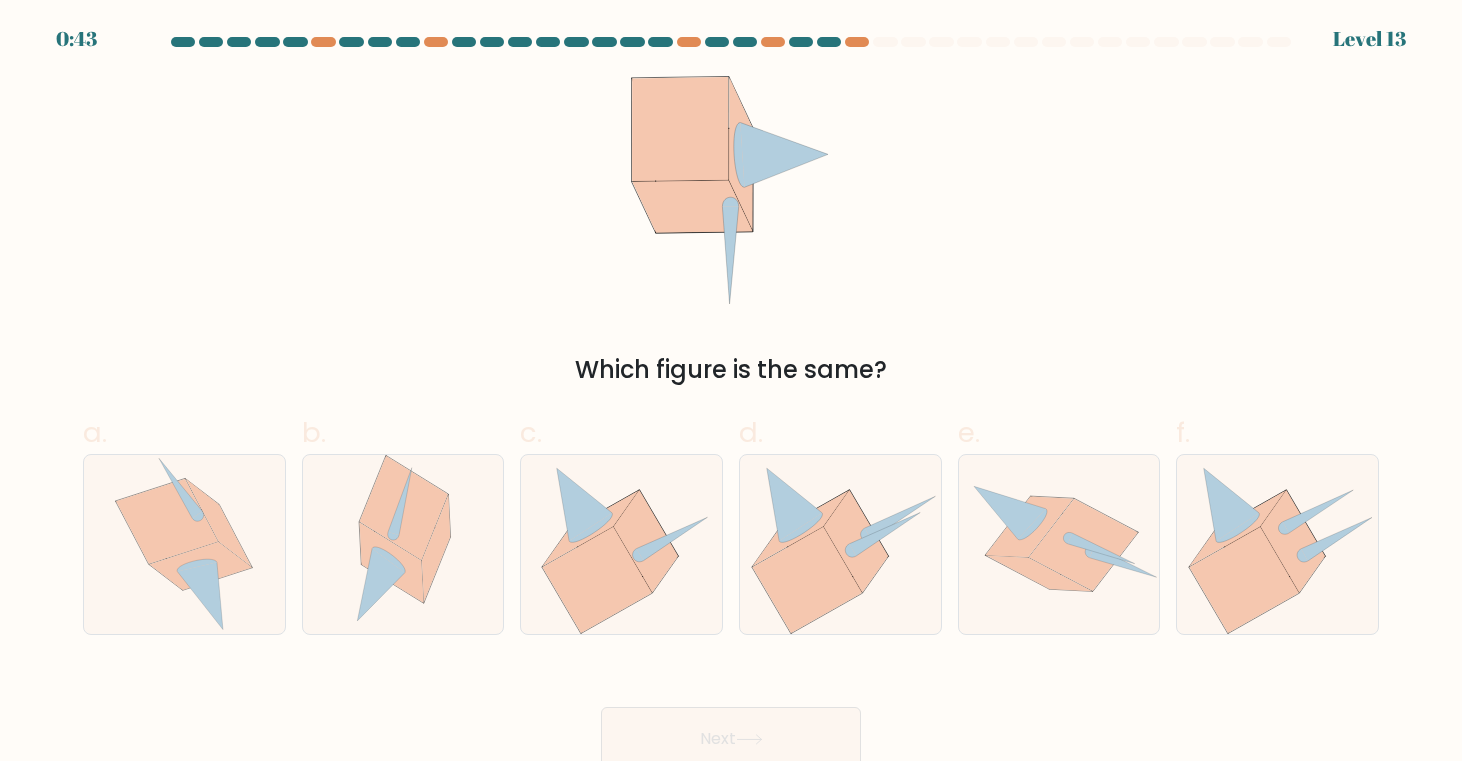 scroll, scrollTop: 0, scrollLeft: 0, axis: both 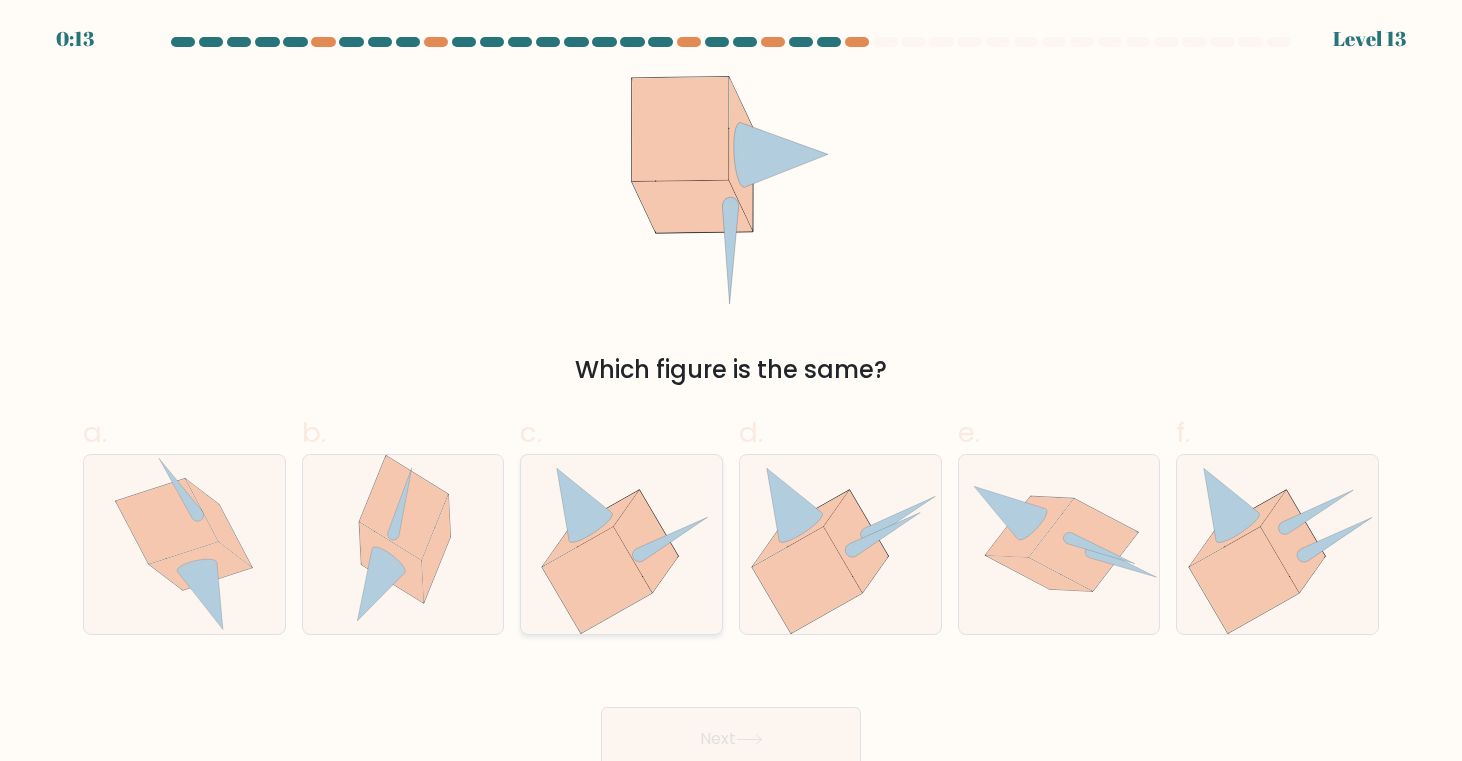 click 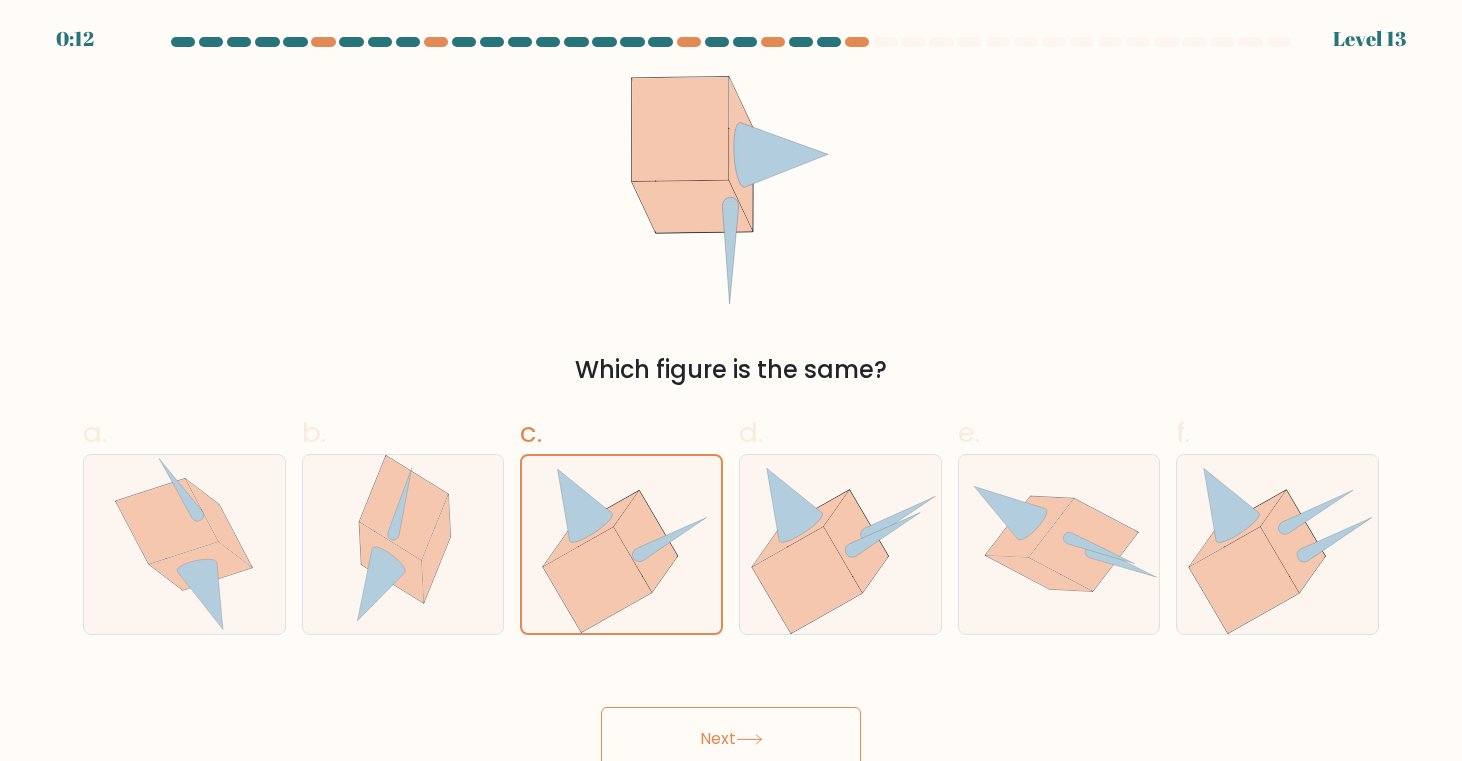 click on "Next" at bounding box center (731, 739) 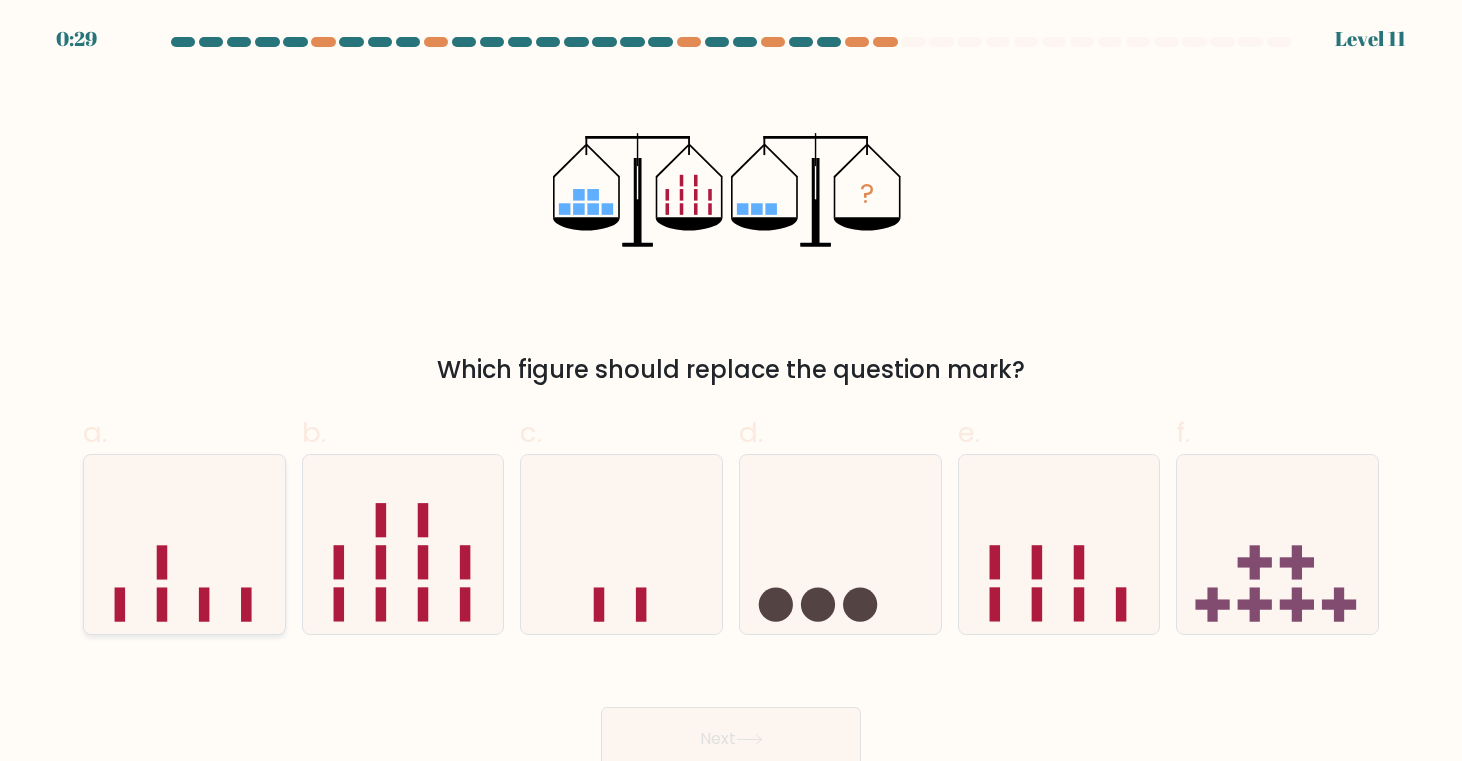 click 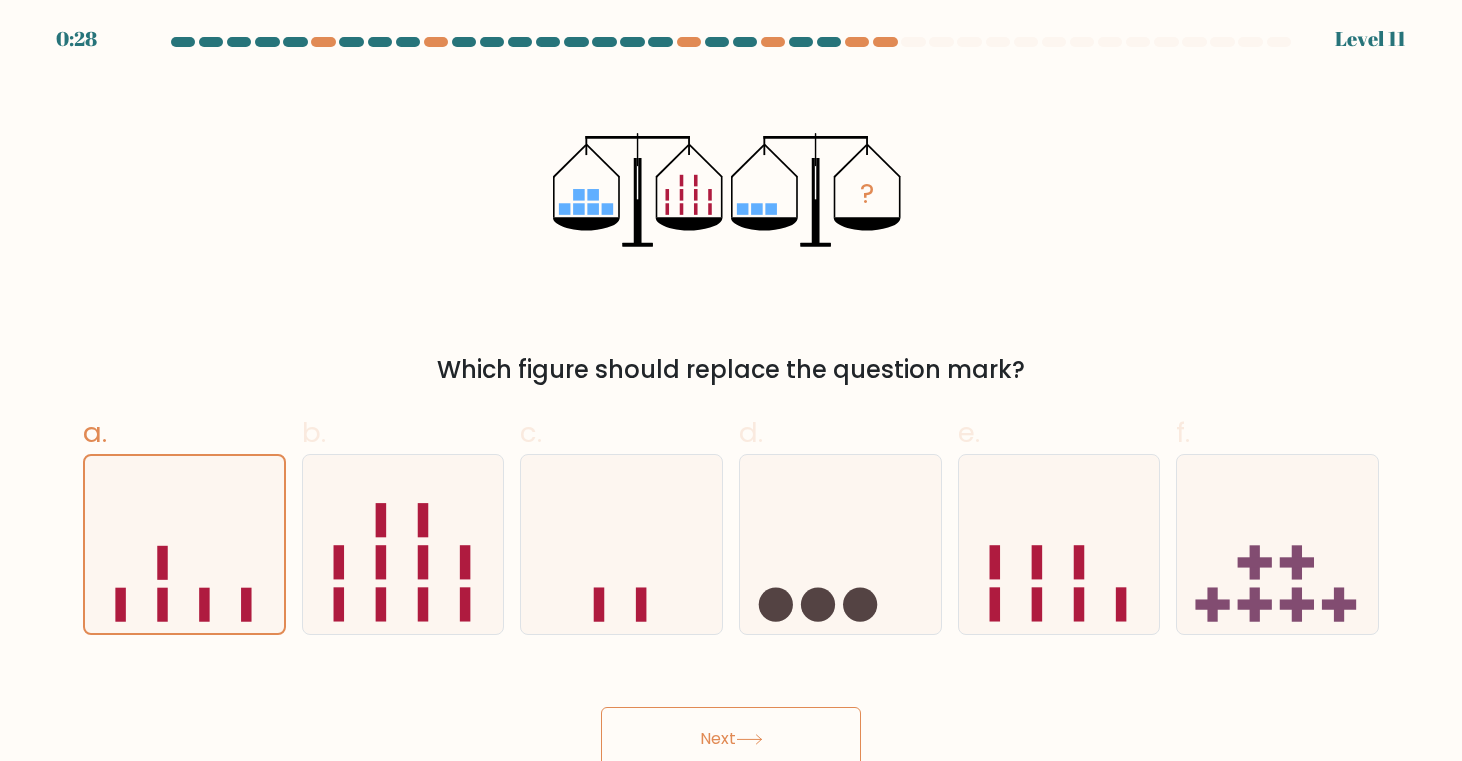 click on "Next" at bounding box center [731, 739] 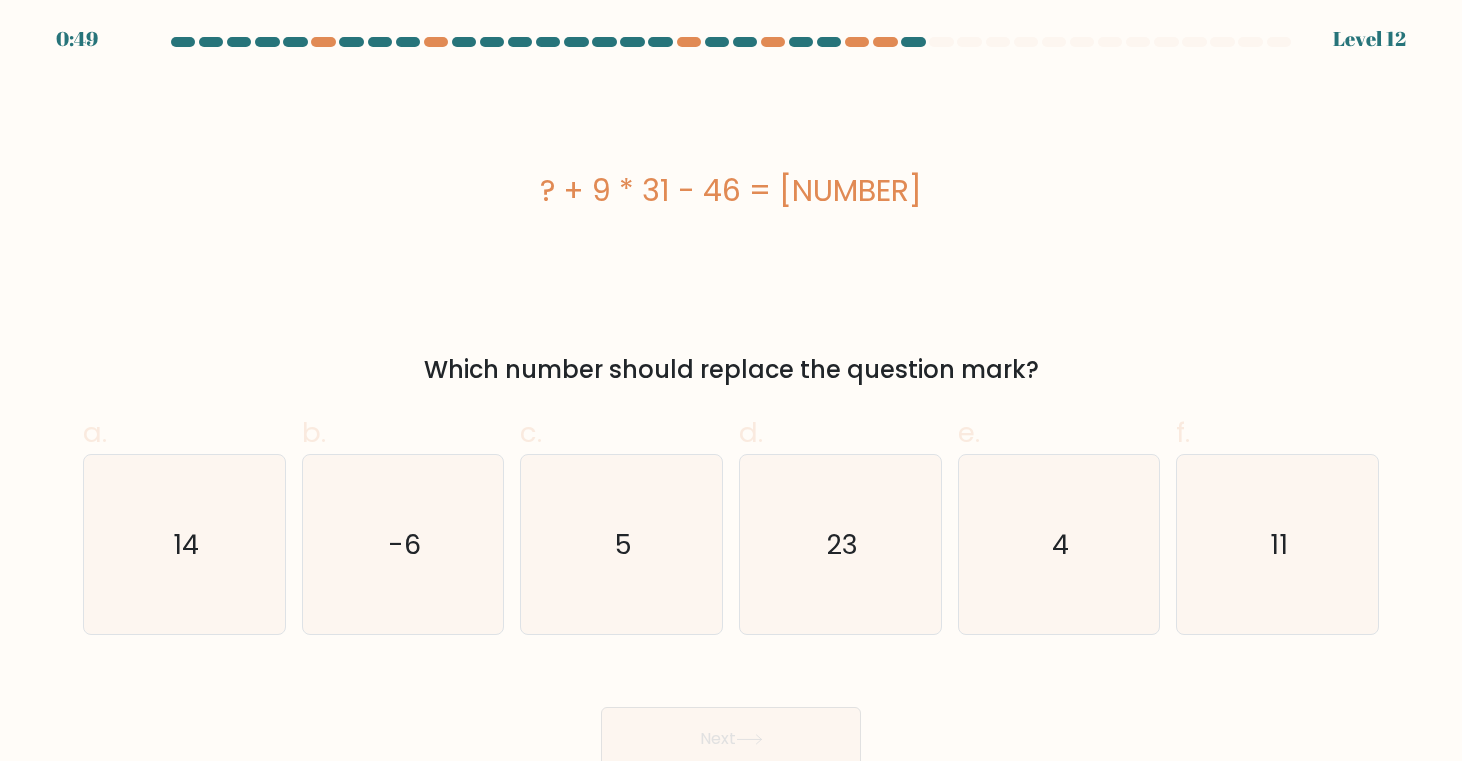 click on "? + 9 * 31 - 46 = 244" at bounding box center (731, 190) 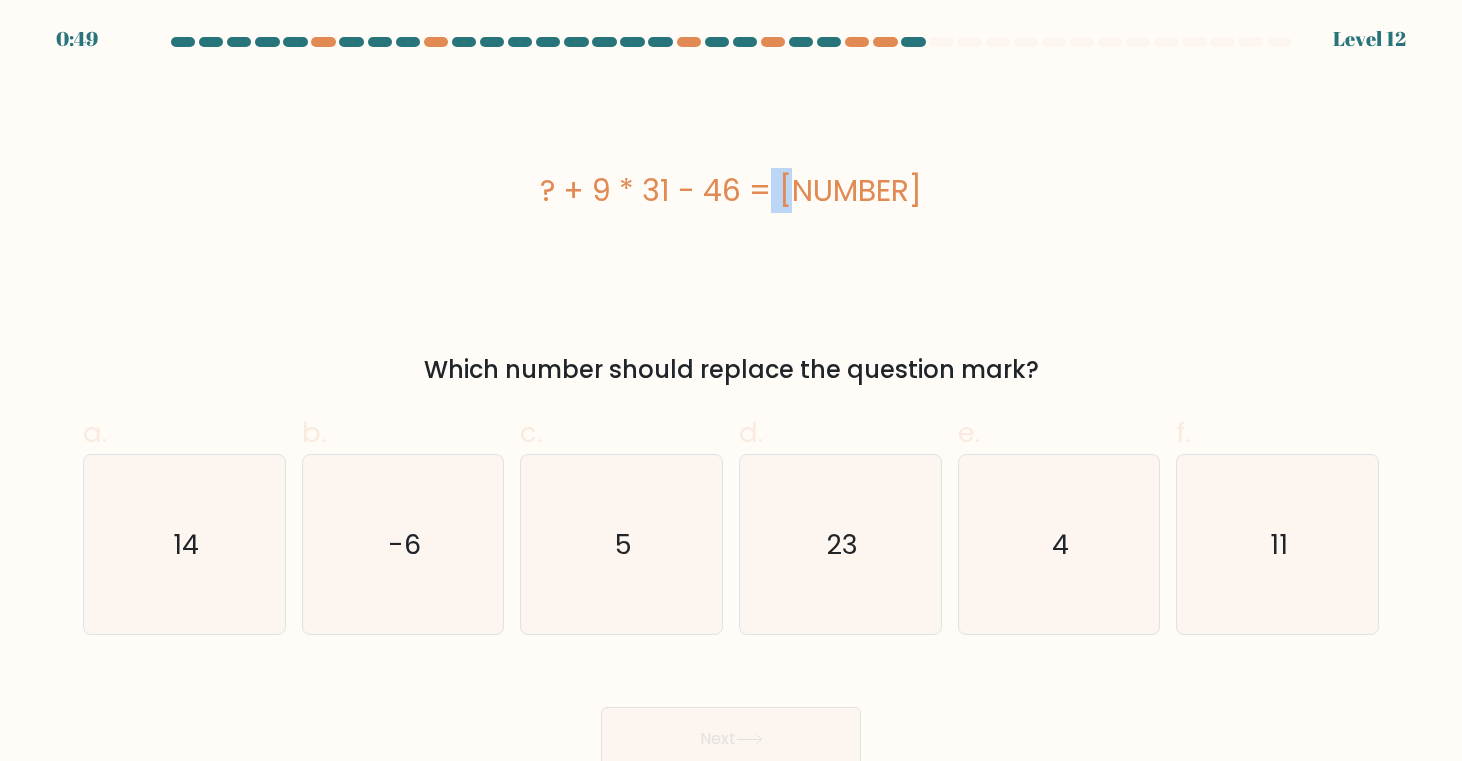 click on "? + 9 * 31 - 46 = 244" at bounding box center [731, 190] 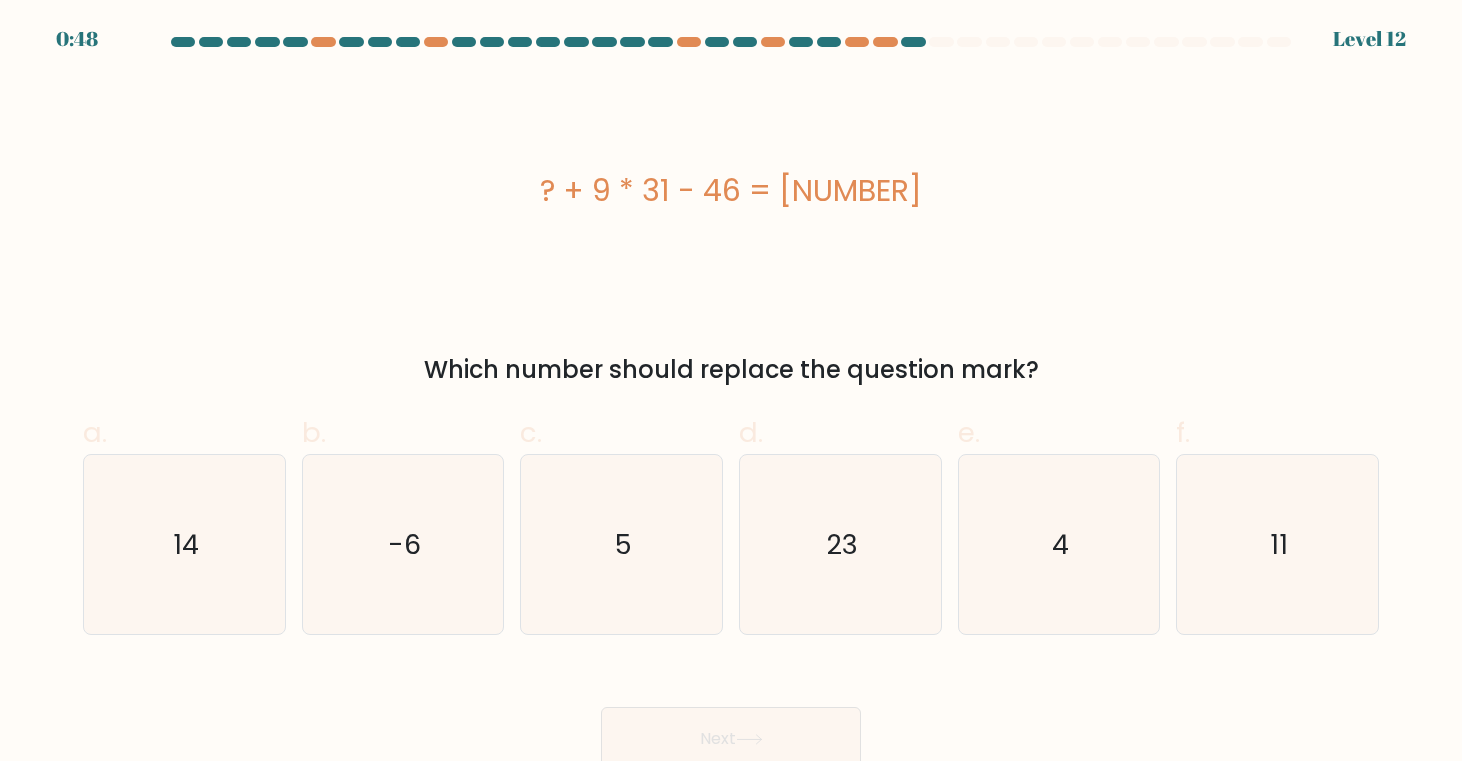 click on "? + 9 * 31 - 46 = 244" at bounding box center [731, 190] 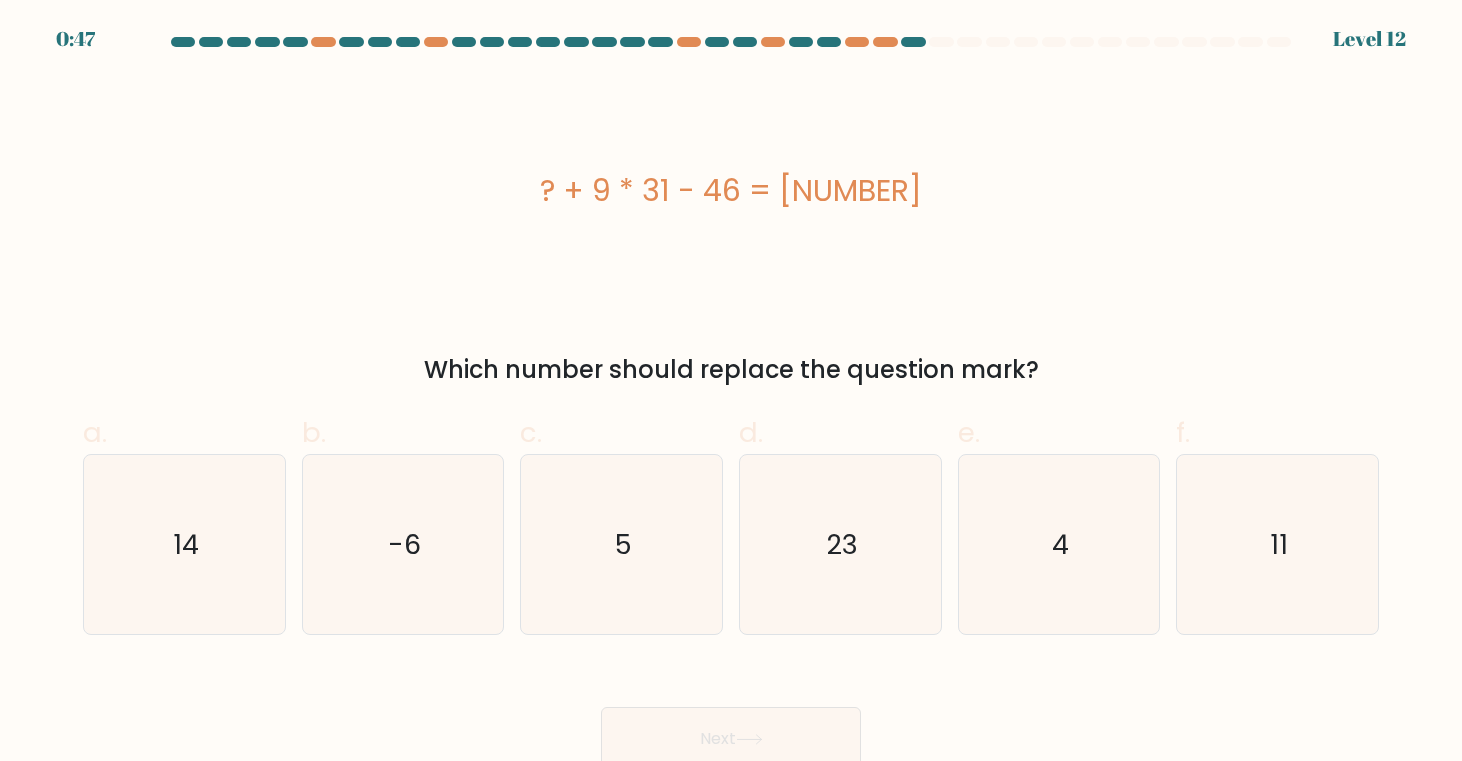 drag, startPoint x: 586, startPoint y: 186, endPoint x: 921, endPoint y: 185, distance: 335.0015 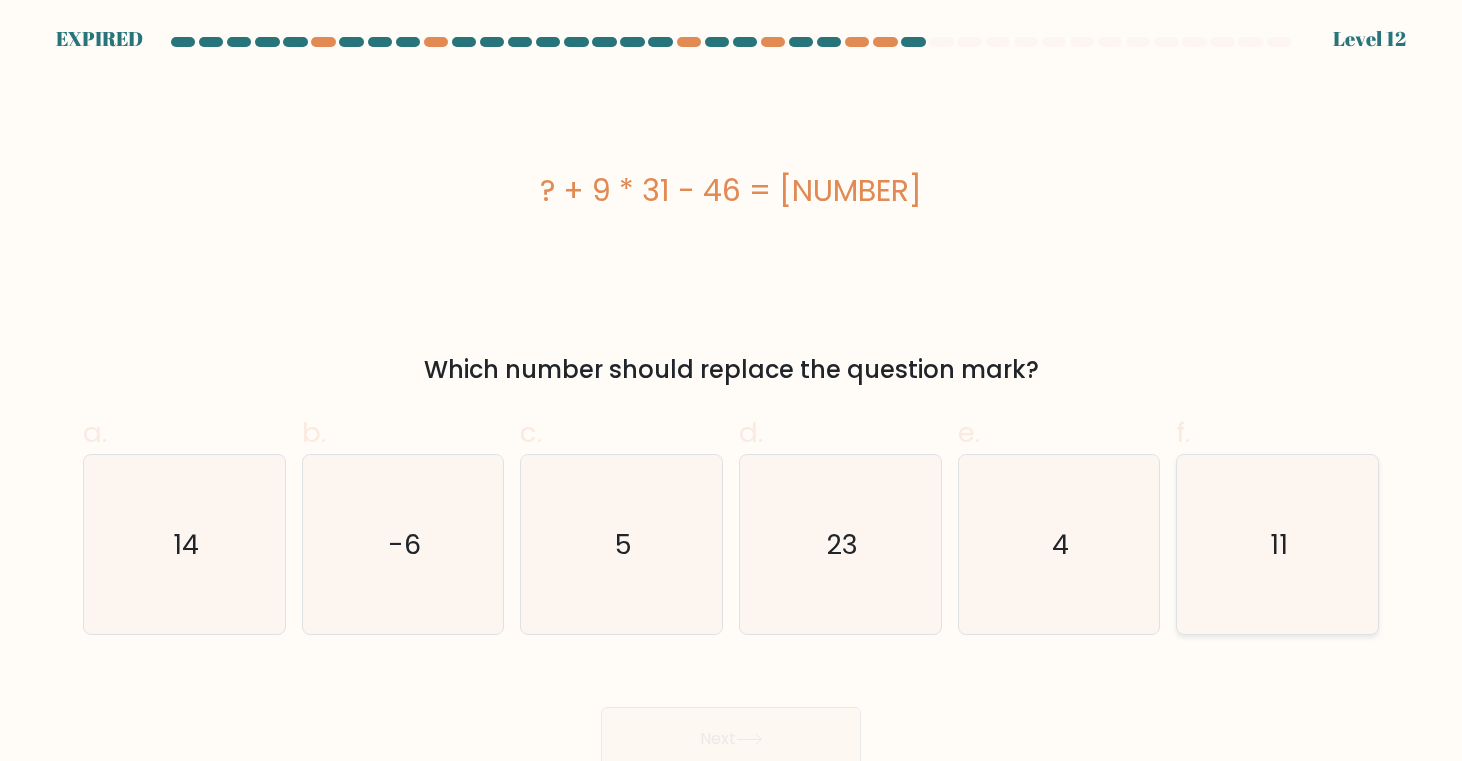 click on "11" 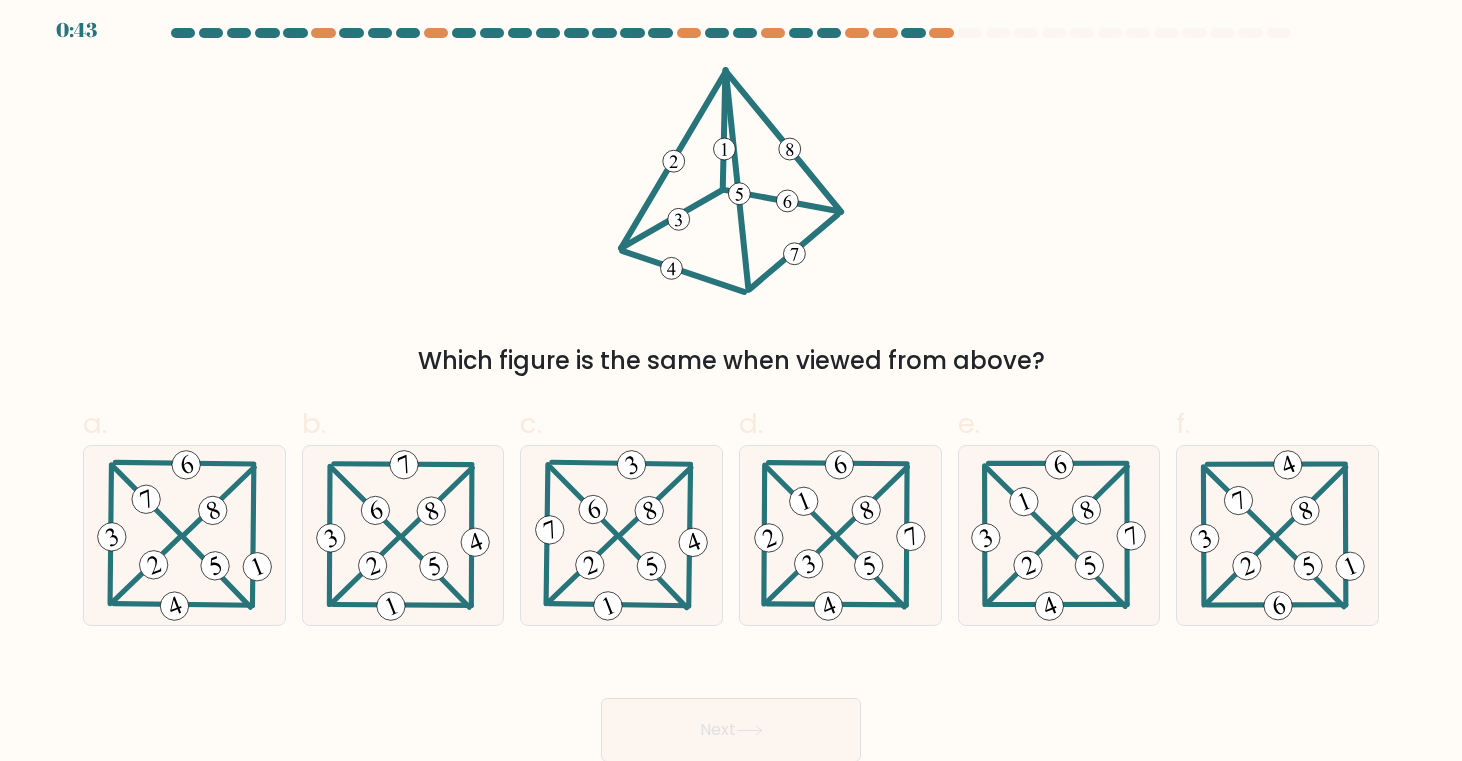 scroll, scrollTop: 10, scrollLeft: 0, axis: vertical 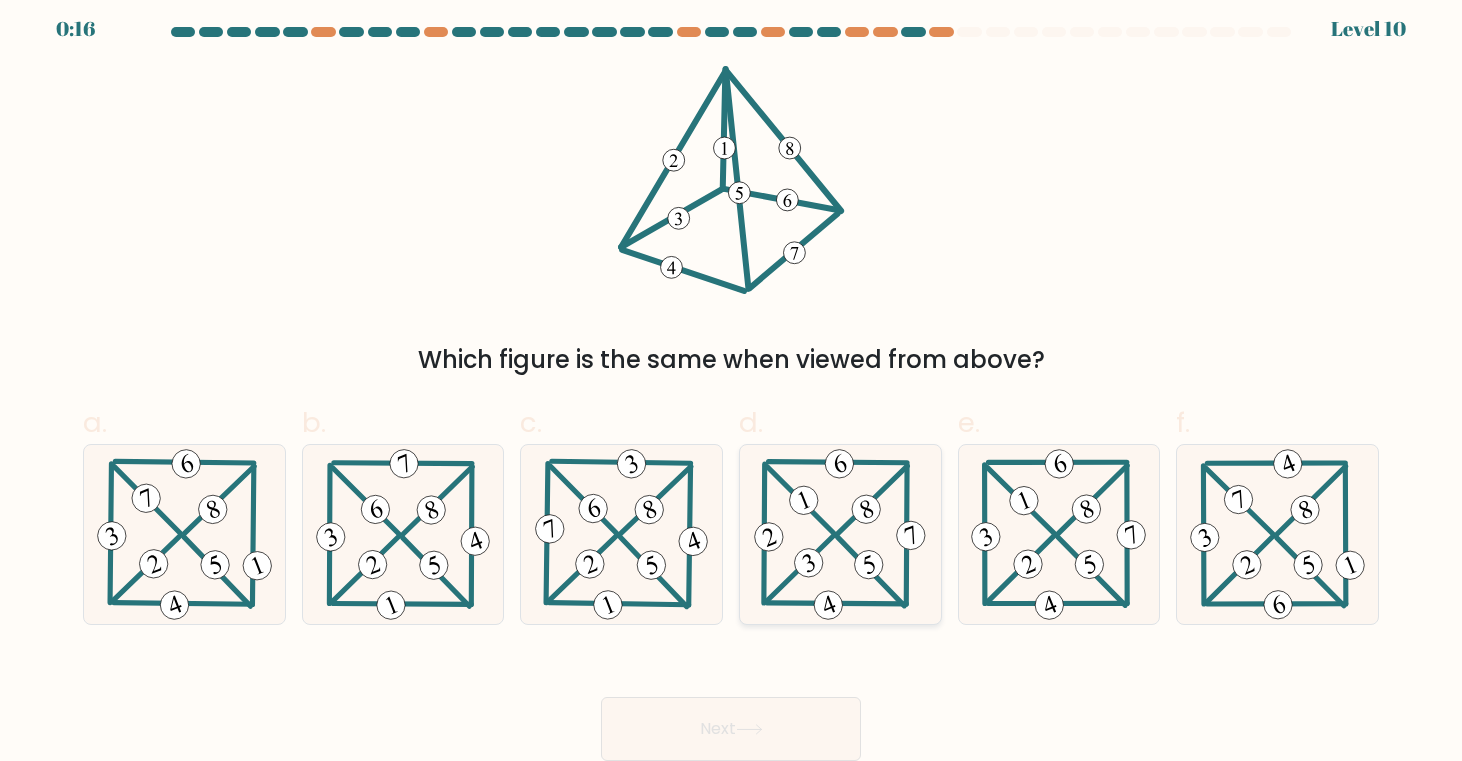 click 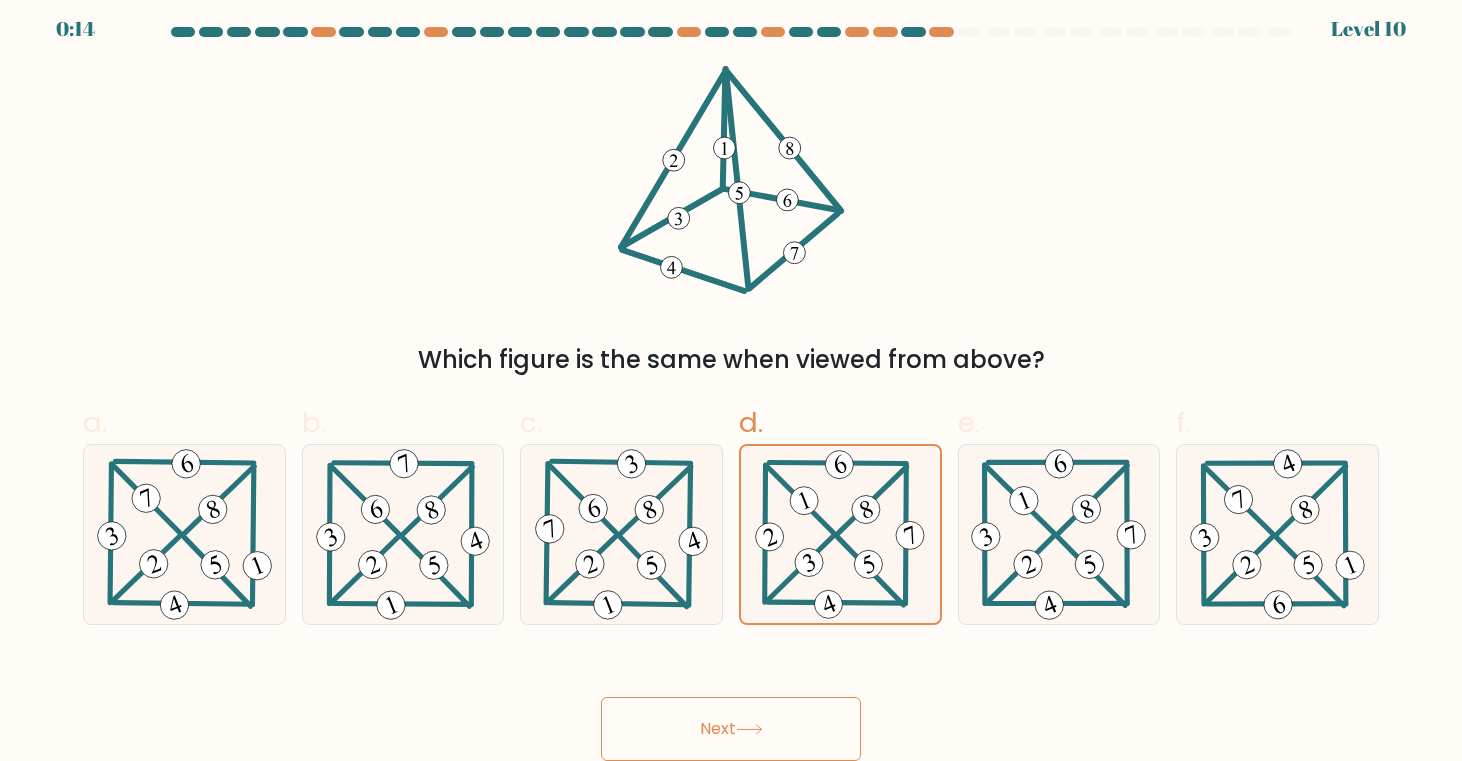 click 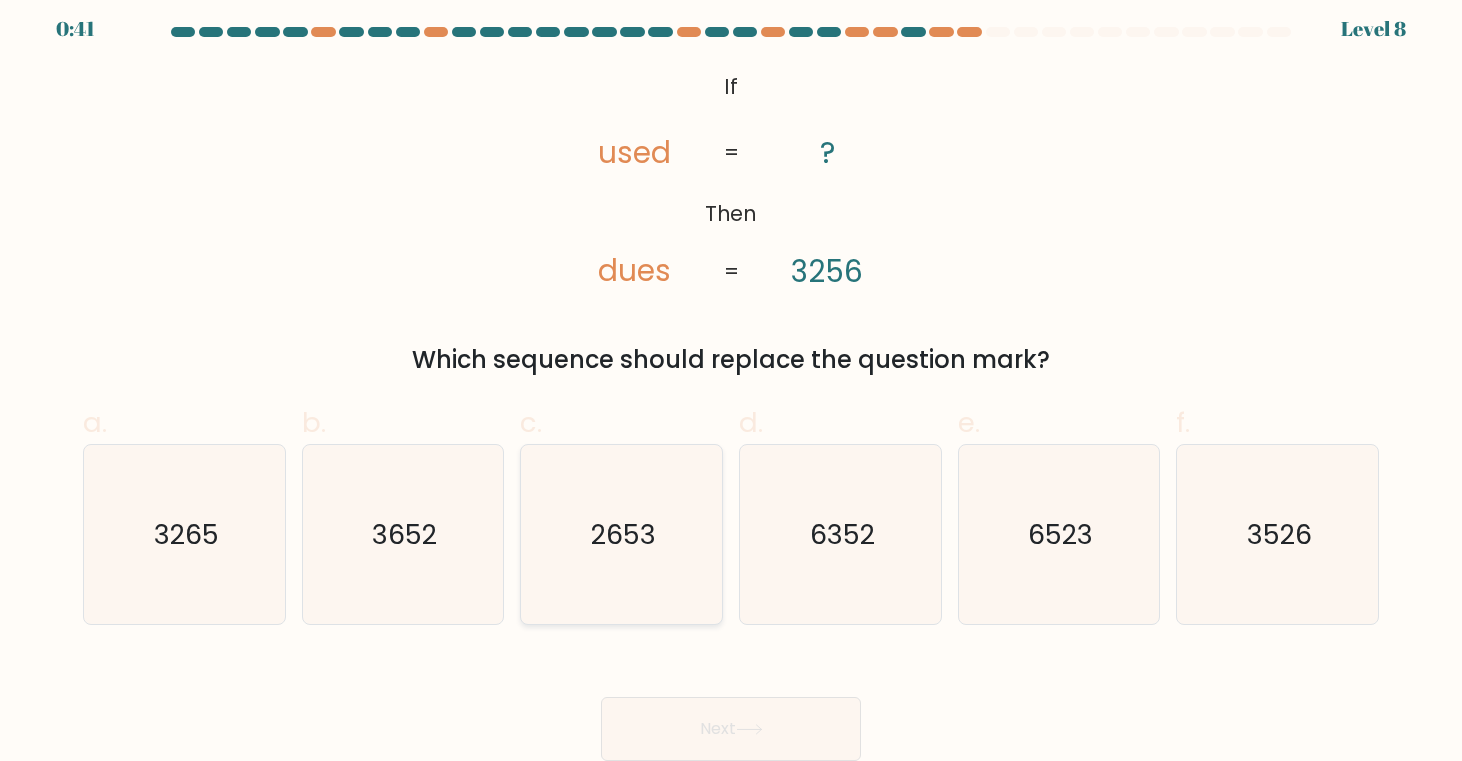 click on "2653" 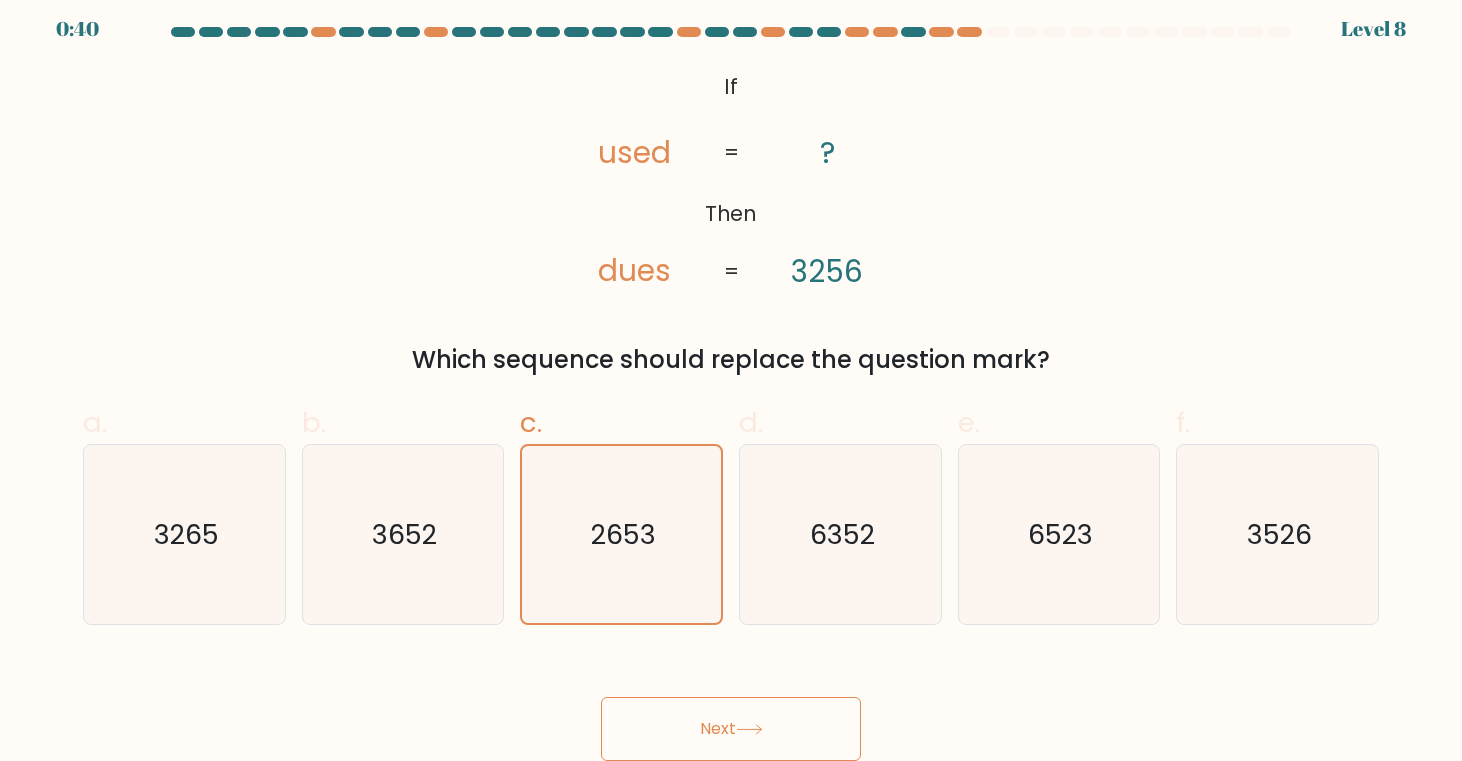 click on "Next" at bounding box center [731, 729] 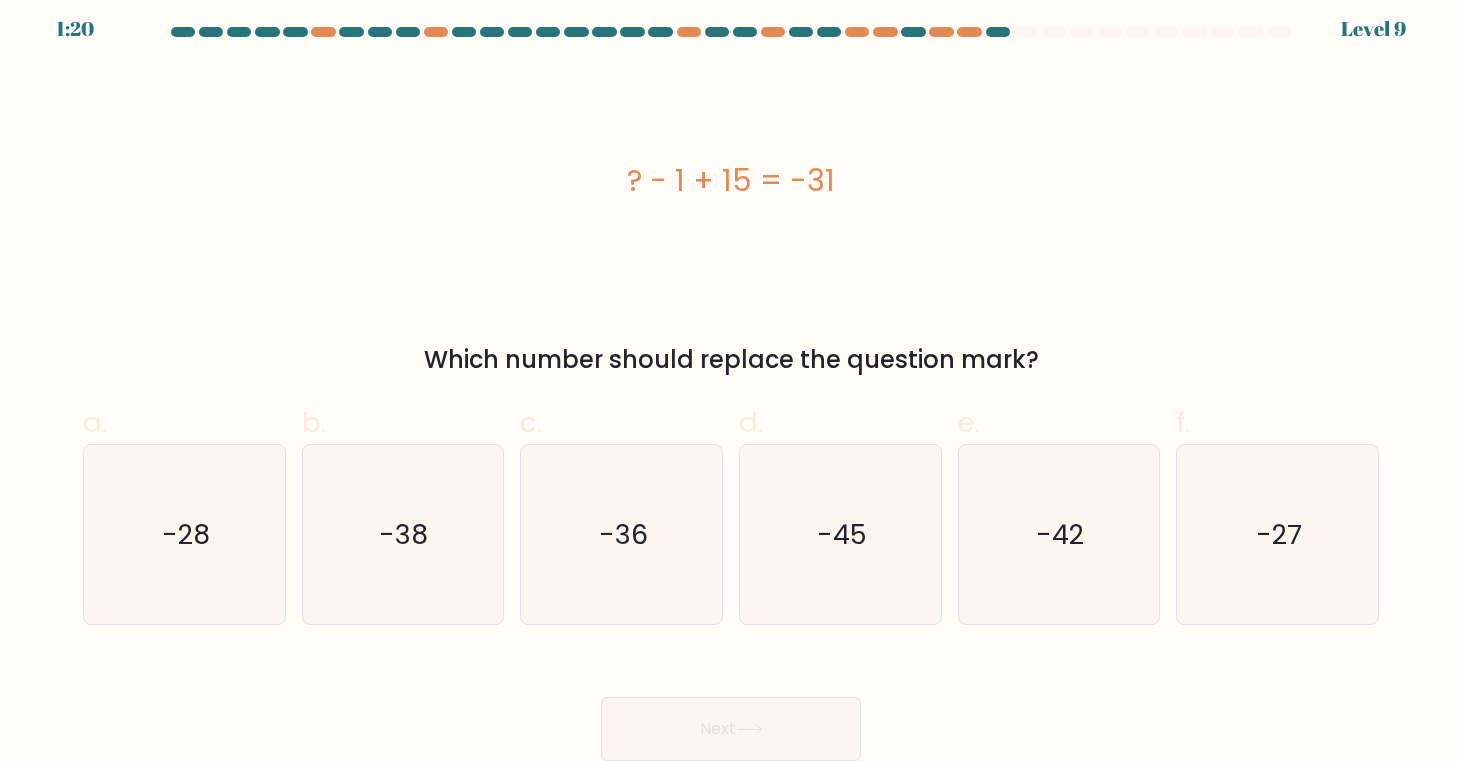 click on "? - 1 + 15 = -31" at bounding box center [731, 180] 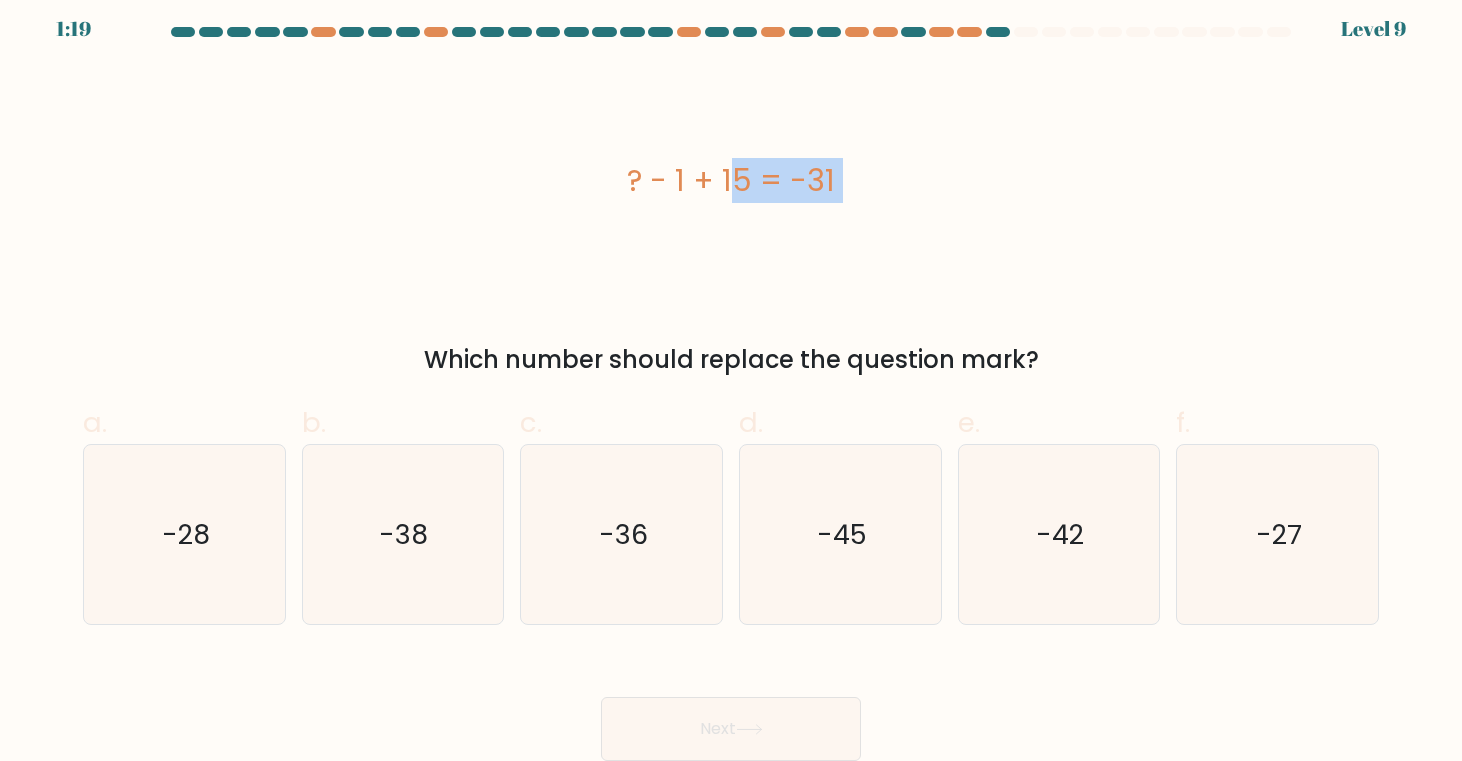 click on "? - 1 + 15 = -31" at bounding box center (731, 180) 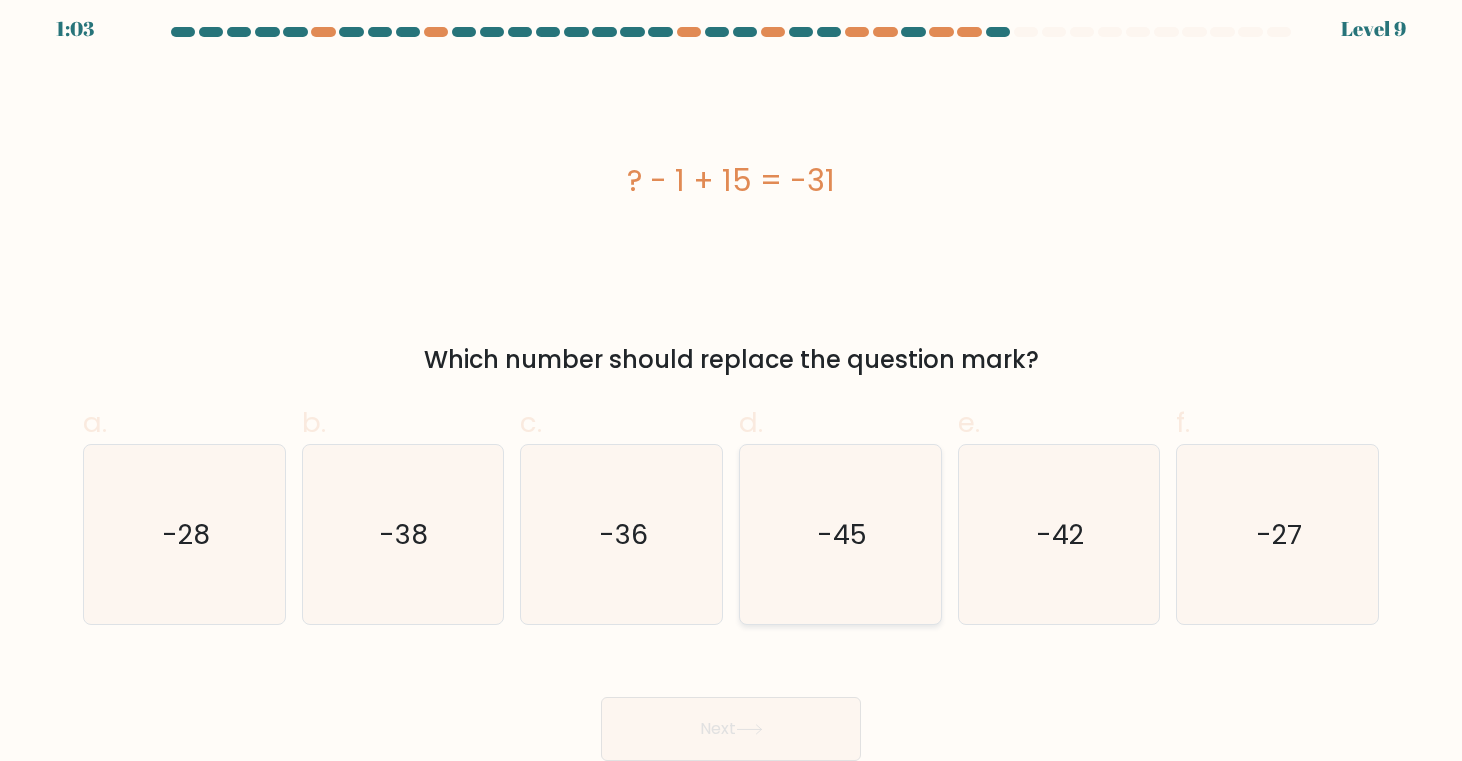 click on "-45" 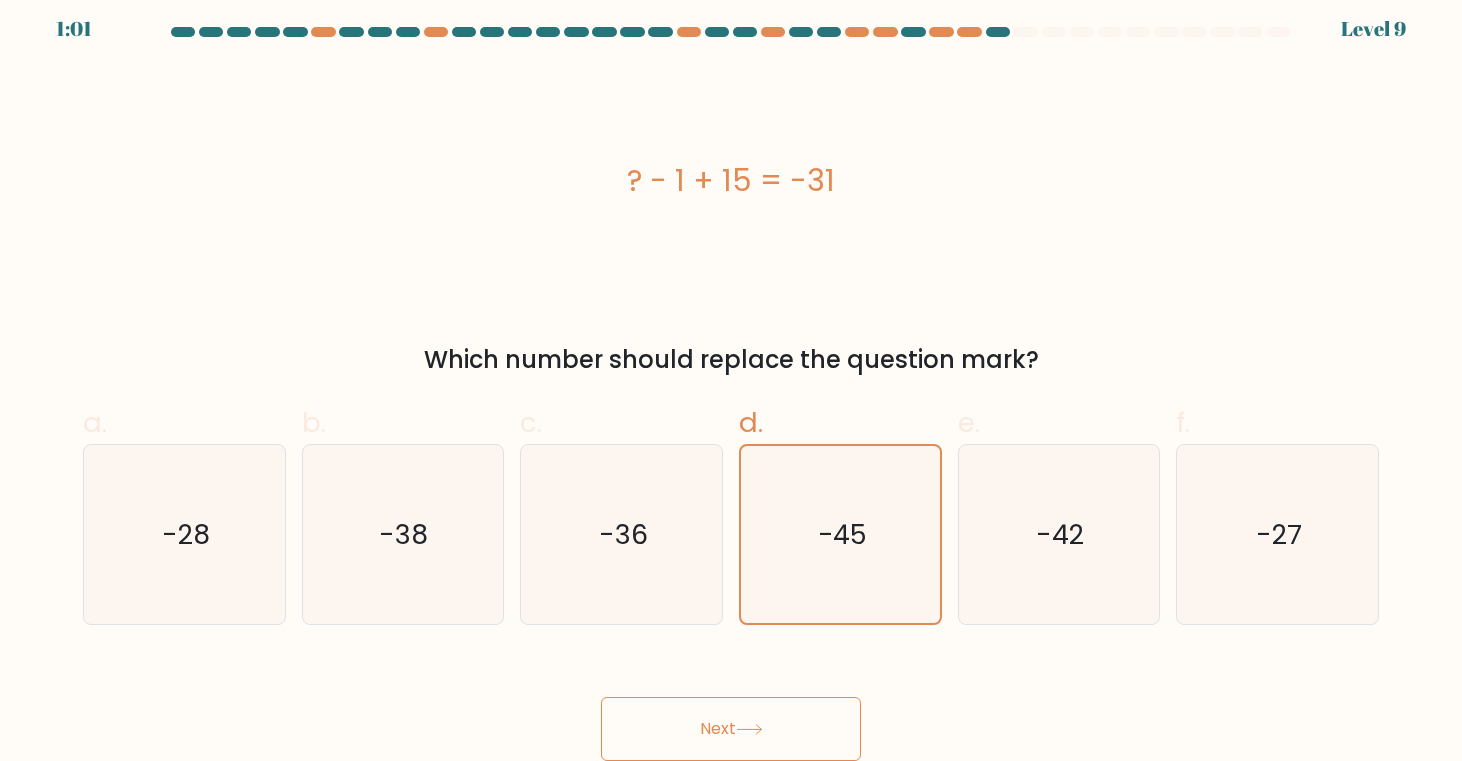 click on "Next" at bounding box center [731, 729] 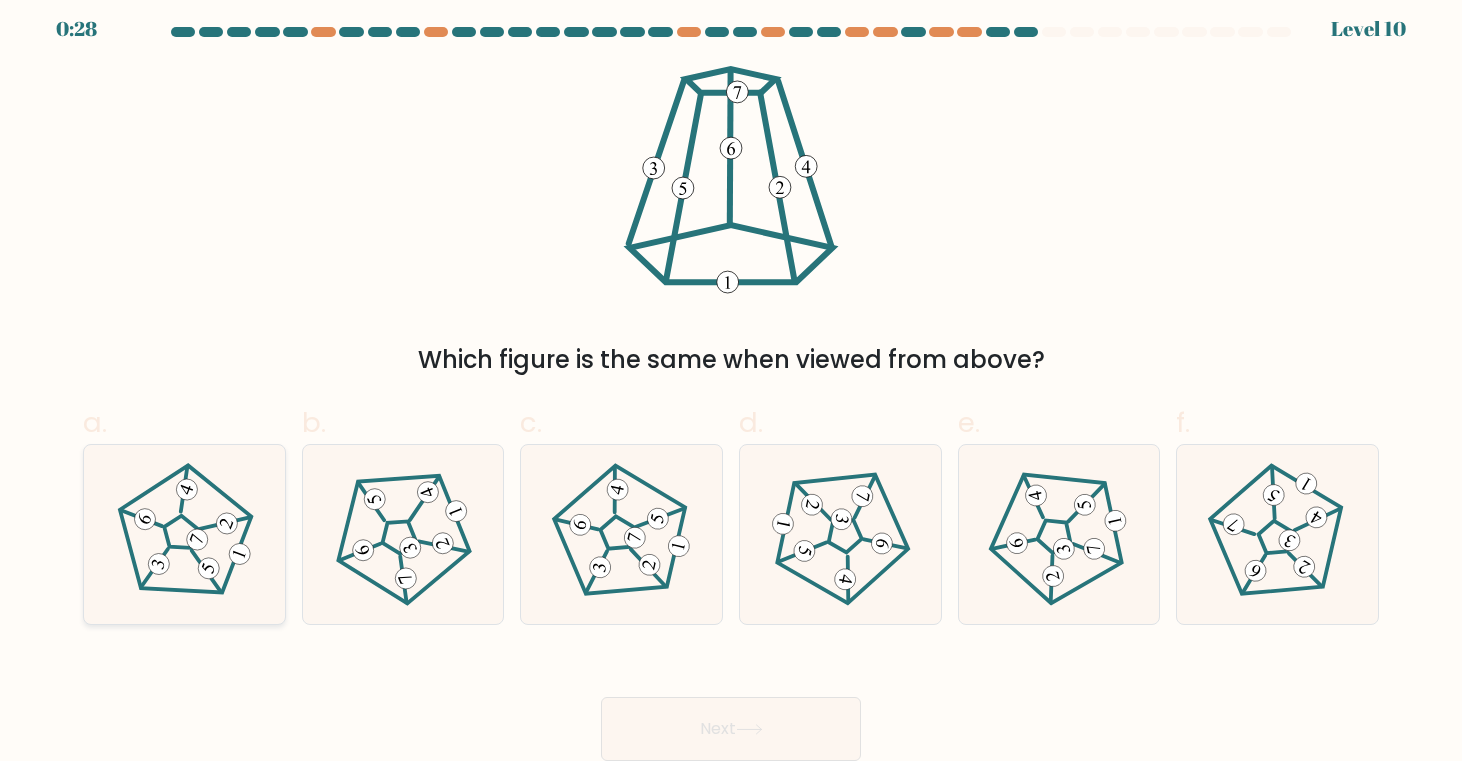 click 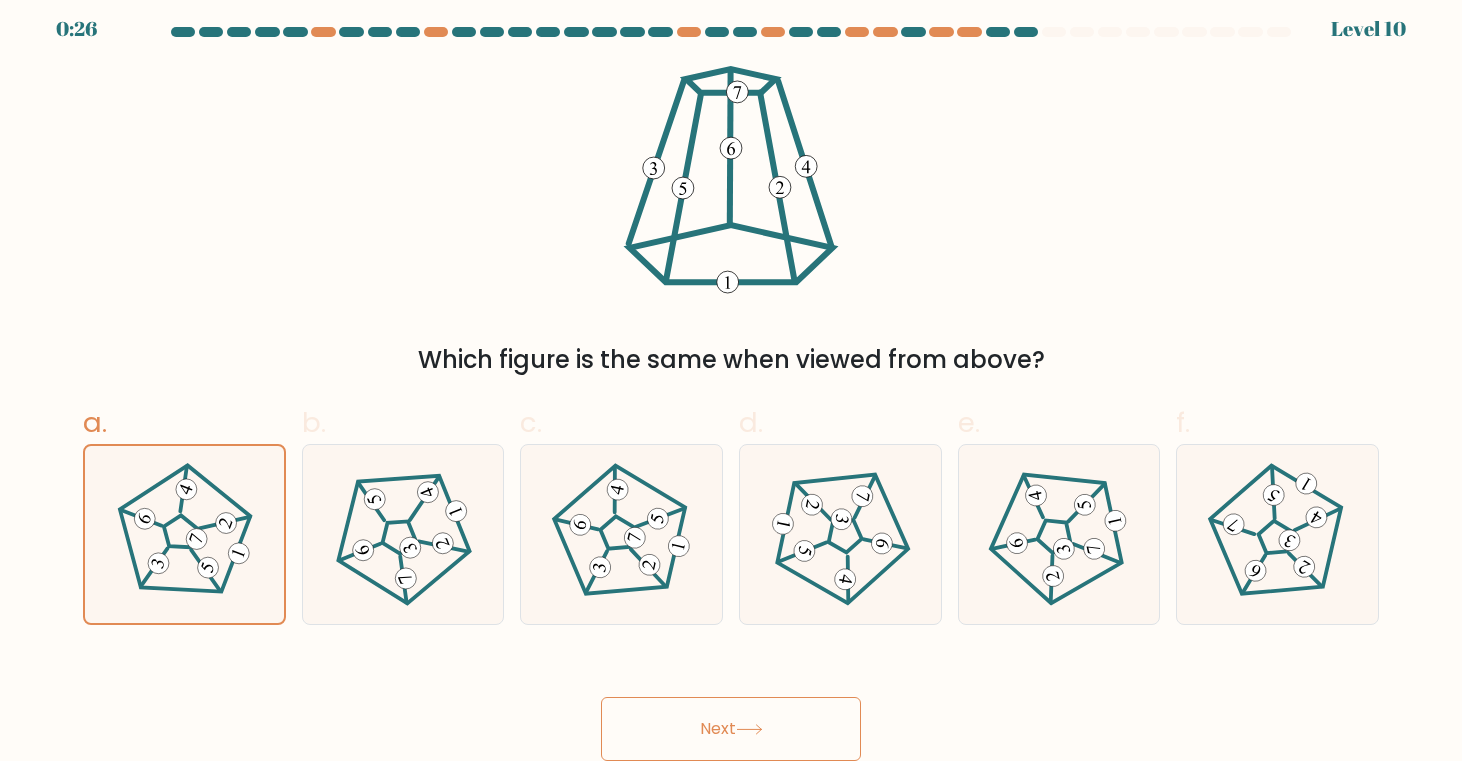 click on "Next" at bounding box center [731, 729] 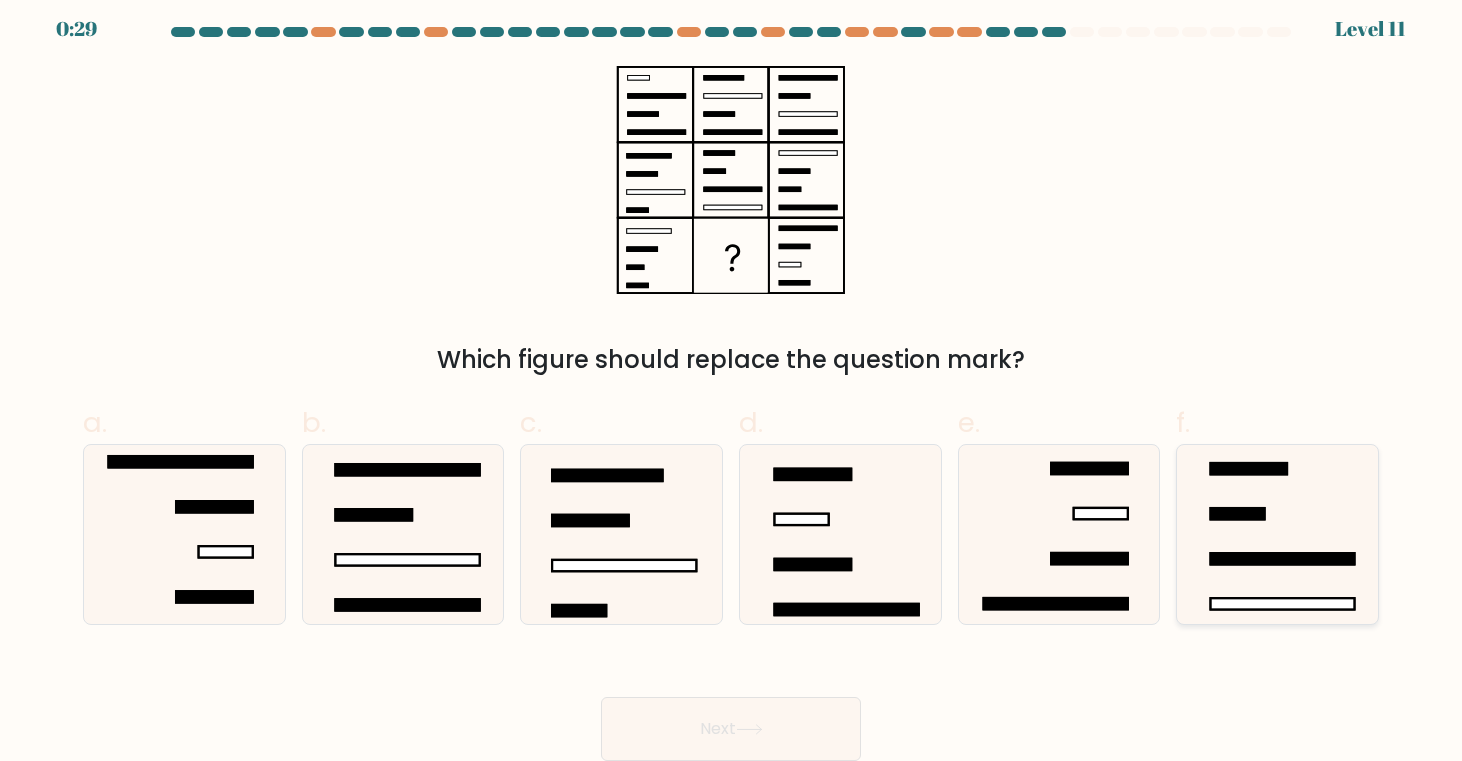 click 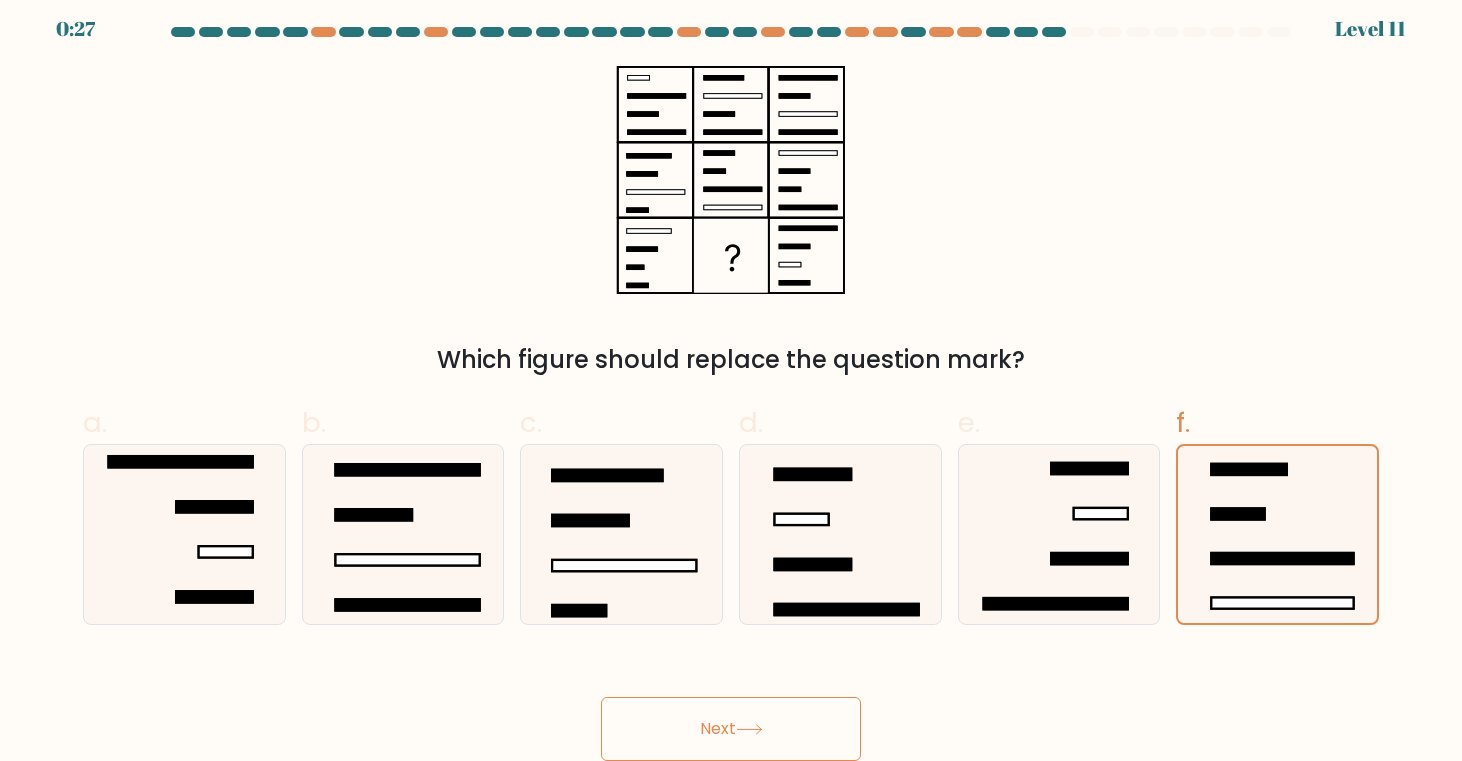 click on "Next" at bounding box center (731, 729) 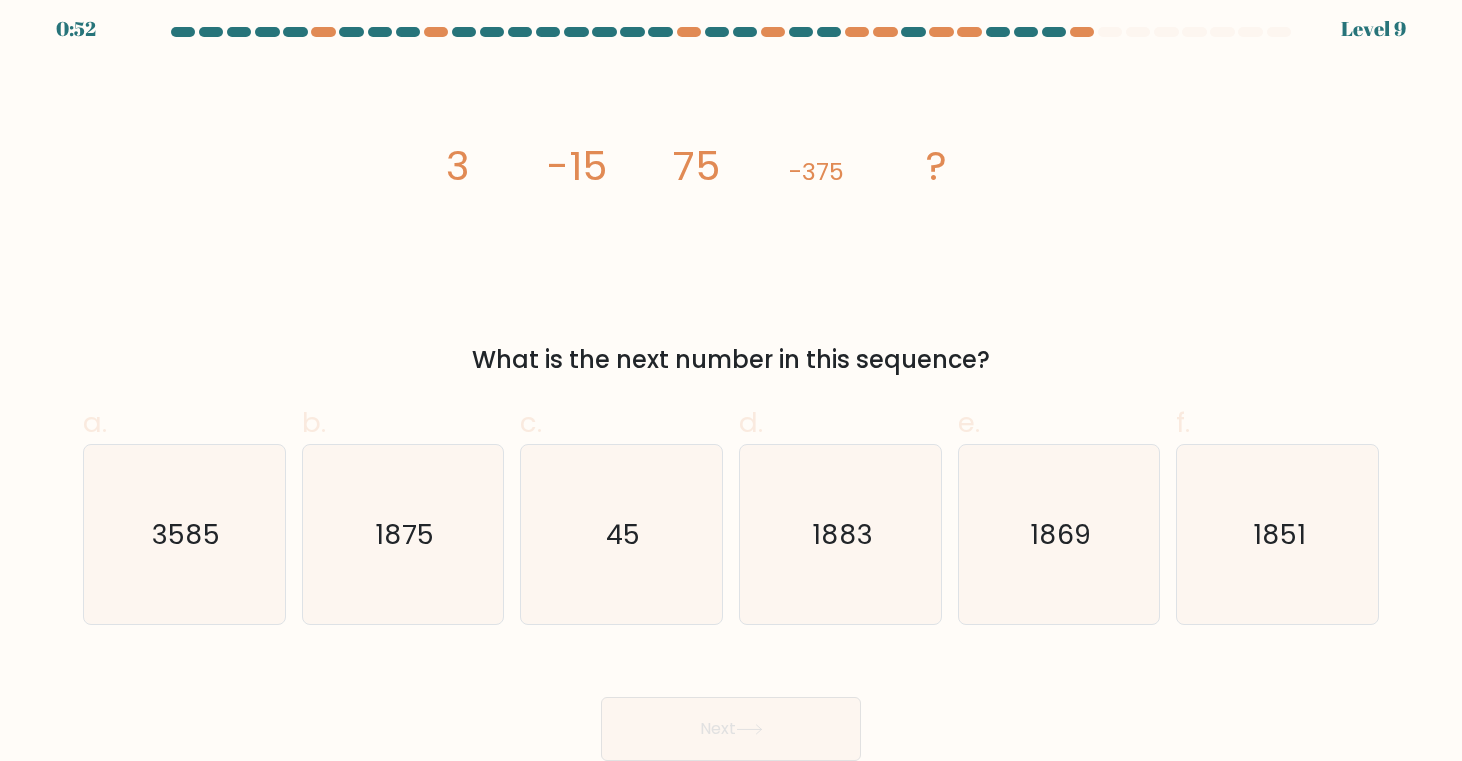 click on "75" 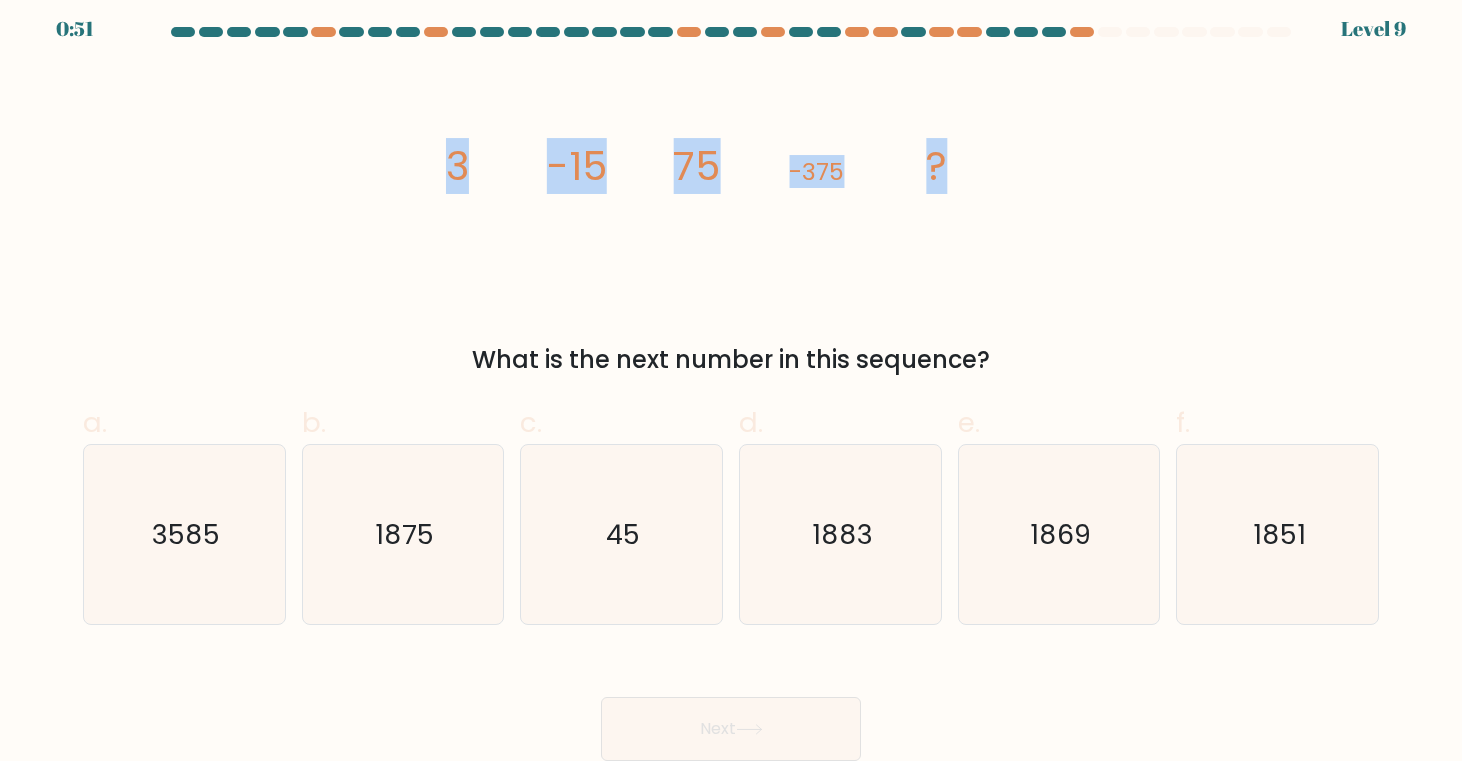 drag, startPoint x: 447, startPoint y: 161, endPoint x: 989, endPoint y: 160, distance: 542.0009 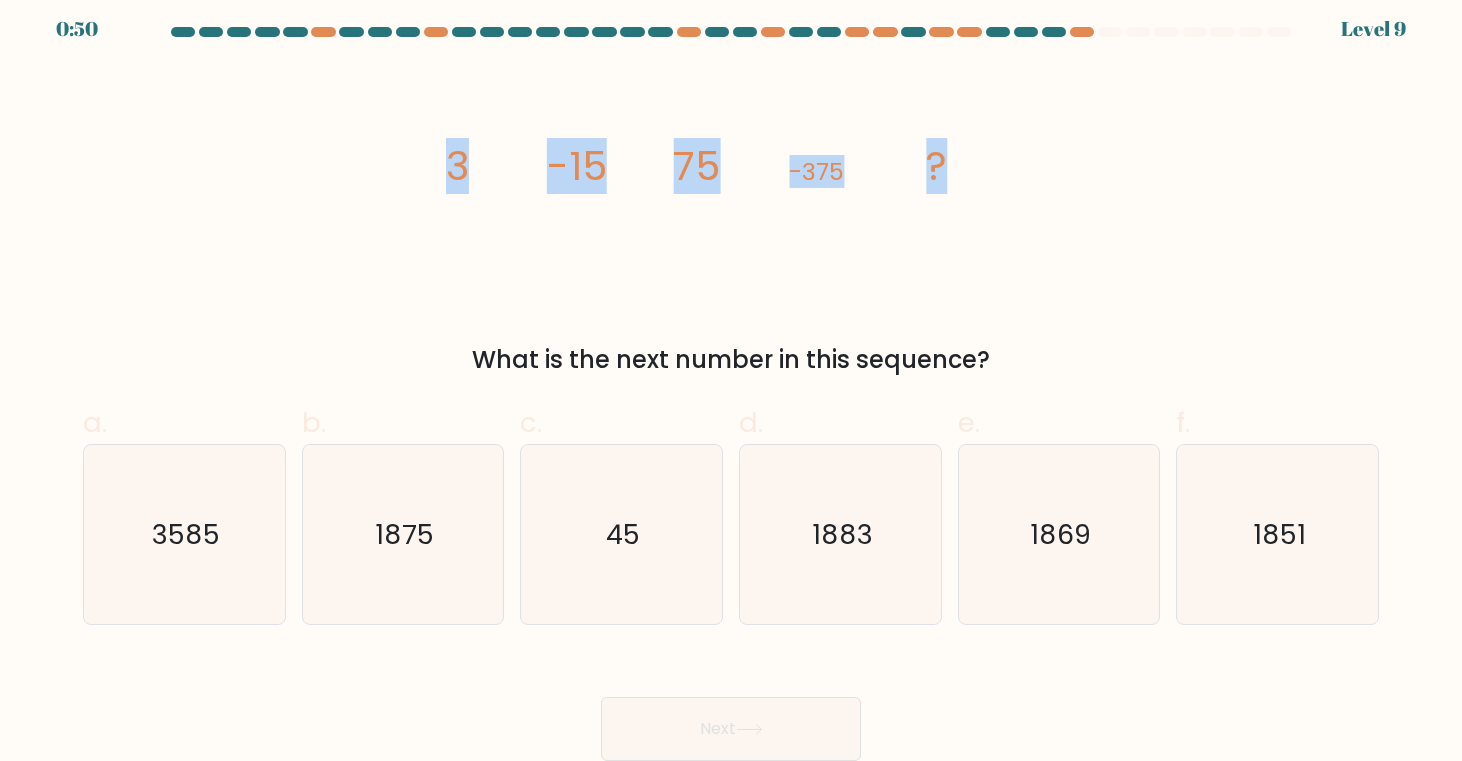 copy on "3
-15
75
-375
?" 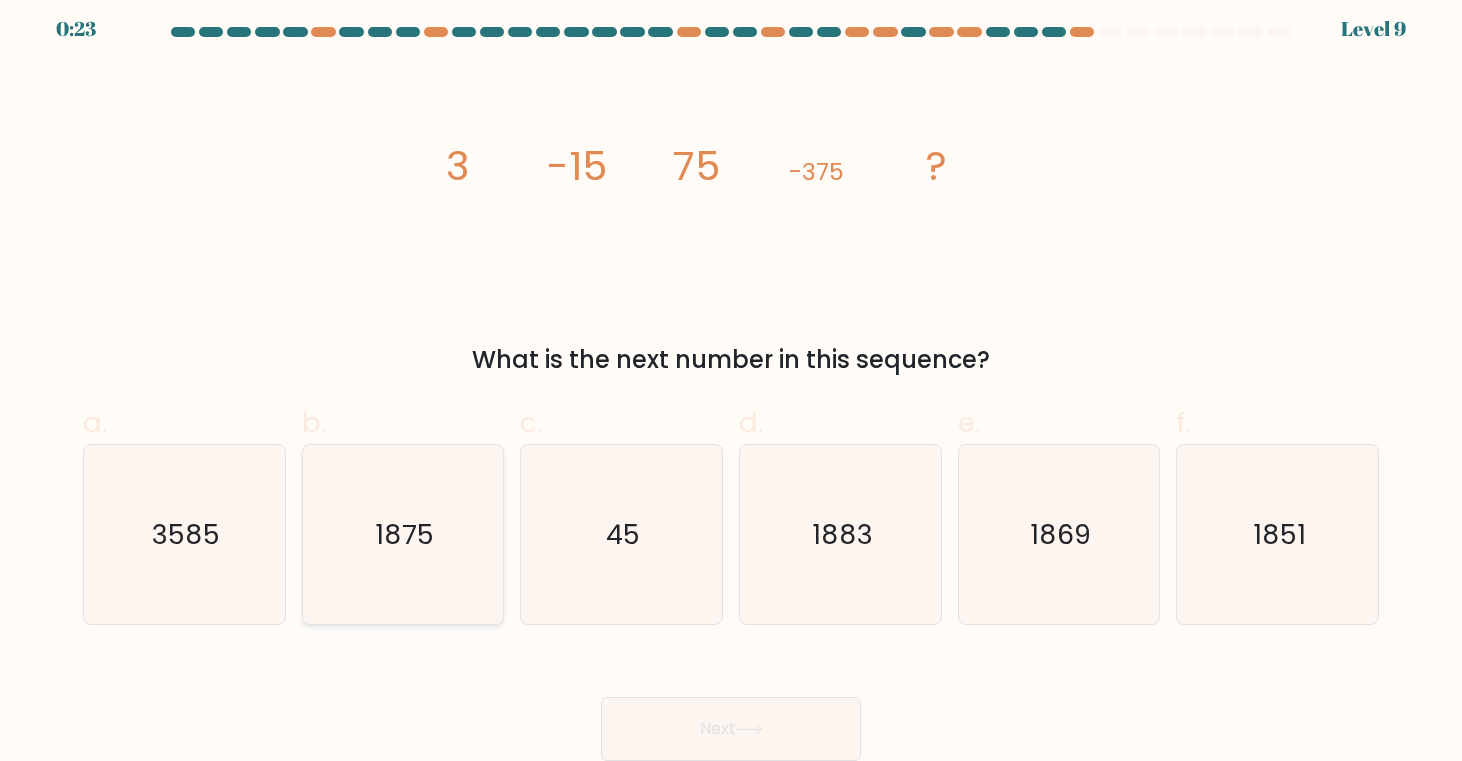 click on "1875" 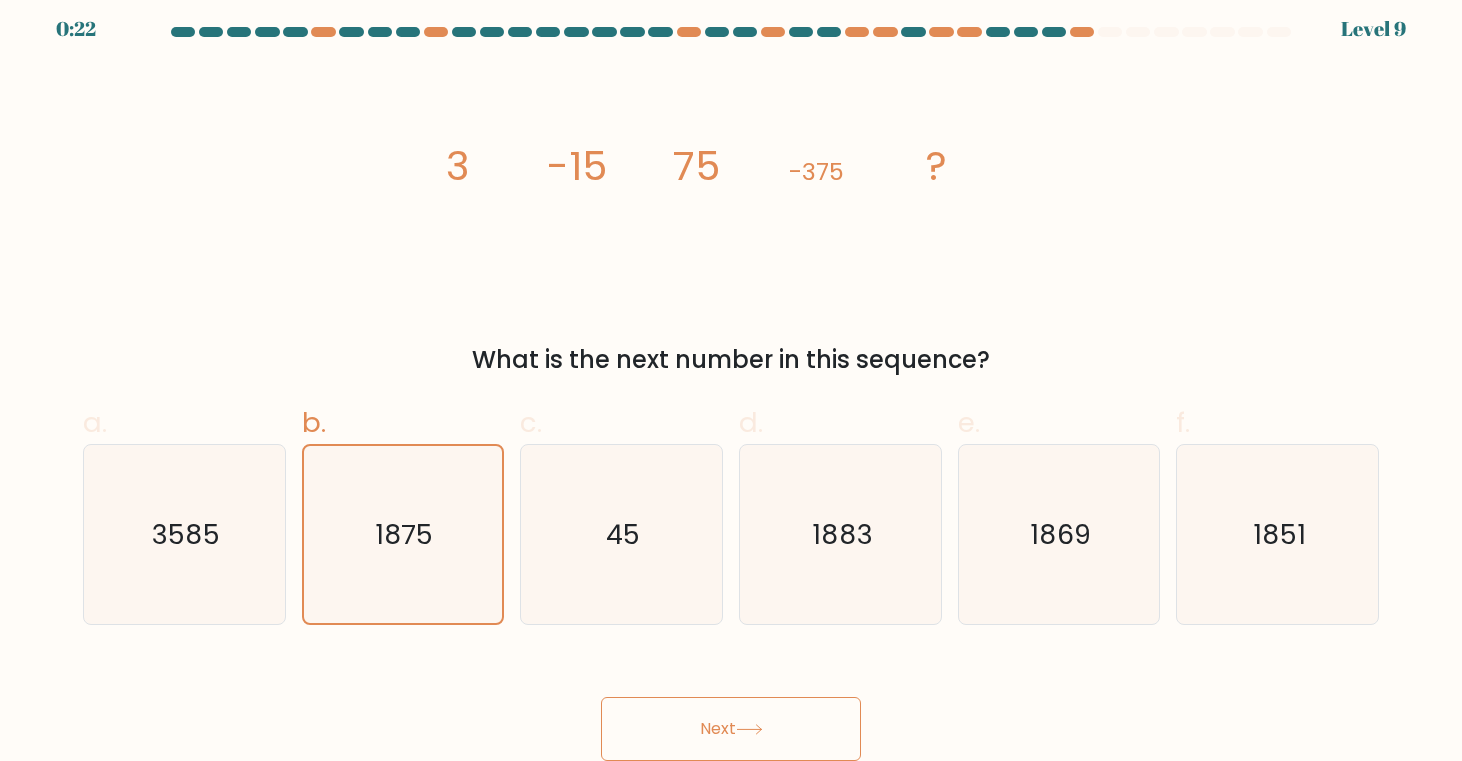 click 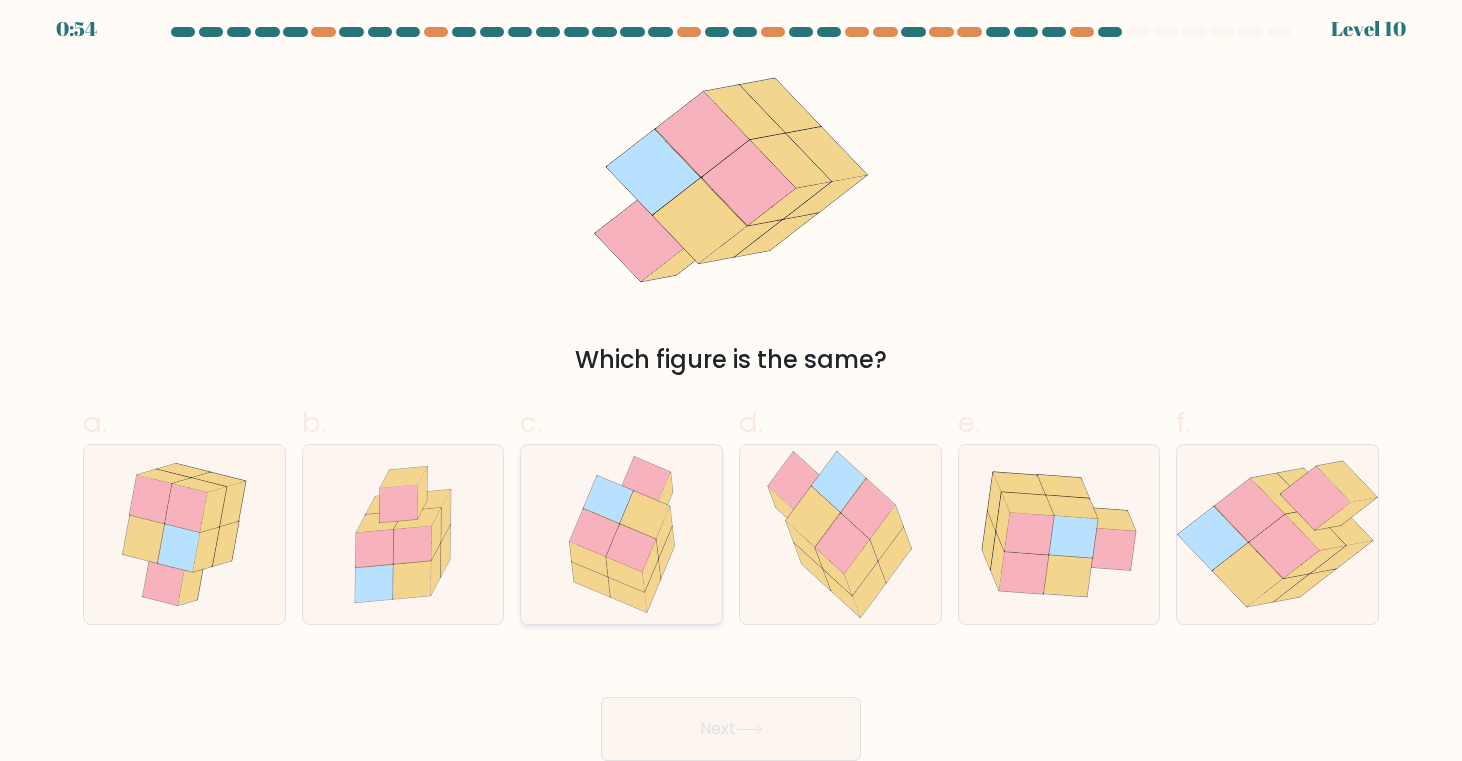 click 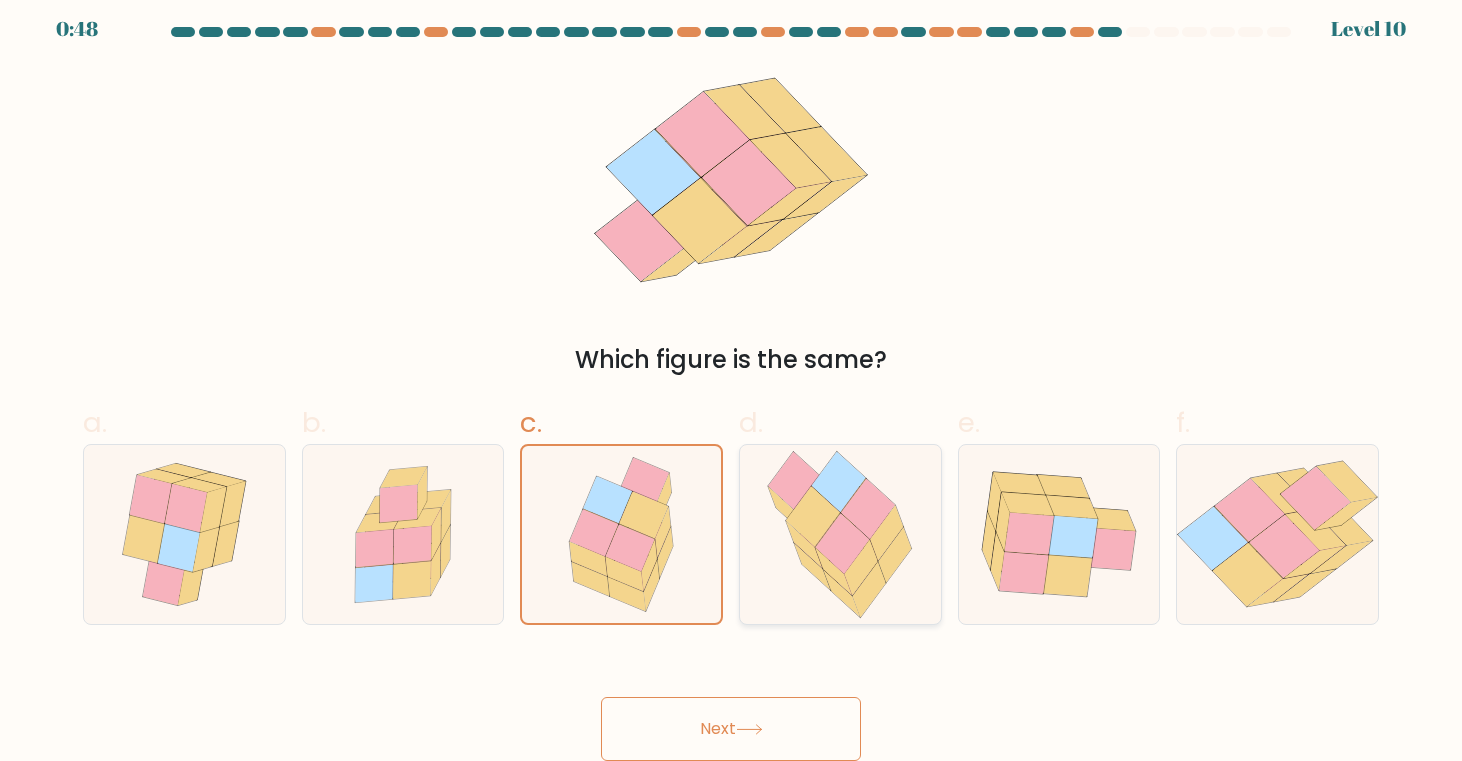 click 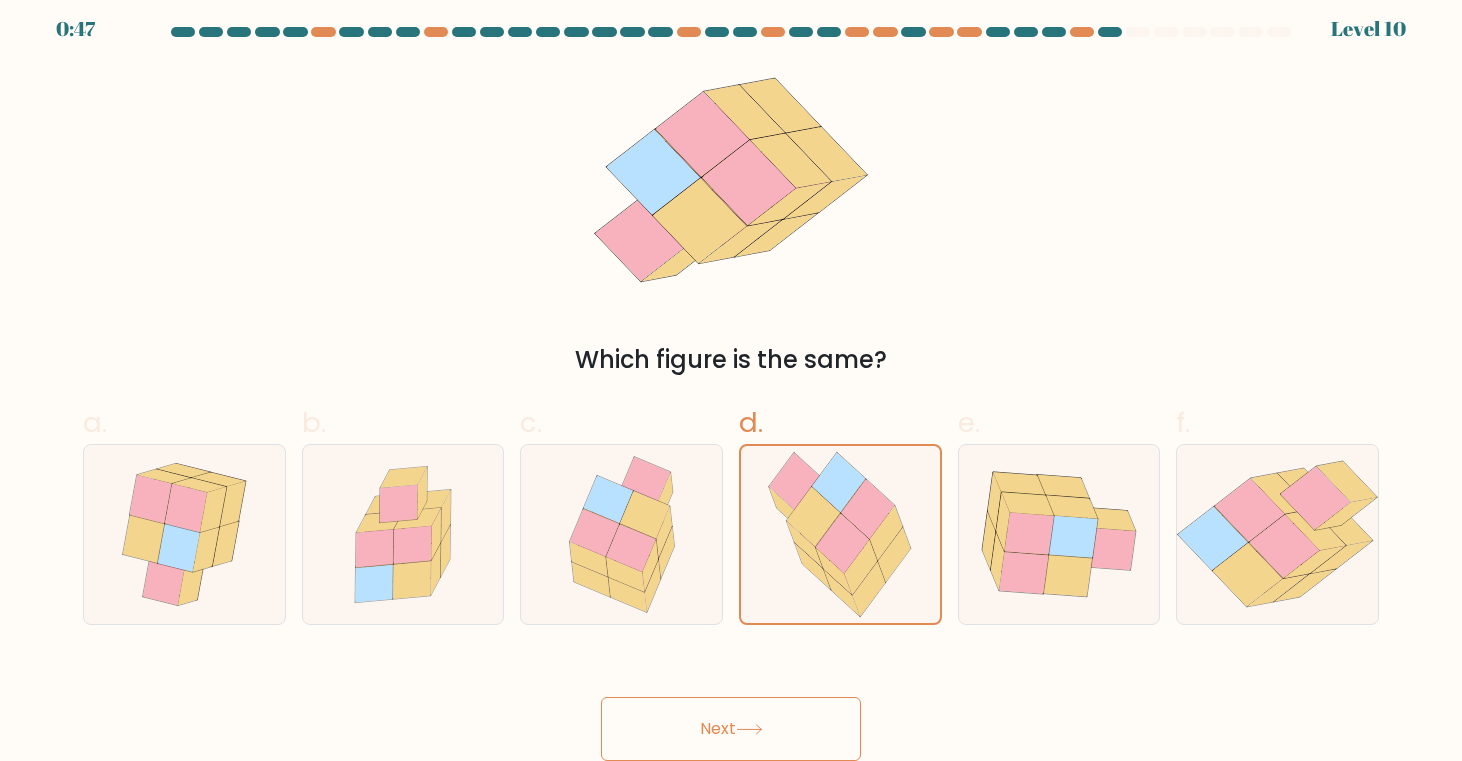 click on "Next" at bounding box center (731, 729) 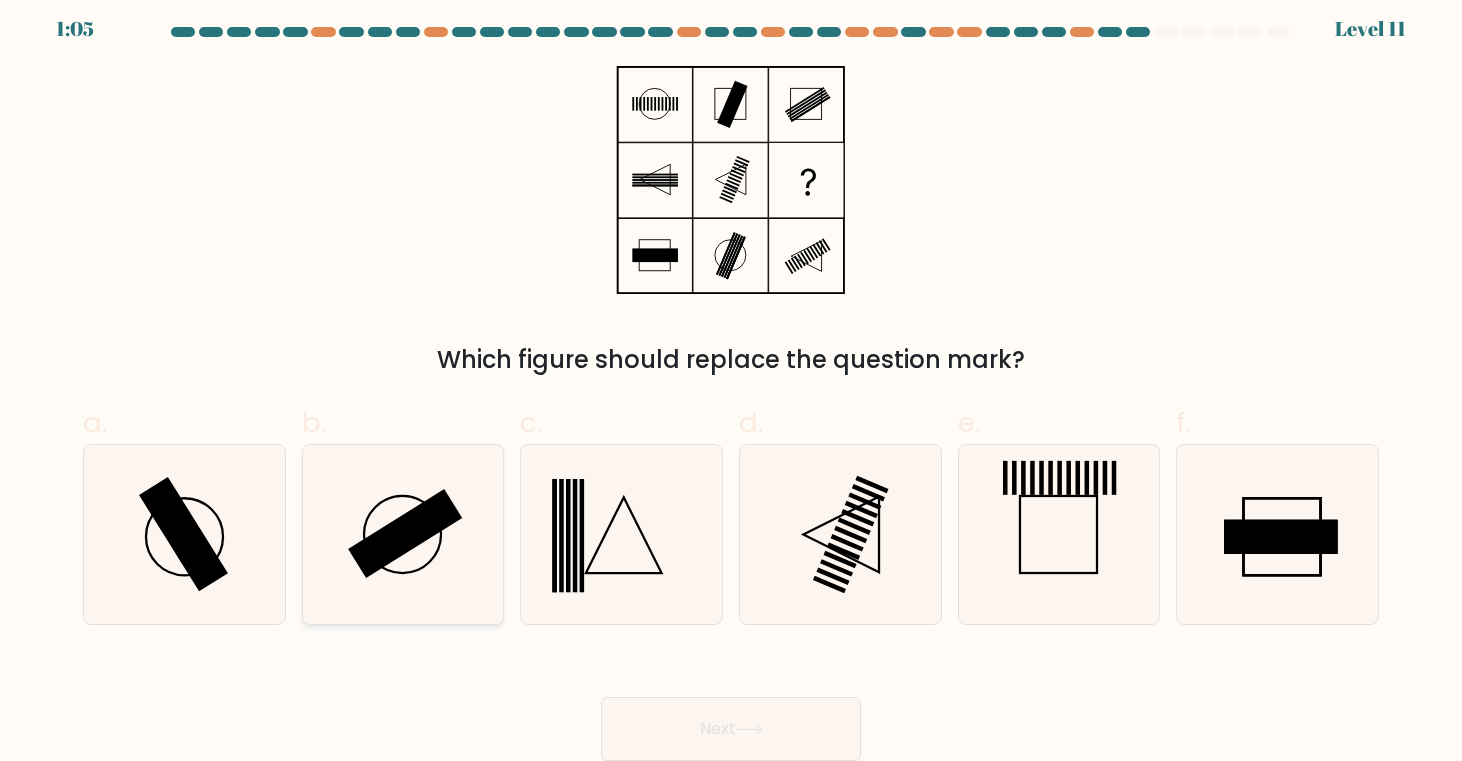 click 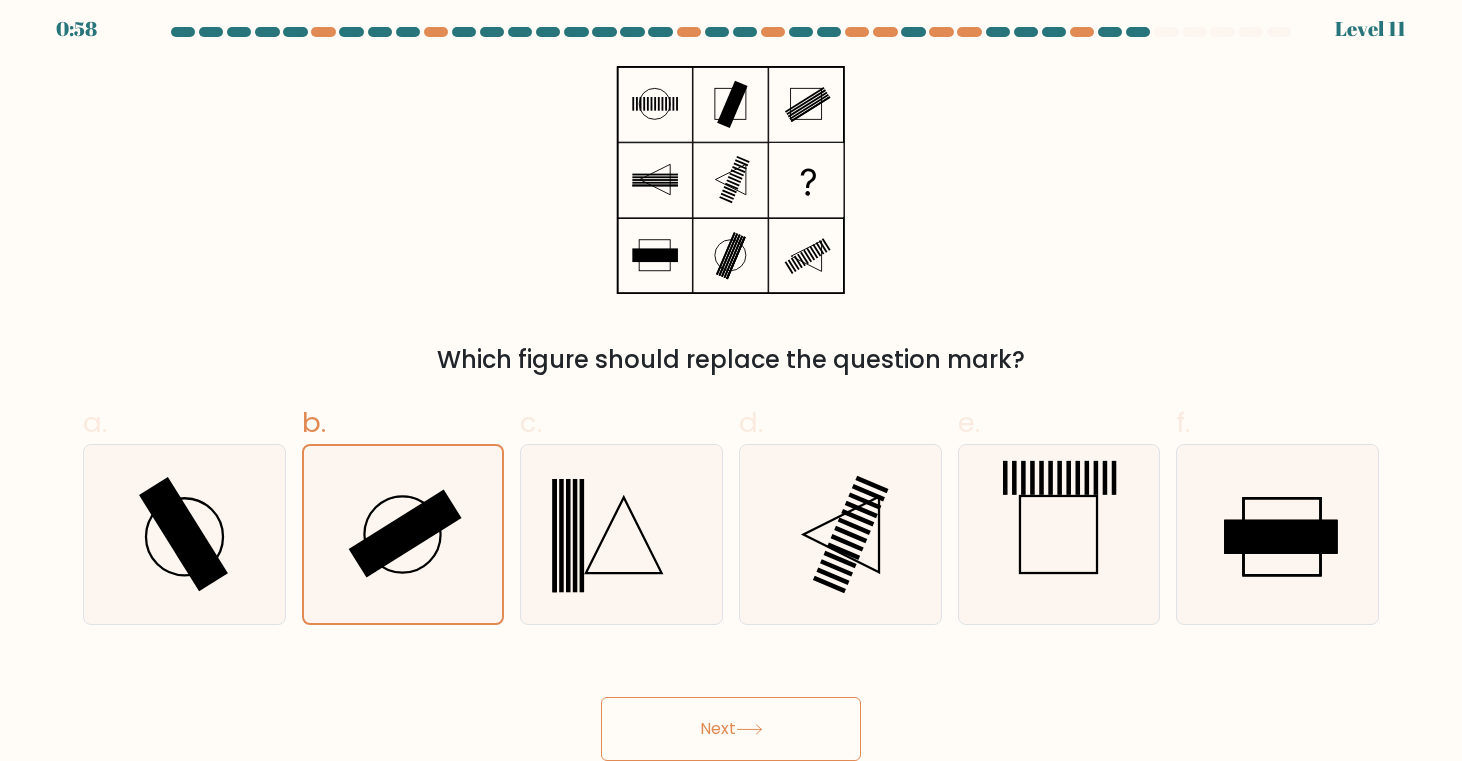 click on "Next" at bounding box center [731, 729] 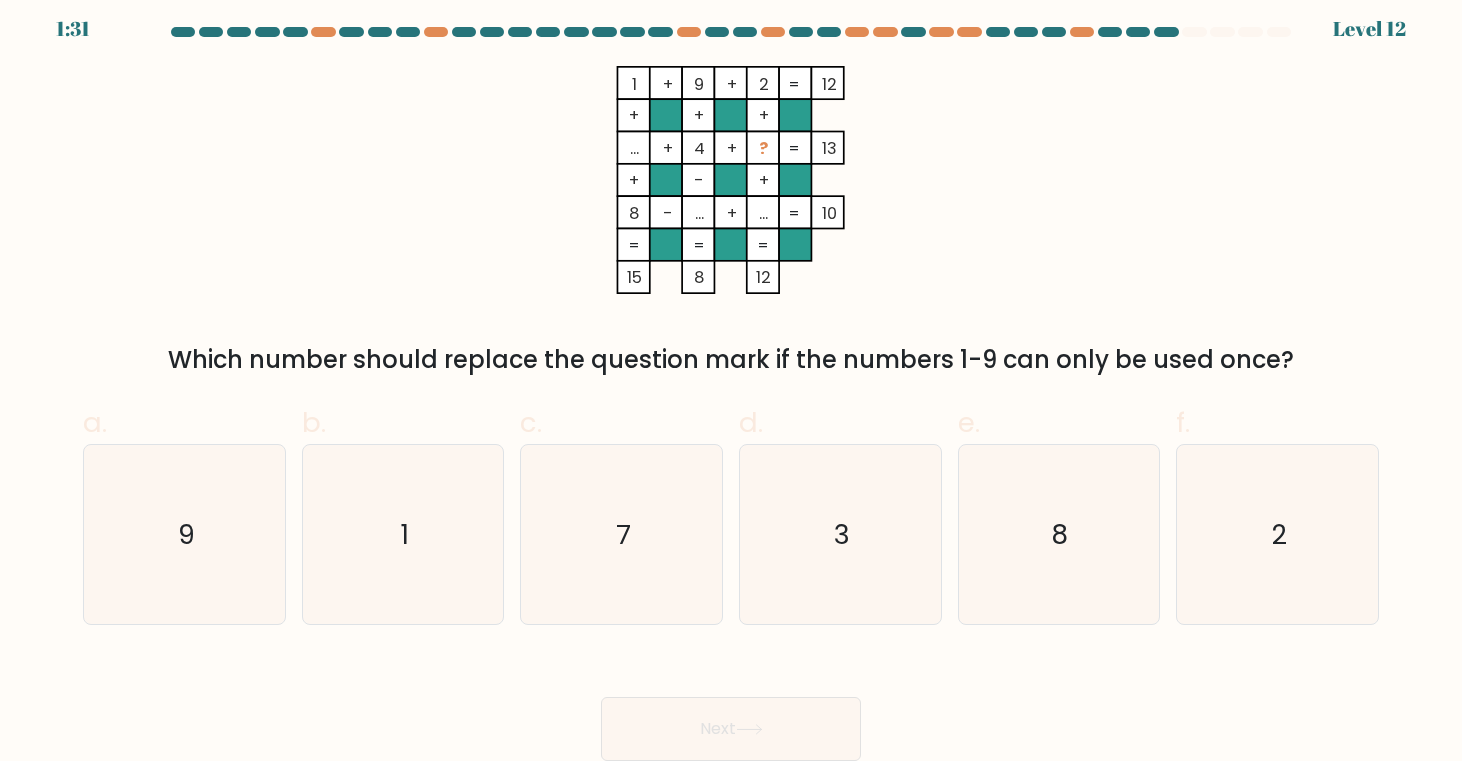 type 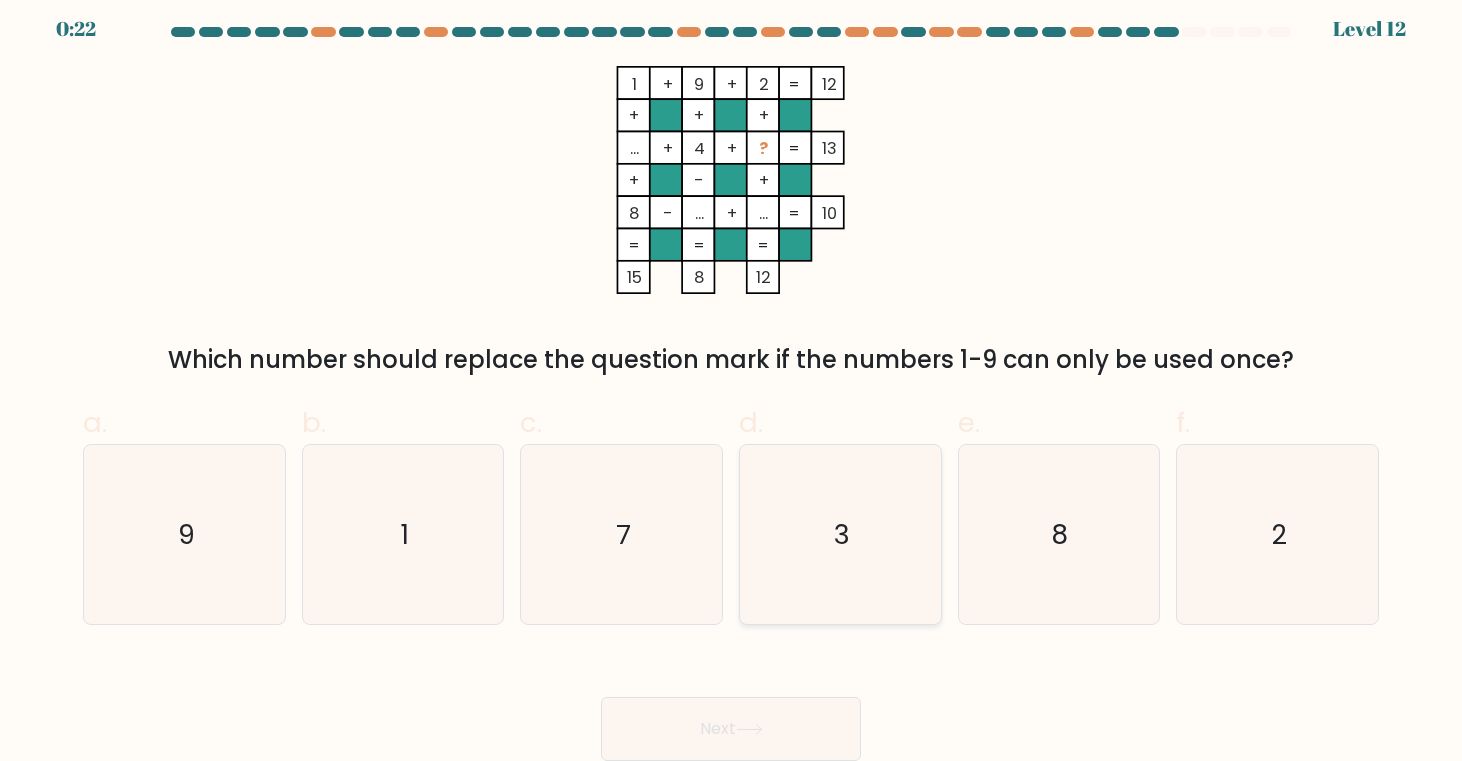 click on "3" 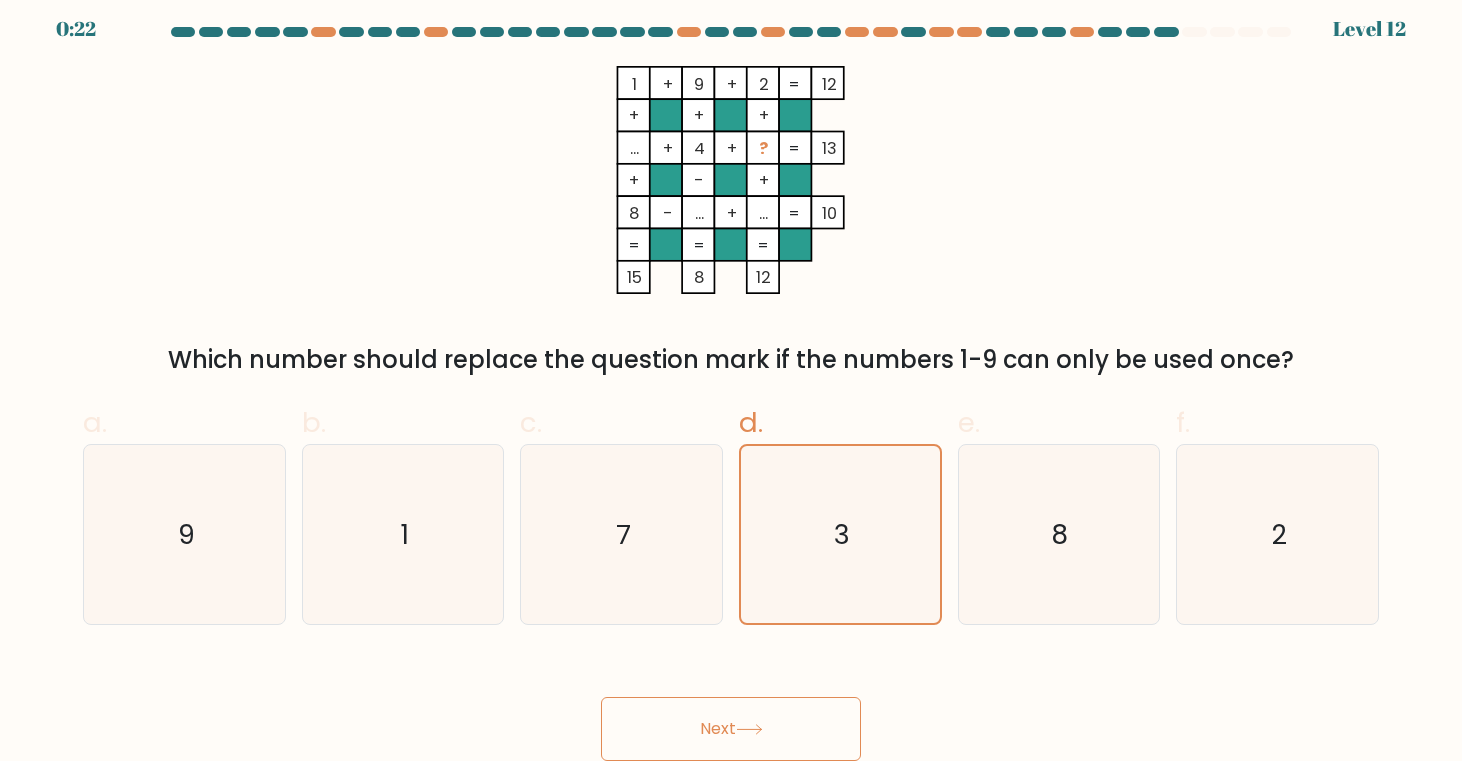 click on "Next" at bounding box center (731, 729) 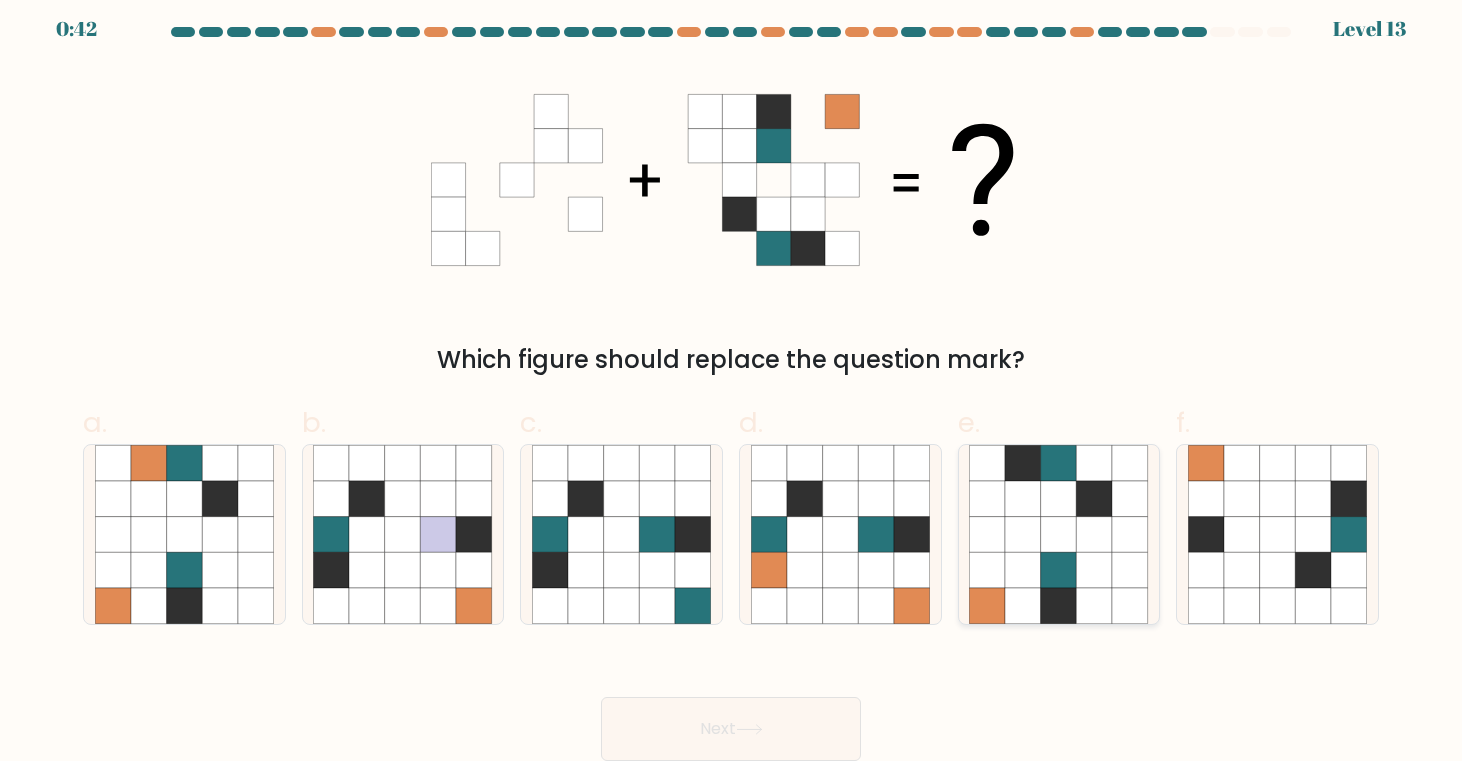 click 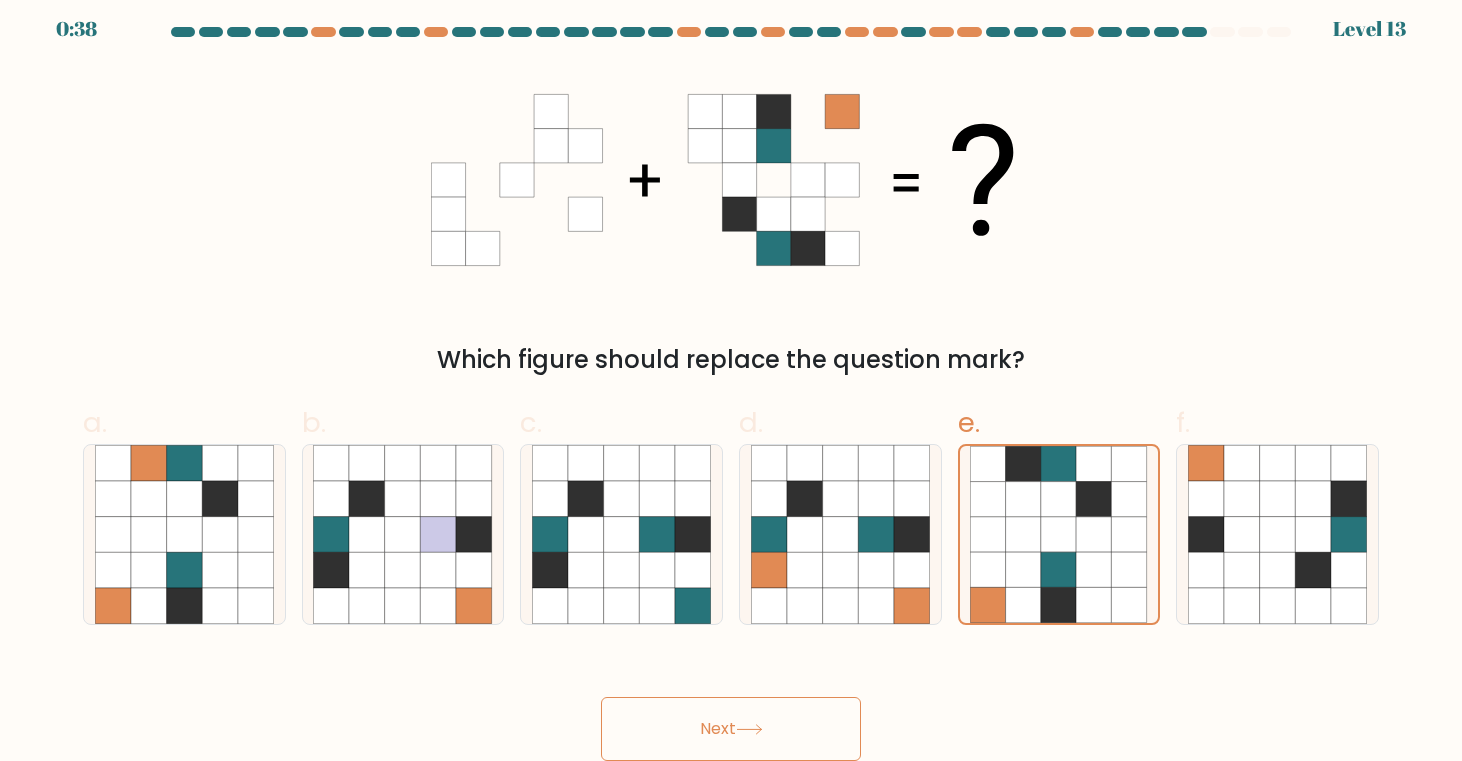 click on "Next" at bounding box center [731, 729] 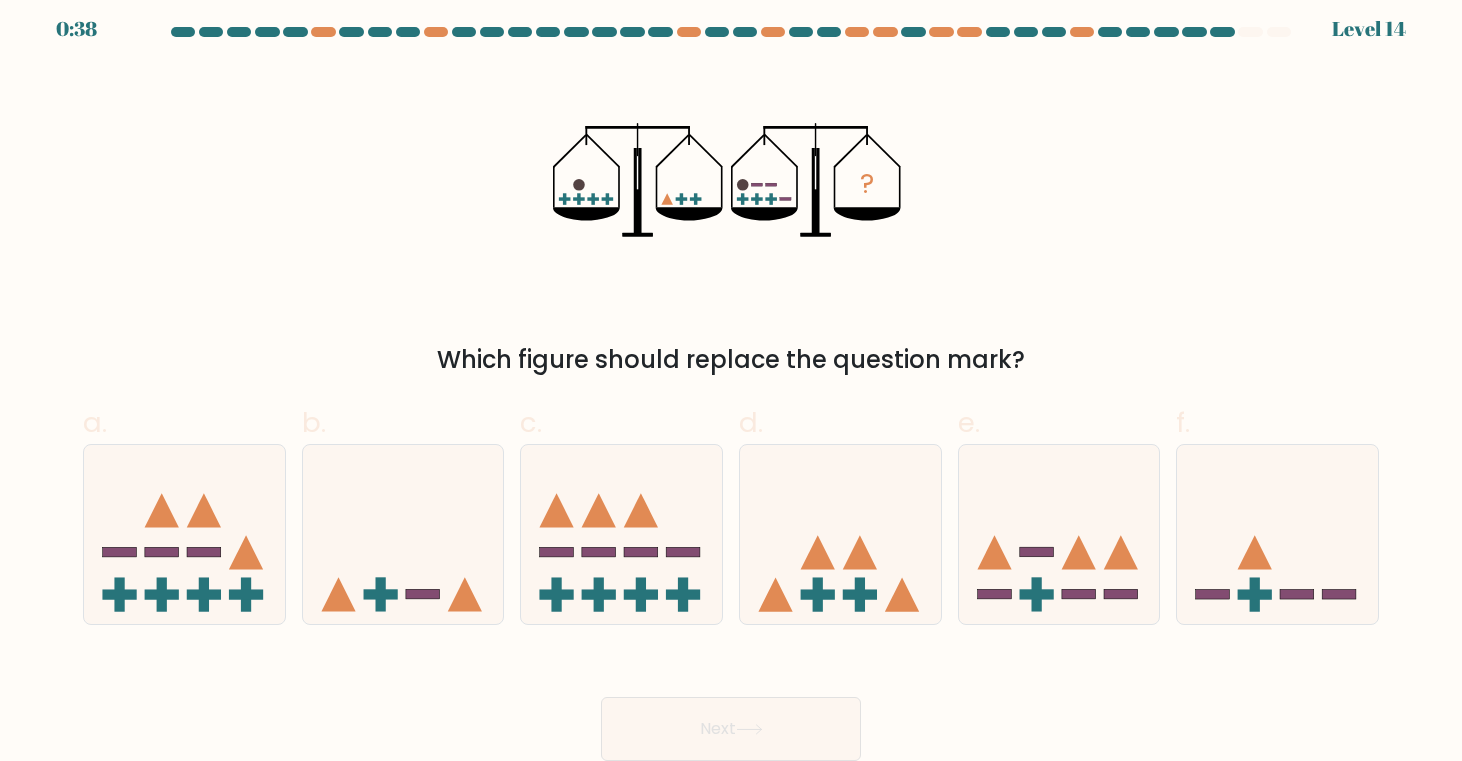 click on "Next" at bounding box center [731, 729] 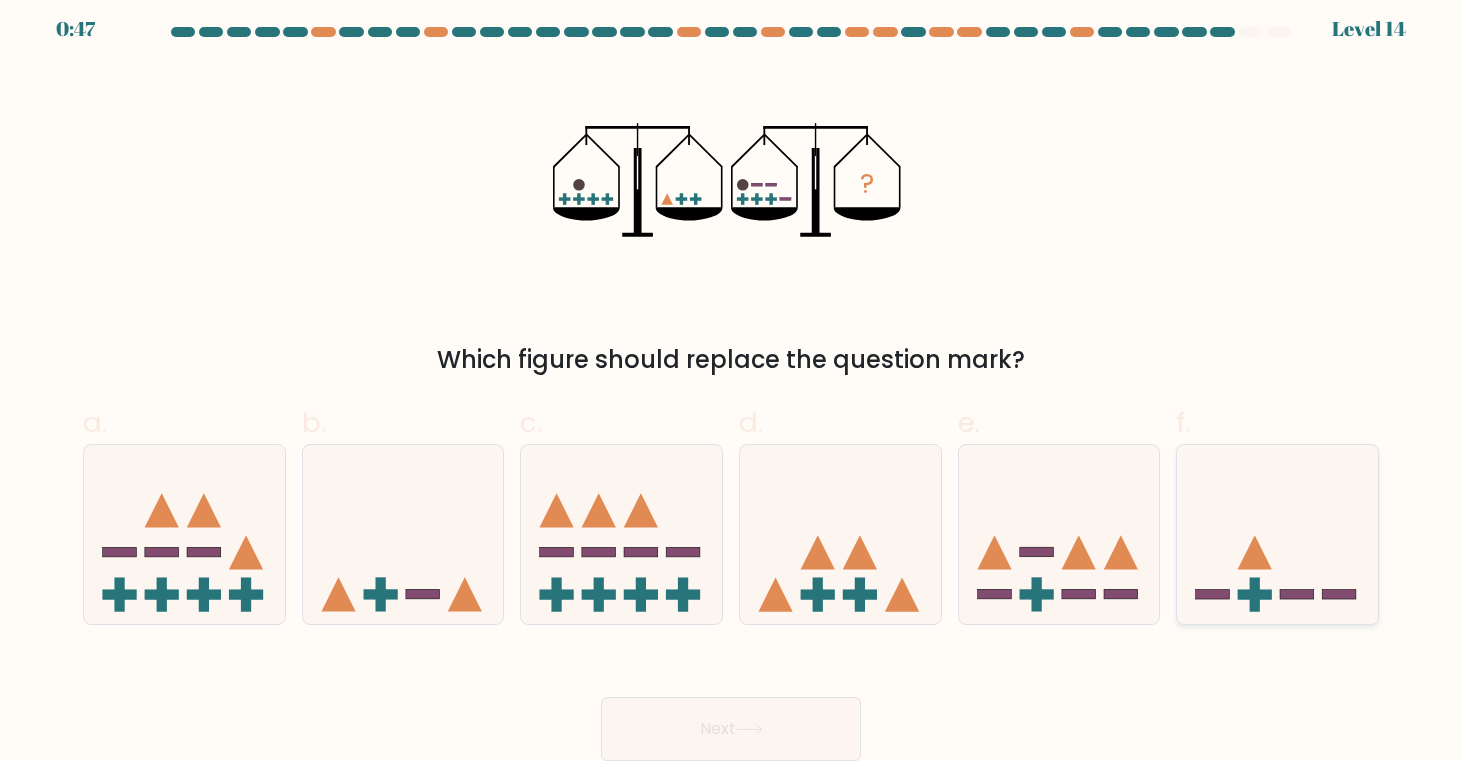 click 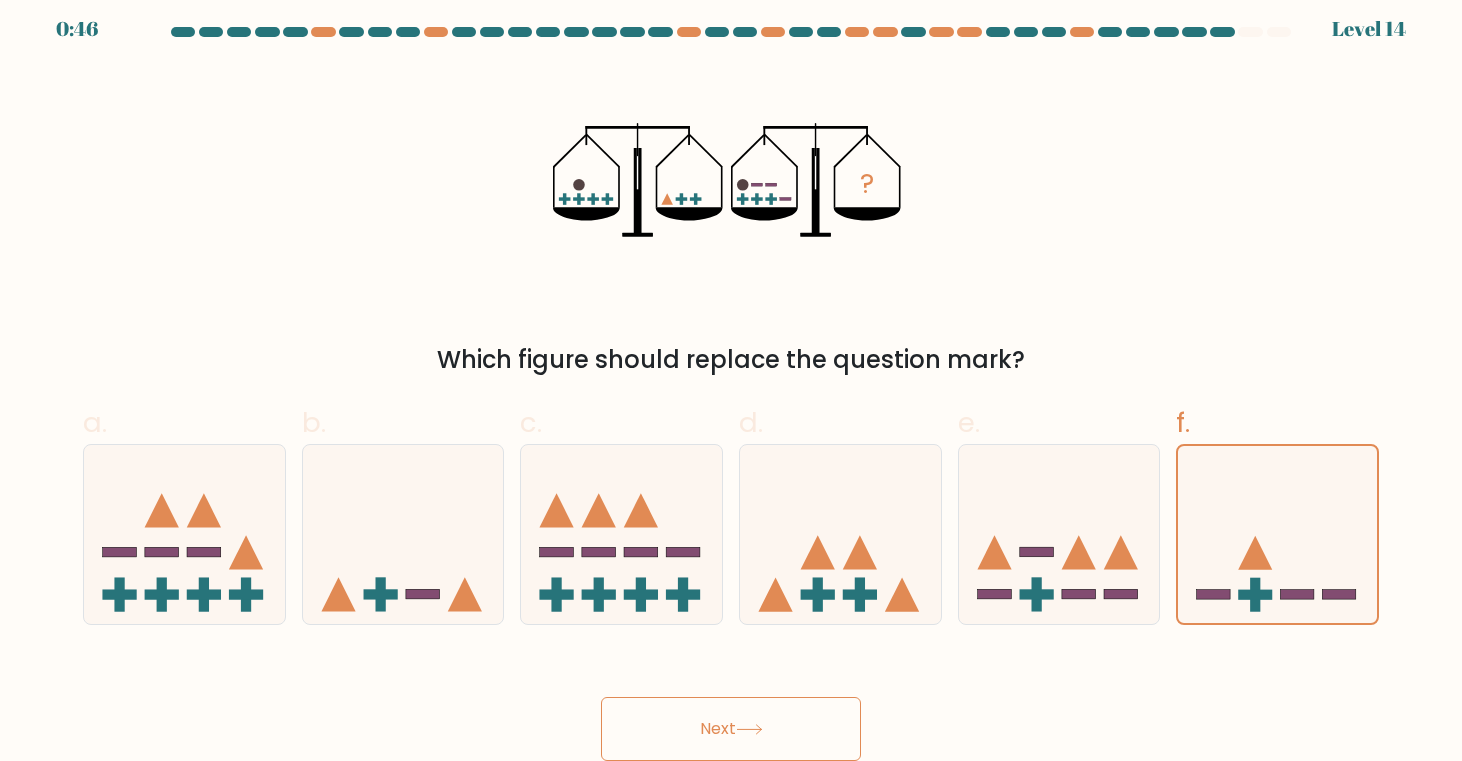 click on "Next" at bounding box center (731, 729) 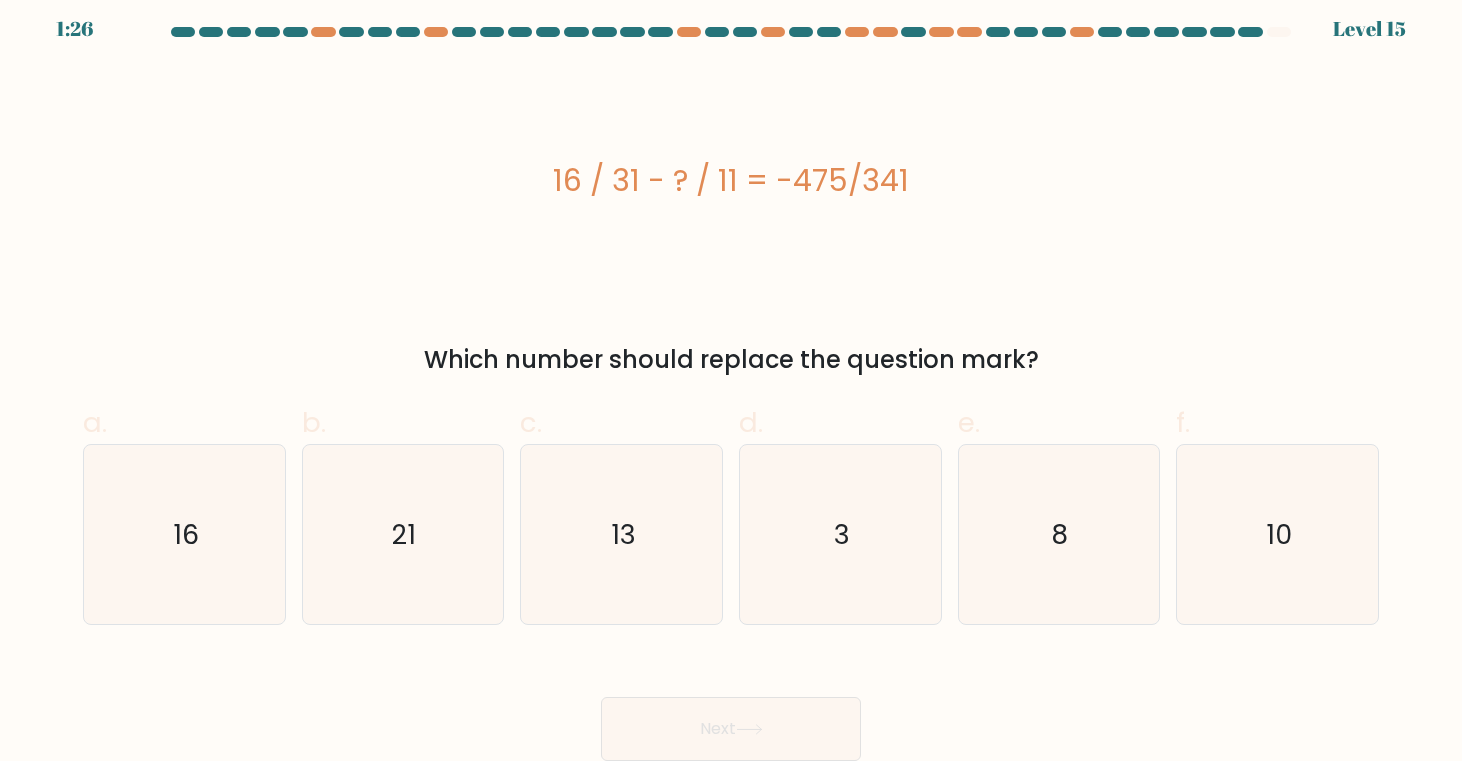 click on "16 / 31 - ? / 11 = -475/341" at bounding box center (731, 180) 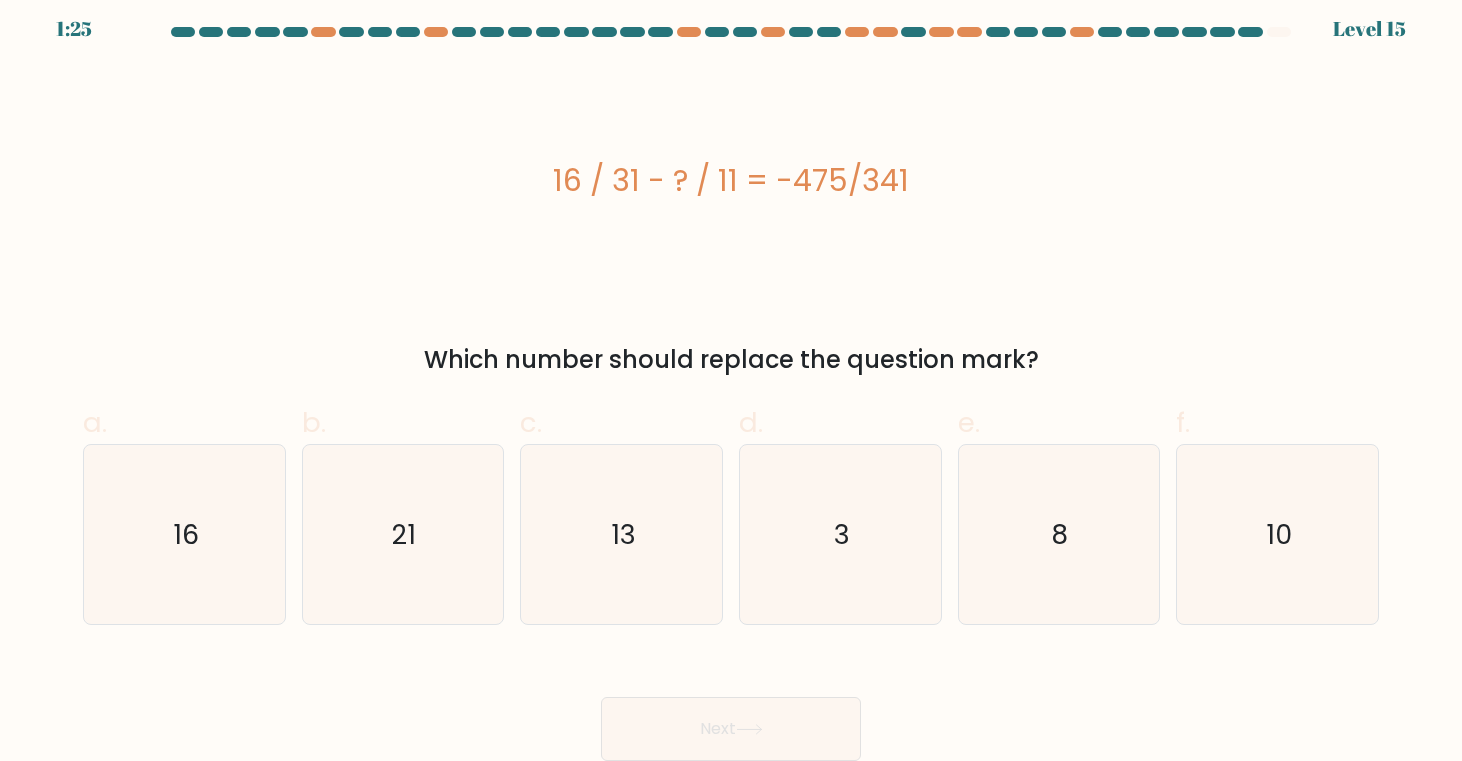 drag, startPoint x: 552, startPoint y: 178, endPoint x: 971, endPoint y: 178, distance: 419 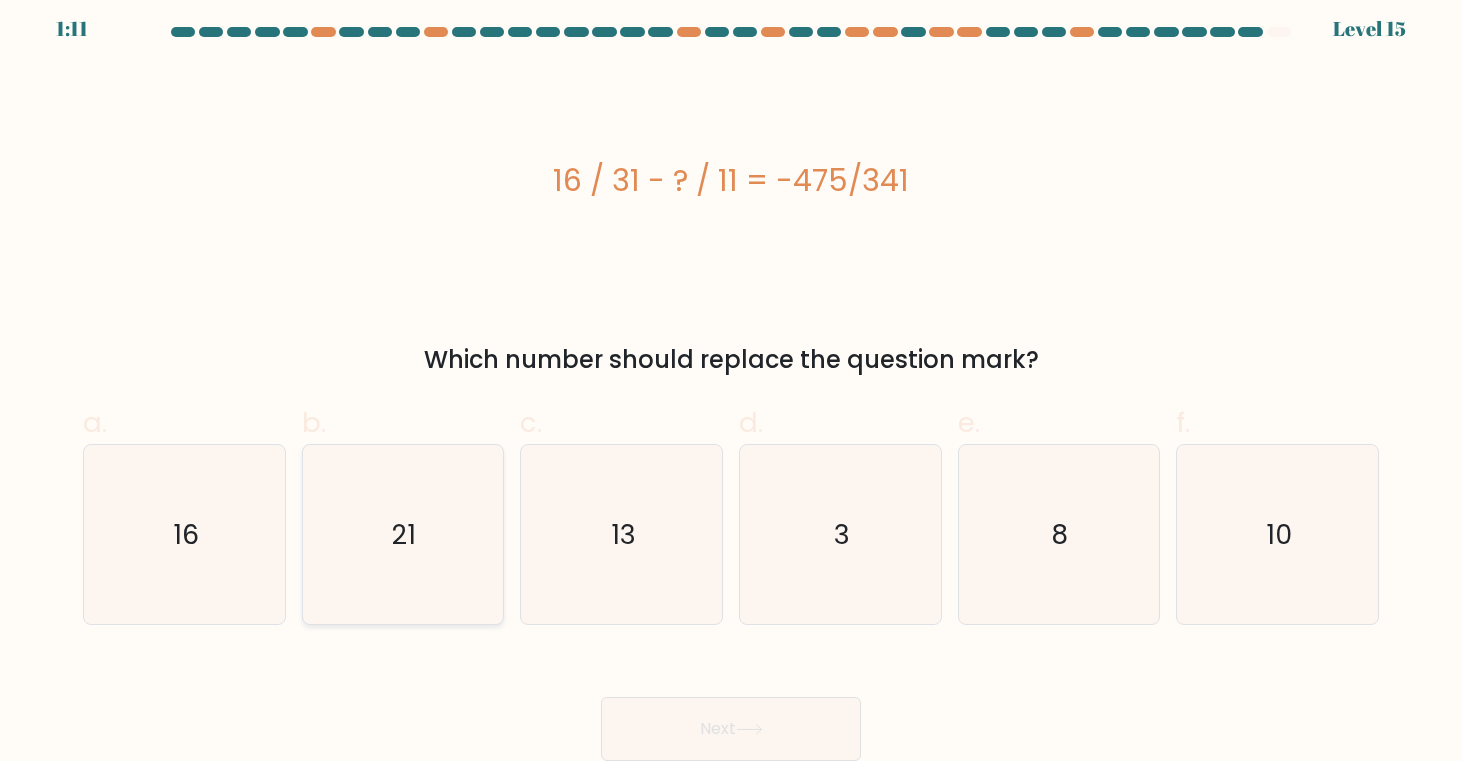 click on "21" 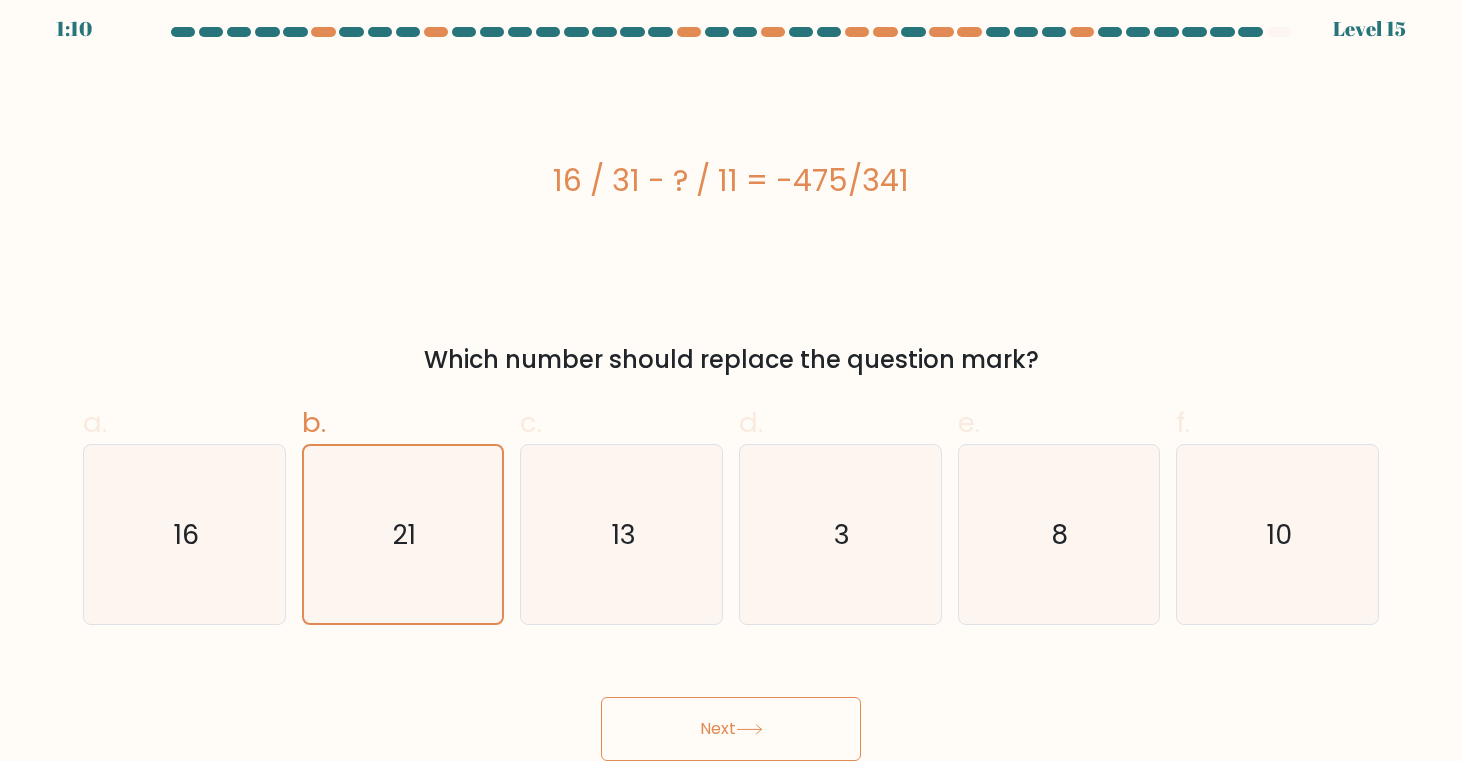 click on "Next" at bounding box center (731, 729) 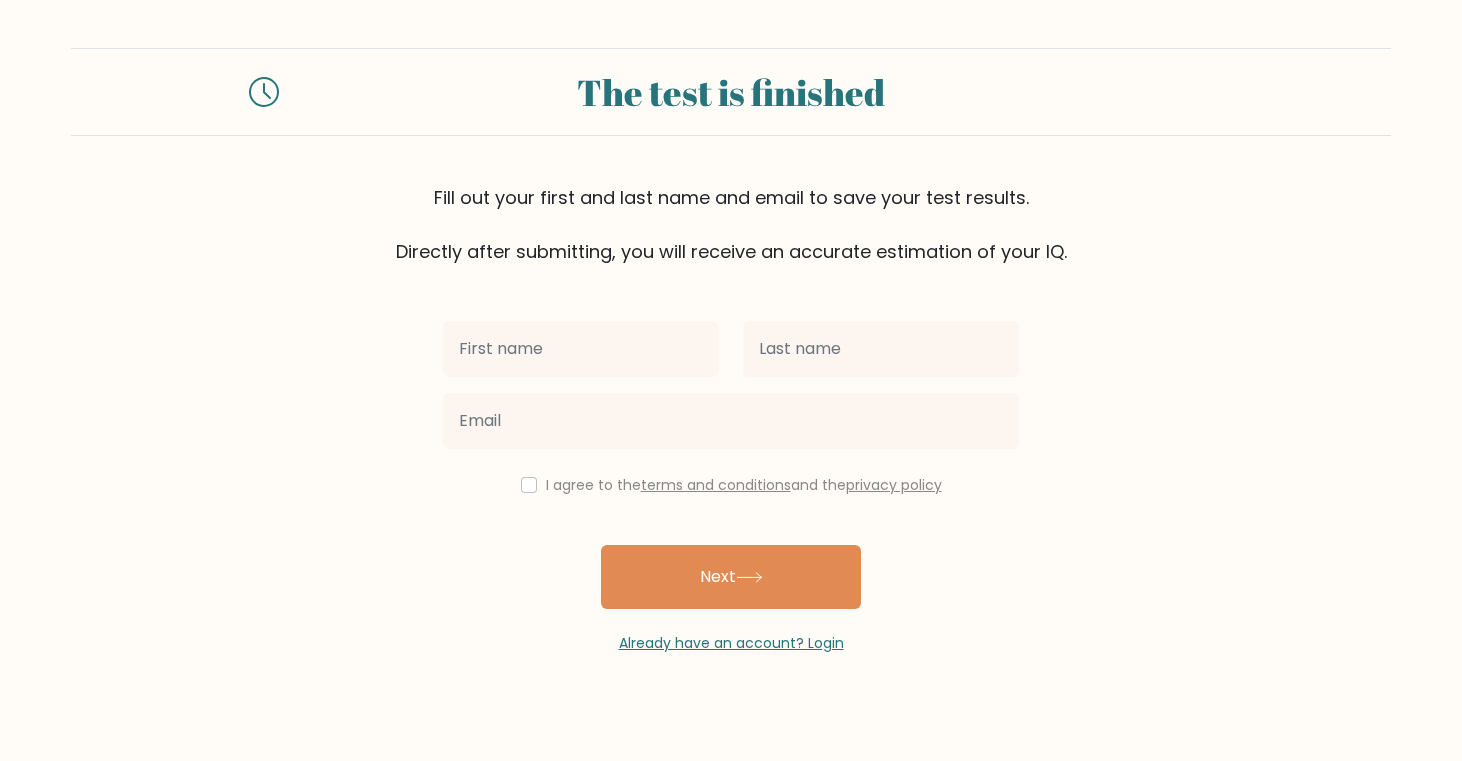 scroll, scrollTop: 0, scrollLeft: 0, axis: both 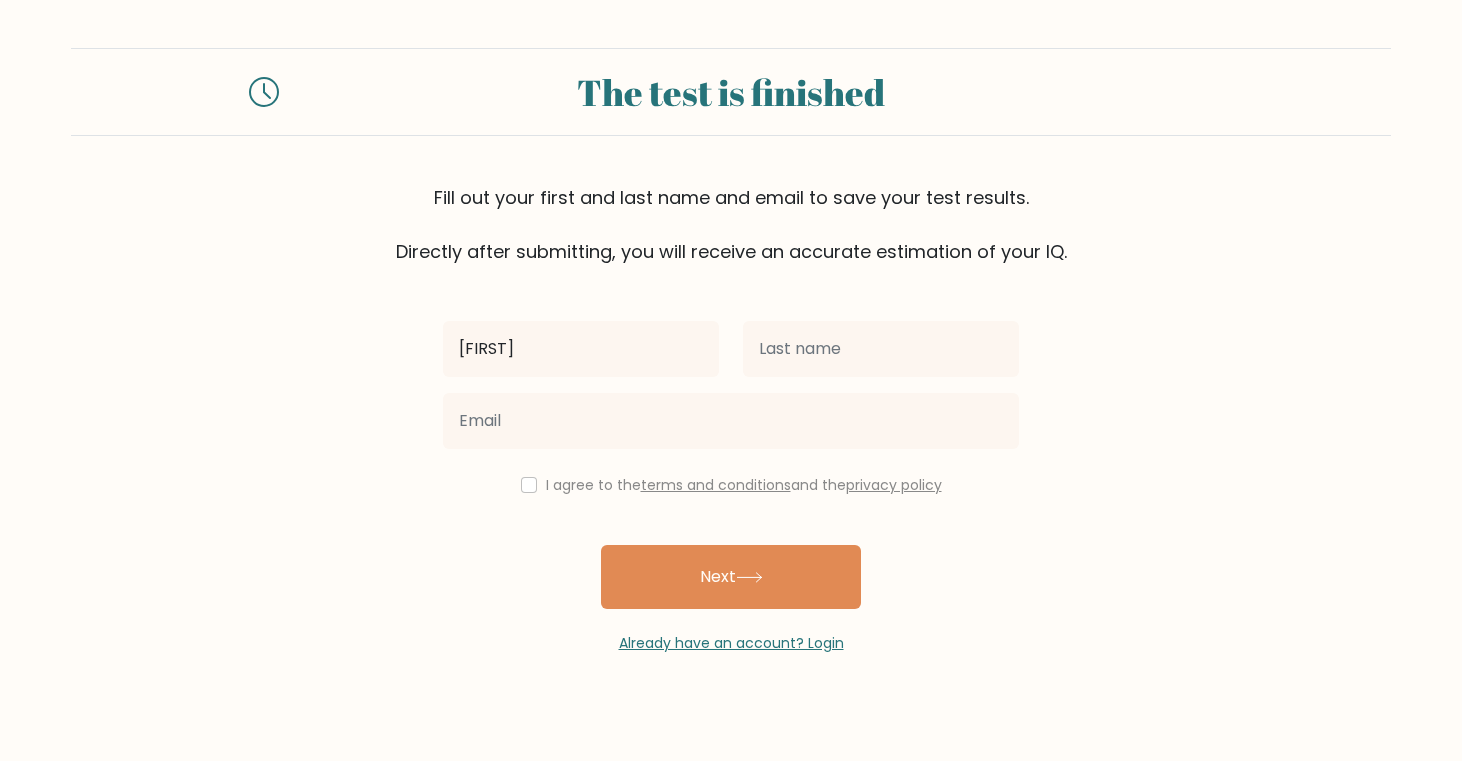 type on "[FIRST]" 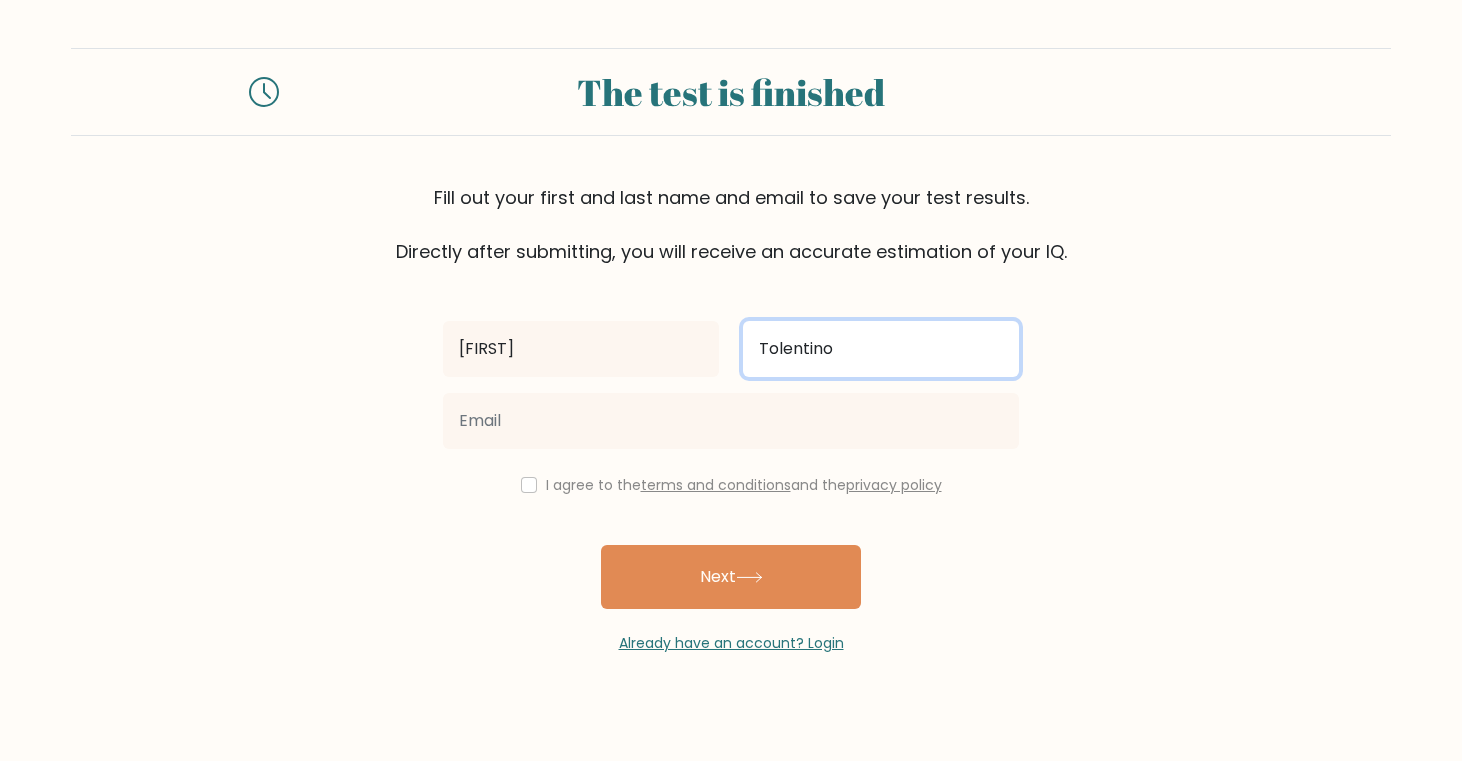 type on "Tolentino" 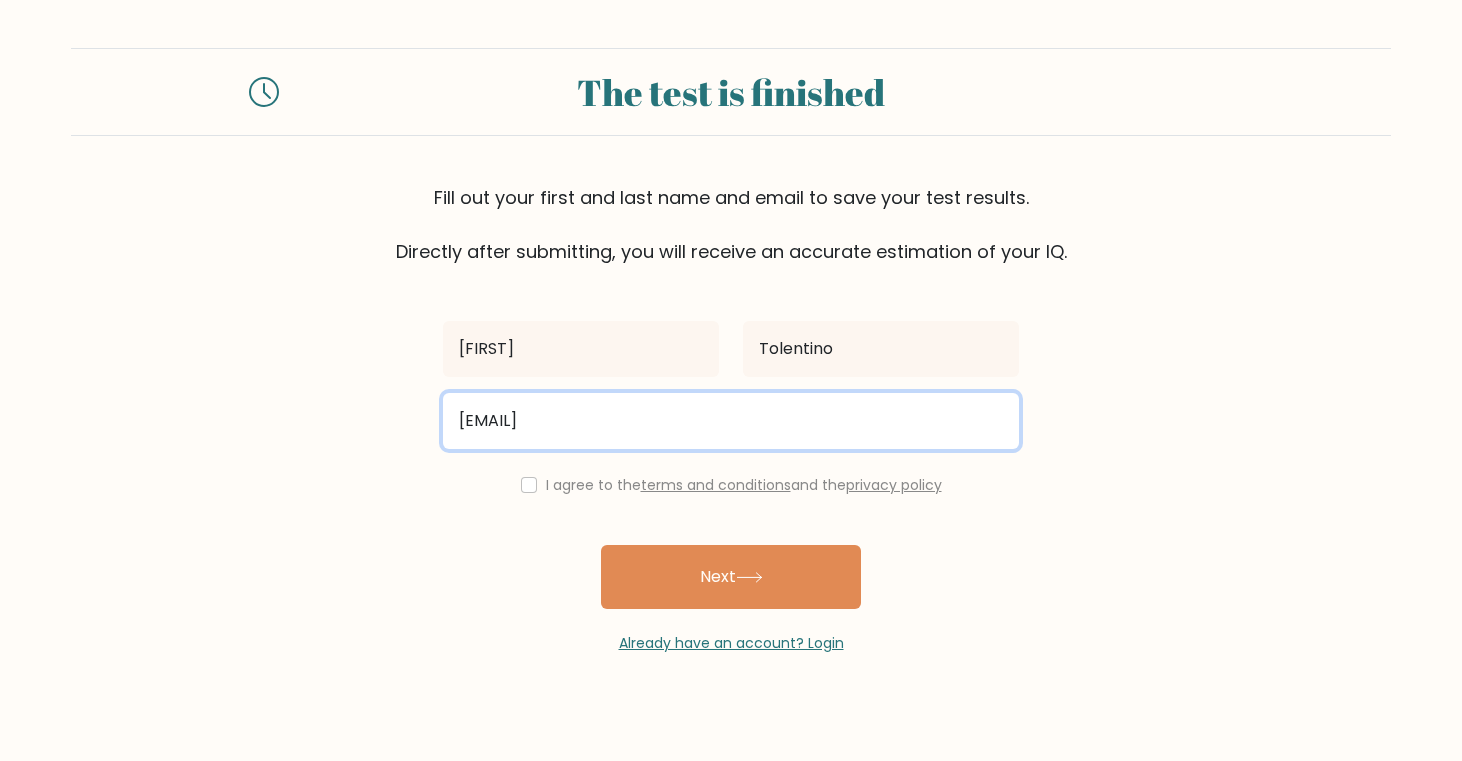 type on "qf.tolentino@gmail.com" 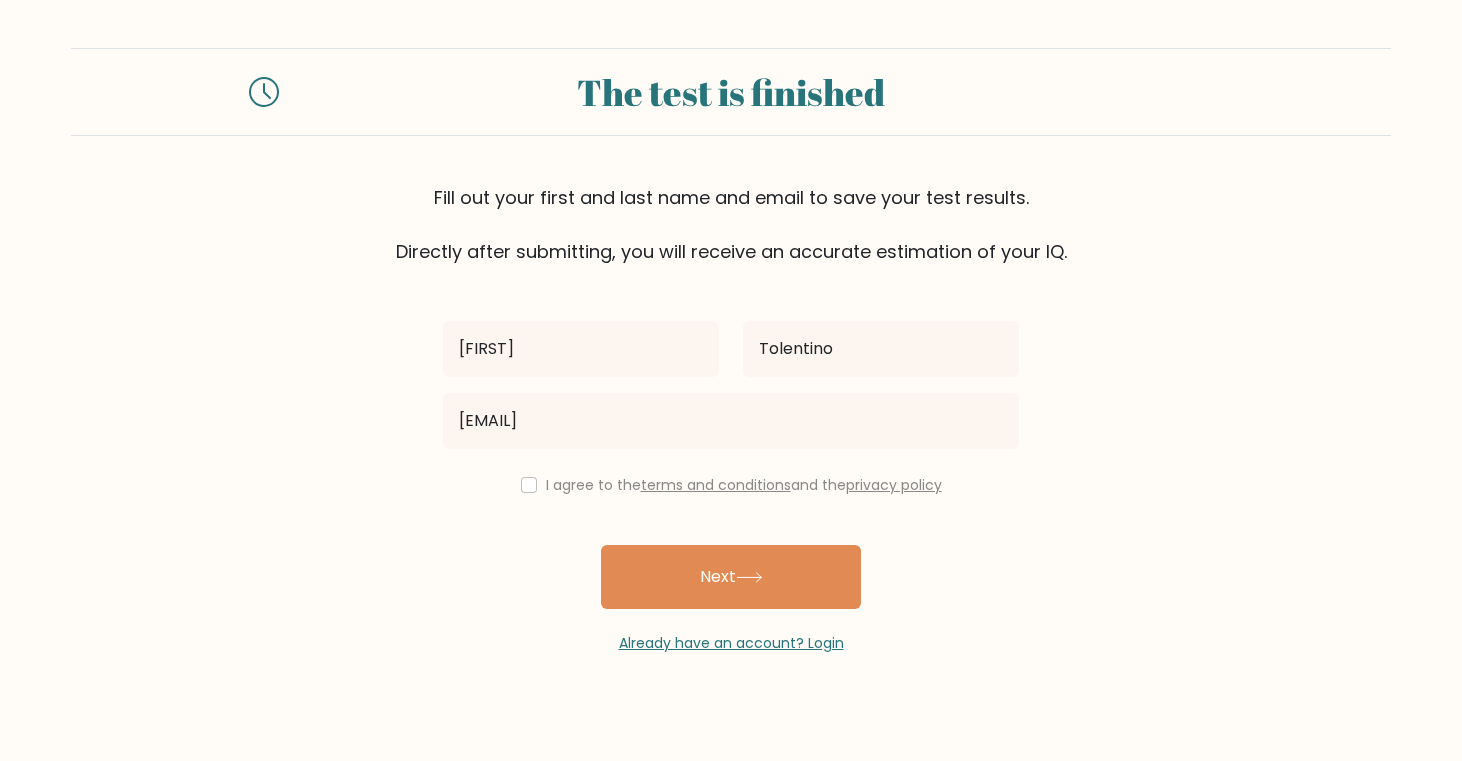 click on "Queenie
Tolentino
qf.tolentino@gmail.com
I agree to the  terms and conditions  and the  privacy policy
Next
Already have an account? Login" at bounding box center [731, 459] 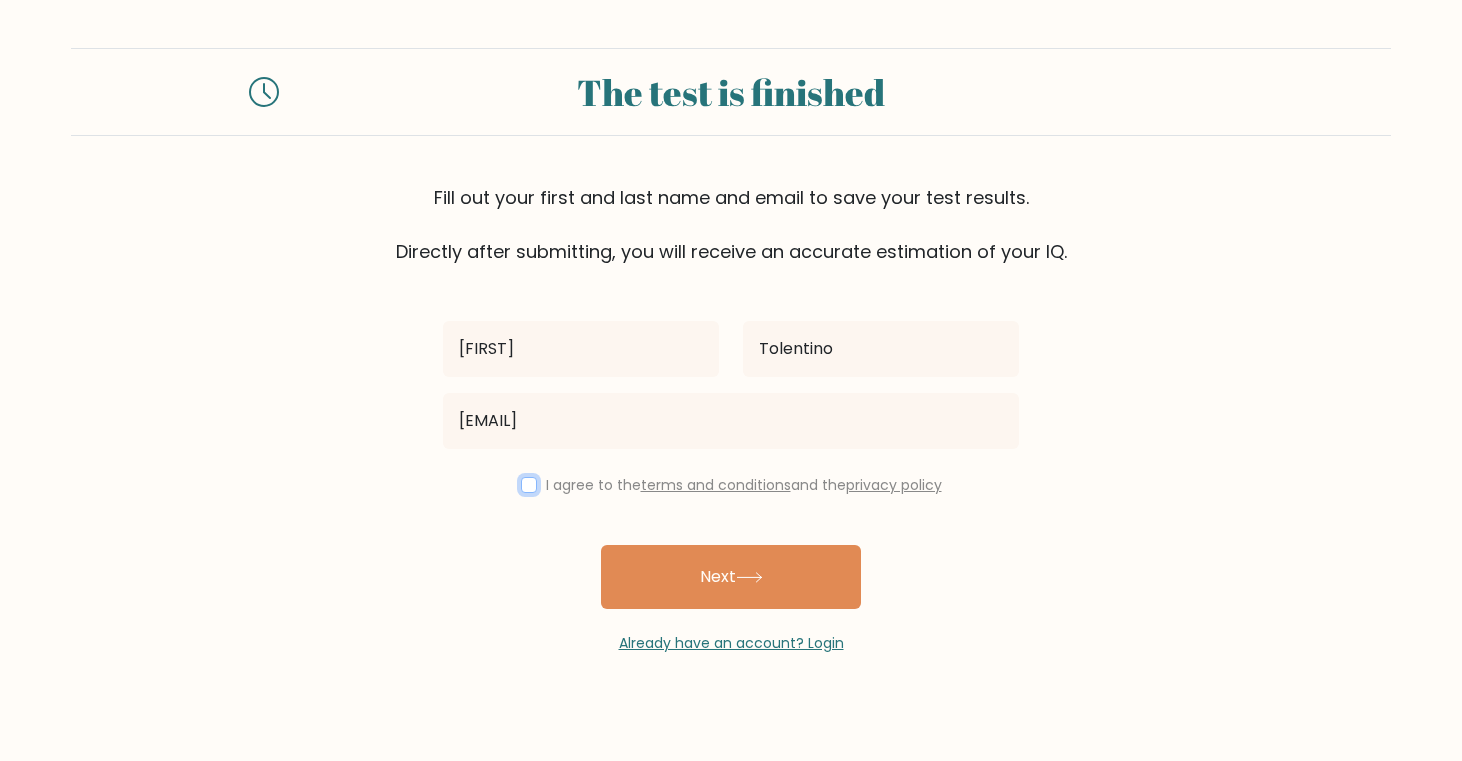 click at bounding box center [529, 485] 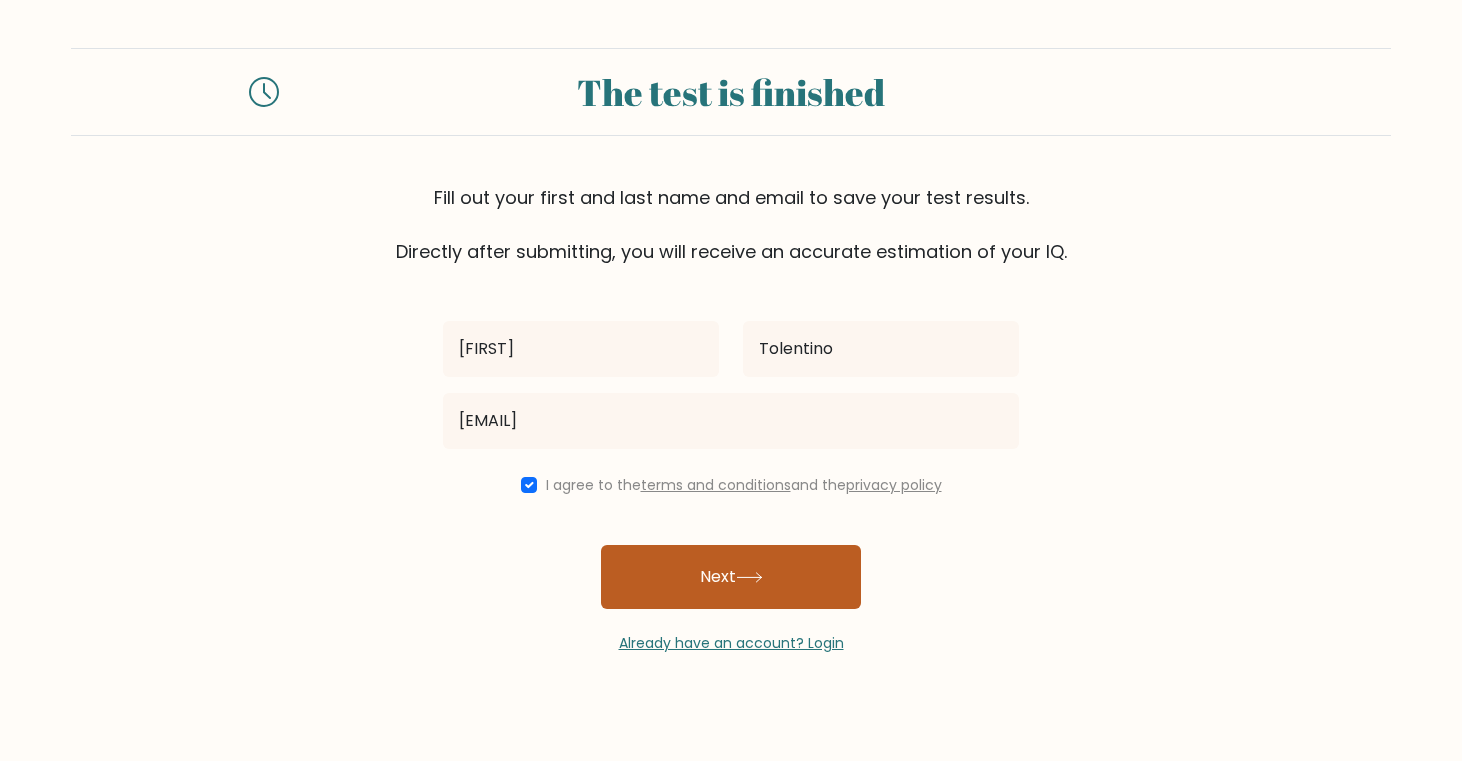 click on "Next" at bounding box center [731, 577] 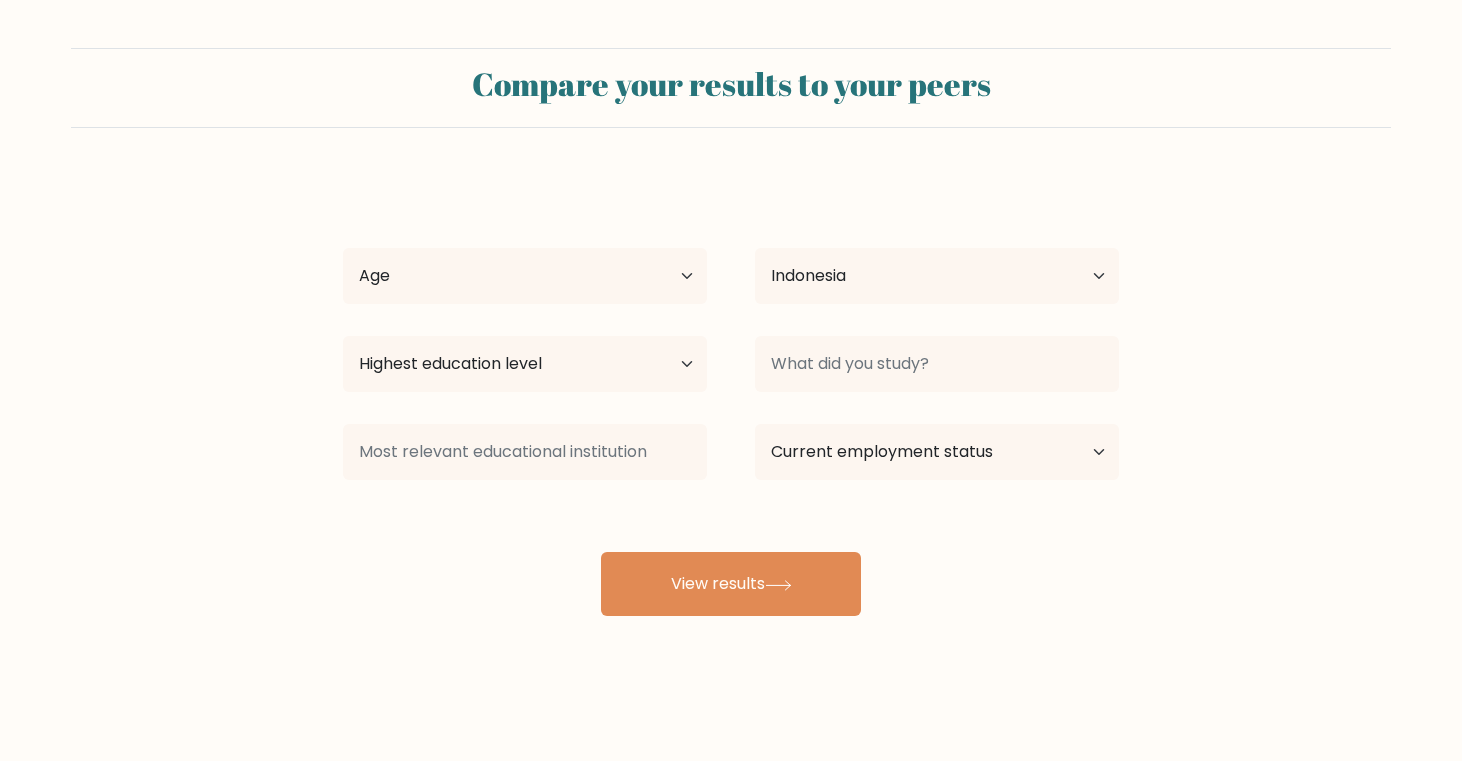 select on "ID" 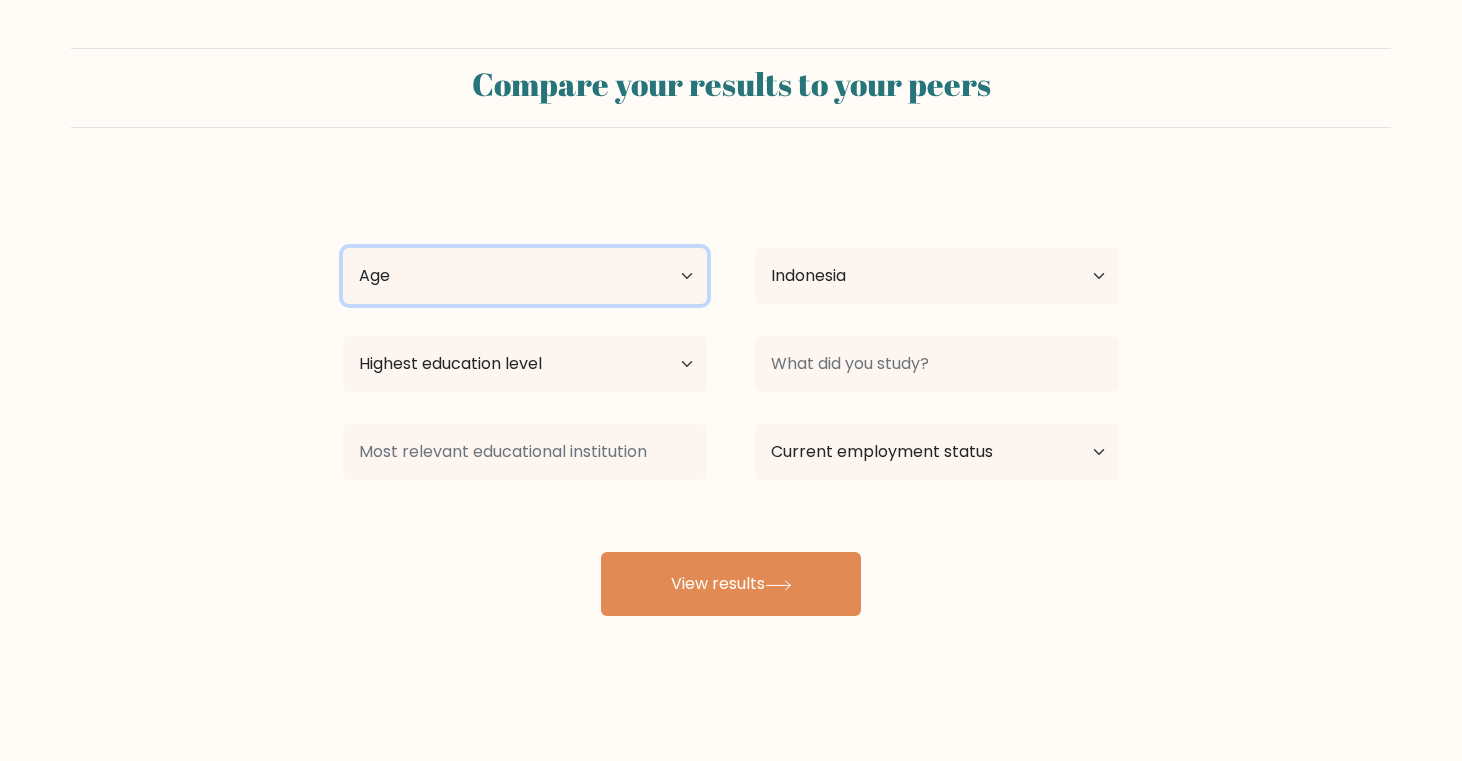 click on "Age
Under 18 years old
18-24 years old
25-34 years old
35-44 years old
45-54 years old
55-64 years old
65 years old and above" at bounding box center (525, 276) 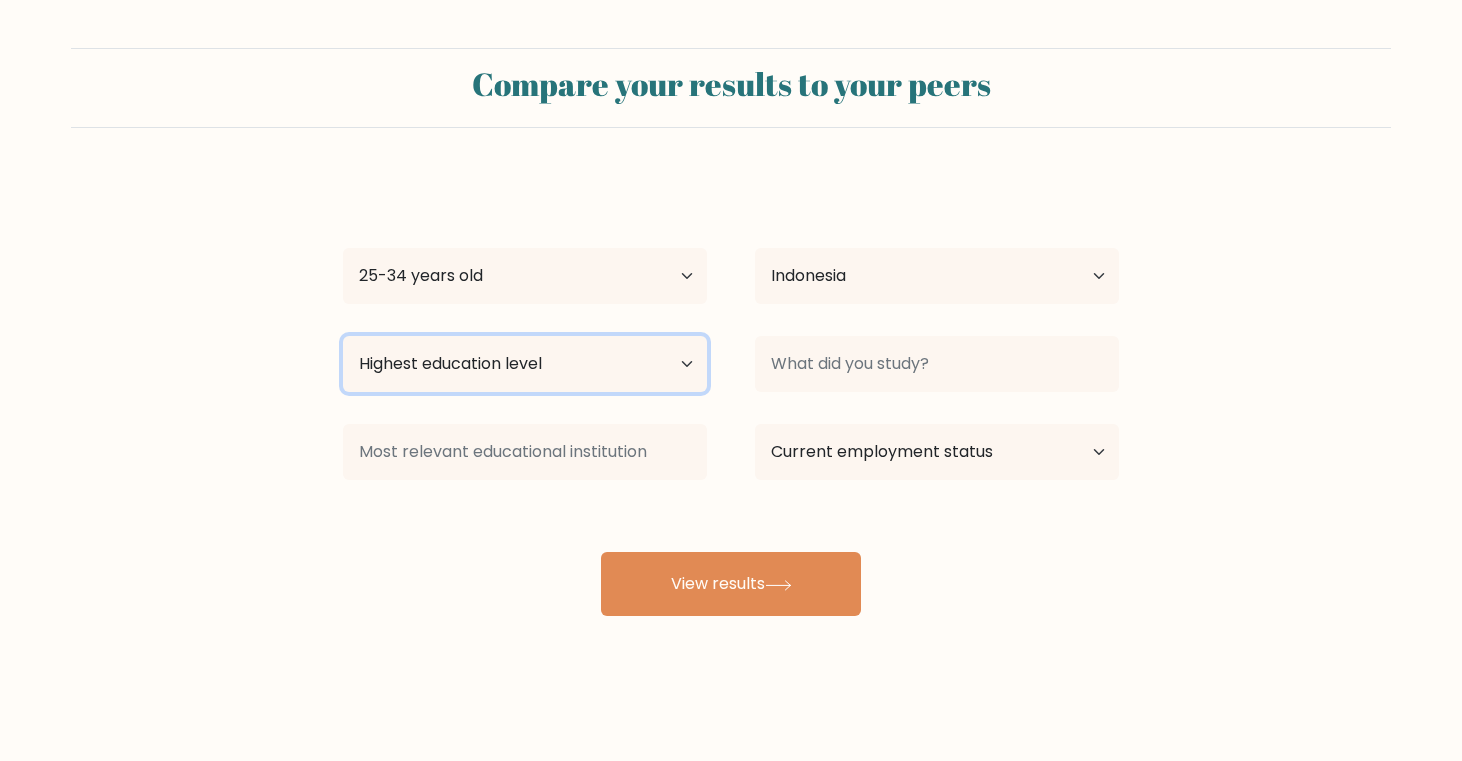 click on "Highest education level
No schooling
Primary
Lower Secondary
Upper Secondary
Occupation Specific
Bachelor's degree
Master's degree
Doctoral degree" at bounding box center [525, 364] 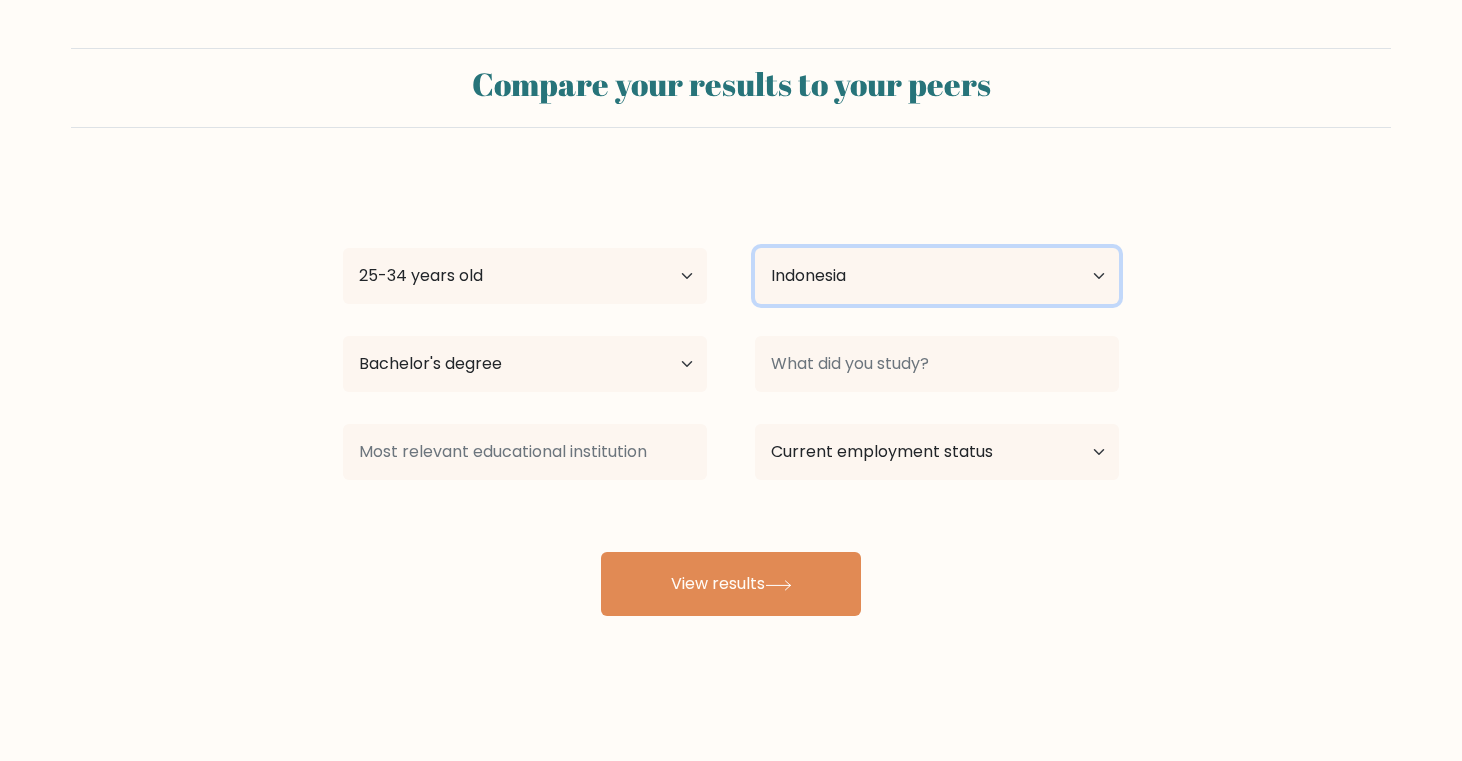 click on "Country
Afghanistan
Albania
Algeria
American Samoa
Andorra
Angola
Anguilla
Antarctica
Antigua and Barbuda
Argentina
Armenia
Aruba
Australia
Austria
Azerbaijan
Bahamas
Bahrain
Bangladesh
Barbados
Belarus
Belgium
Belize
Benin
Bermuda
Bhutan
Bolivia
Bonaire, Sint Eustatius and Saba
Bosnia and Herzegovina
Botswana
Bouvet Island
Brazil
British Indian Ocean Territory
Brunei
Bulgaria
Burkina Faso
Burundi
Cabo Verde
Cambodia
Cameroon
Canada
Cayman Islands
Central African Republic
Chad
Chile
China
Christmas Island
Cocos (Keeling) Islands
Colombia
Comoros
Congo
Congo (the Democratic Republic of the)
Cook Islands
Costa Rica
Côte d'Ivoire
Croatia
Cuba" at bounding box center (937, 276) 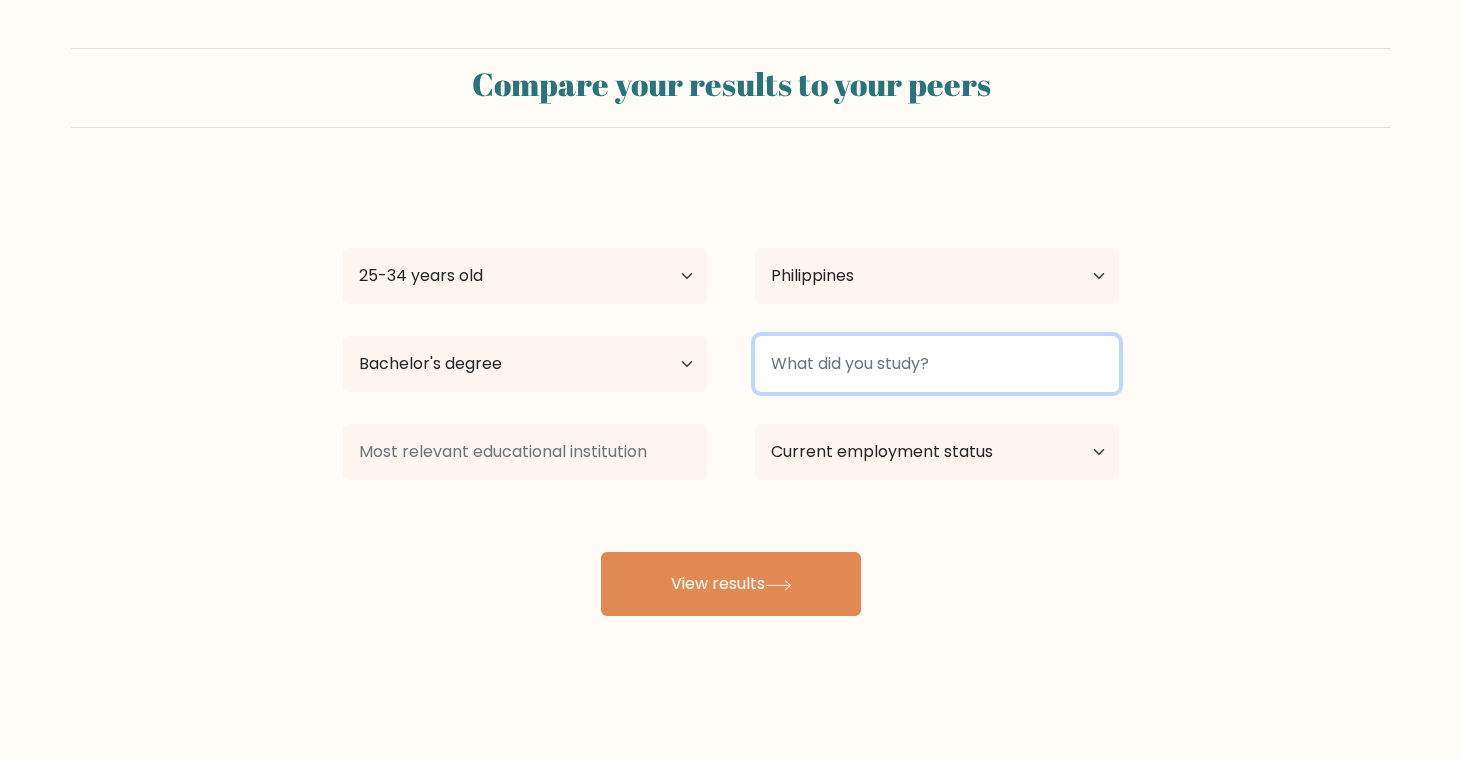 click at bounding box center (937, 364) 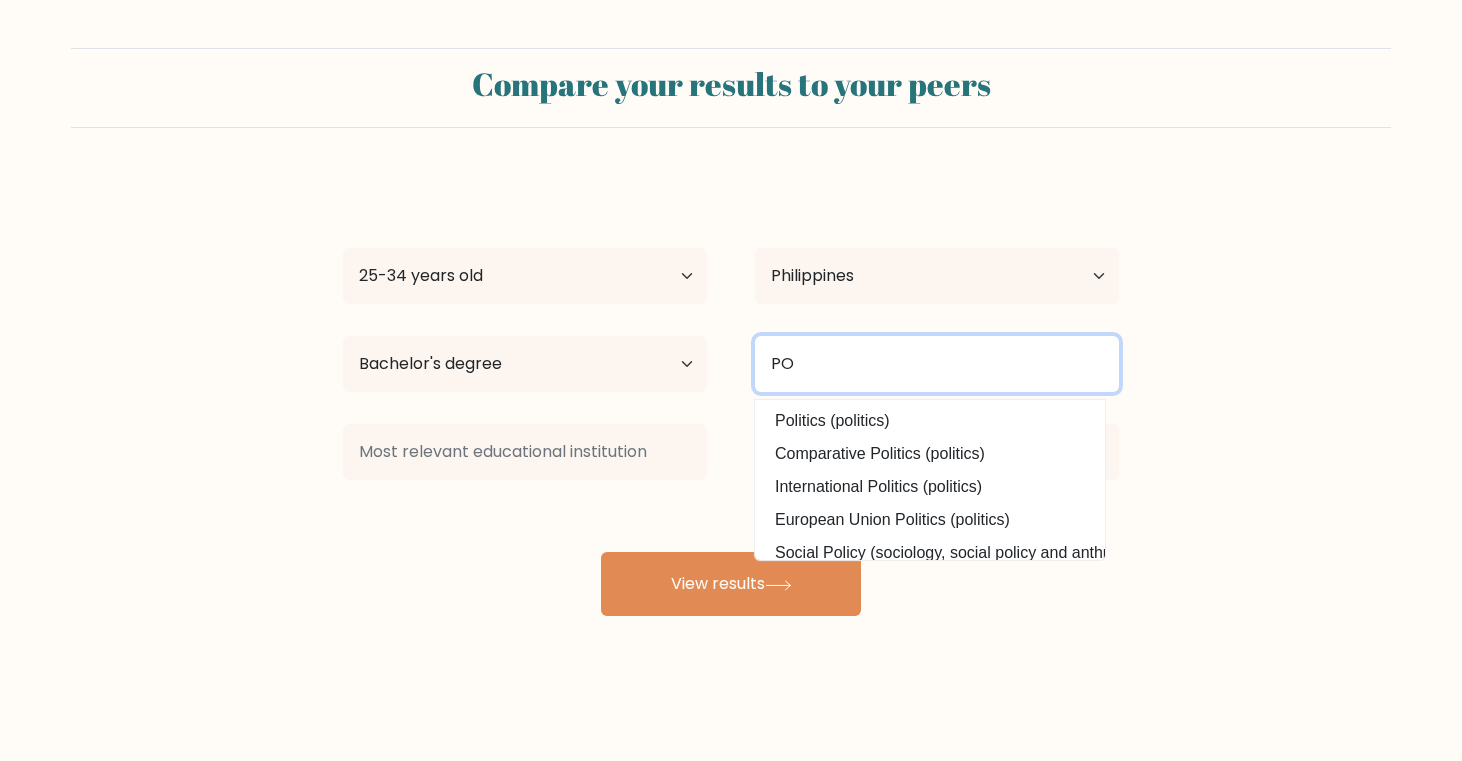 type on "P" 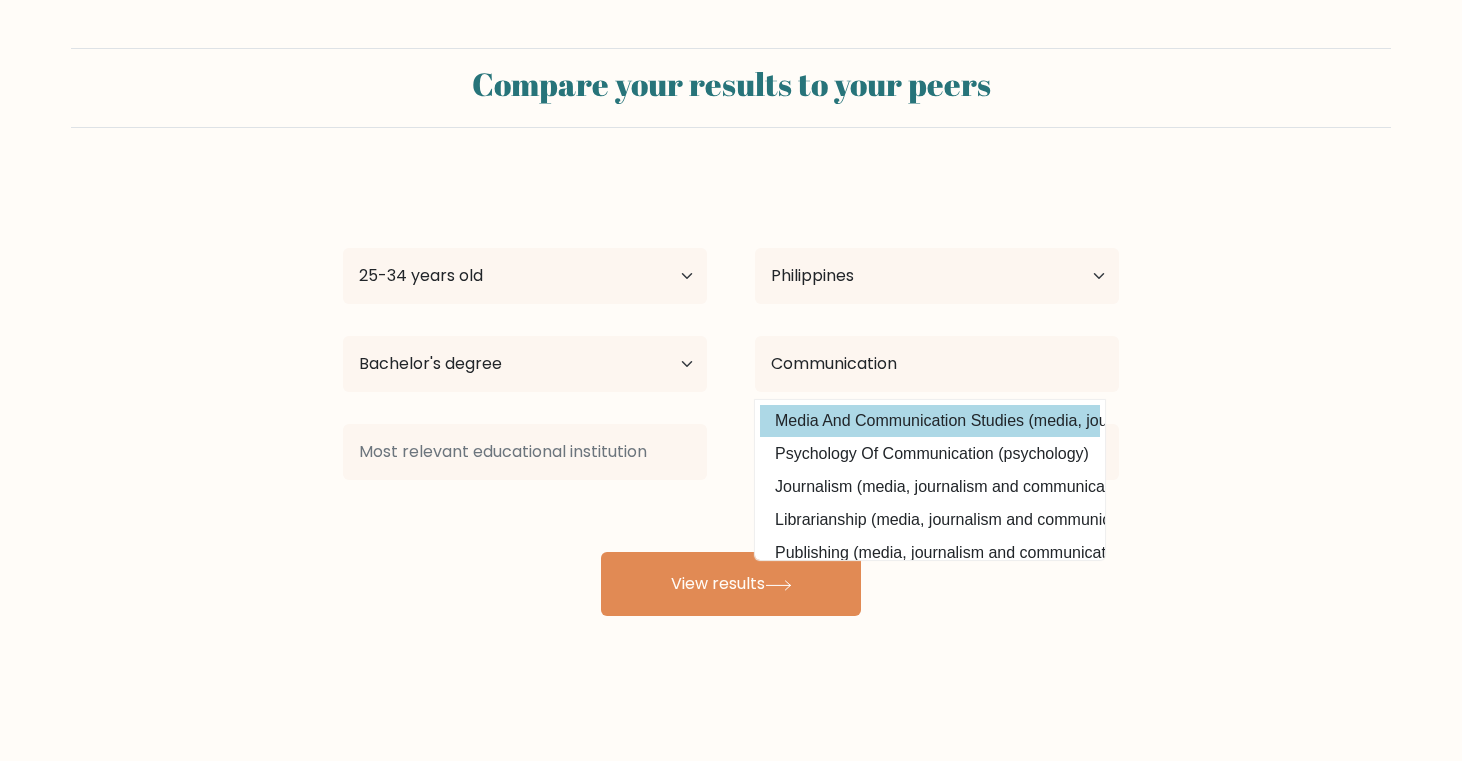 click on "Media And Communication Studies (media, journalism and communications)" at bounding box center (930, 421) 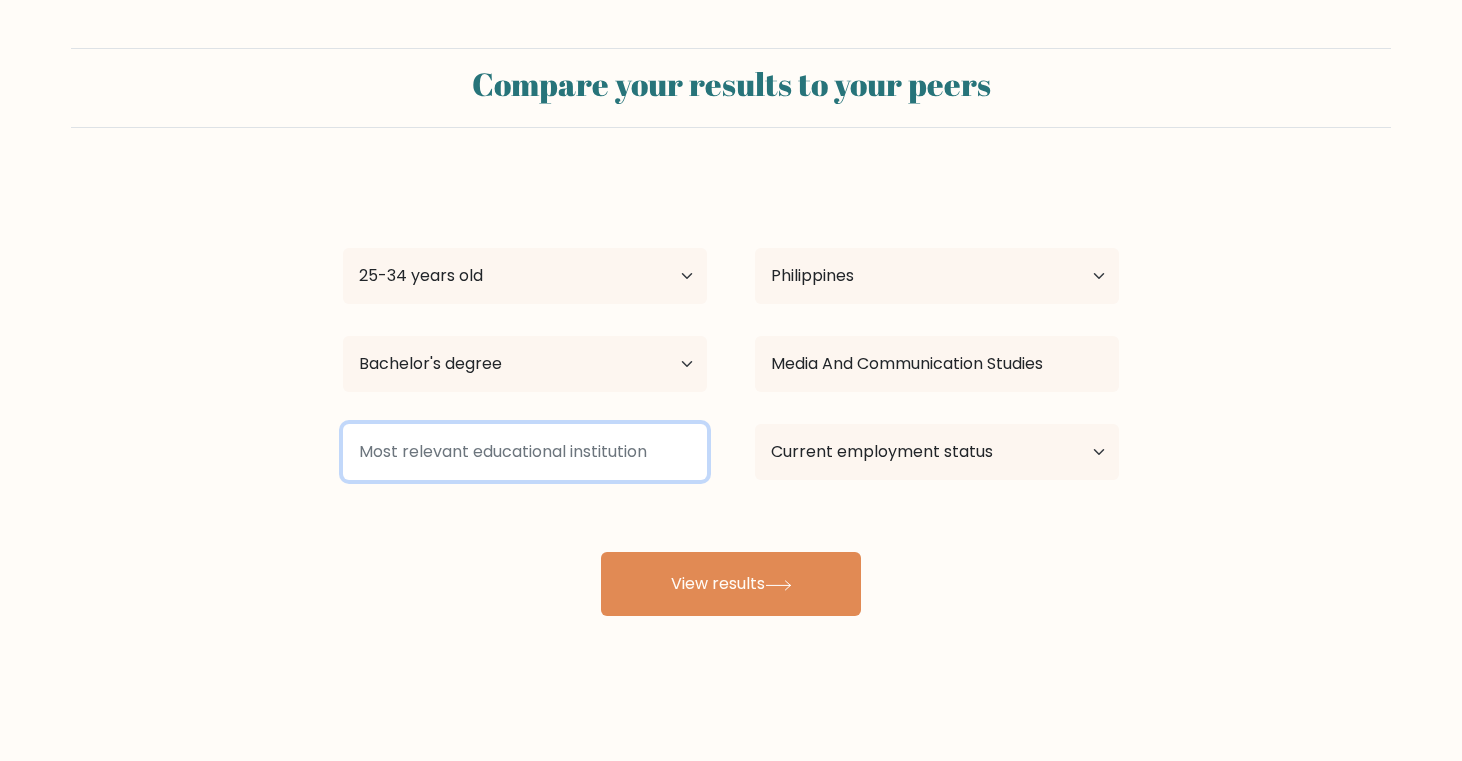 click at bounding box center [525, 452] 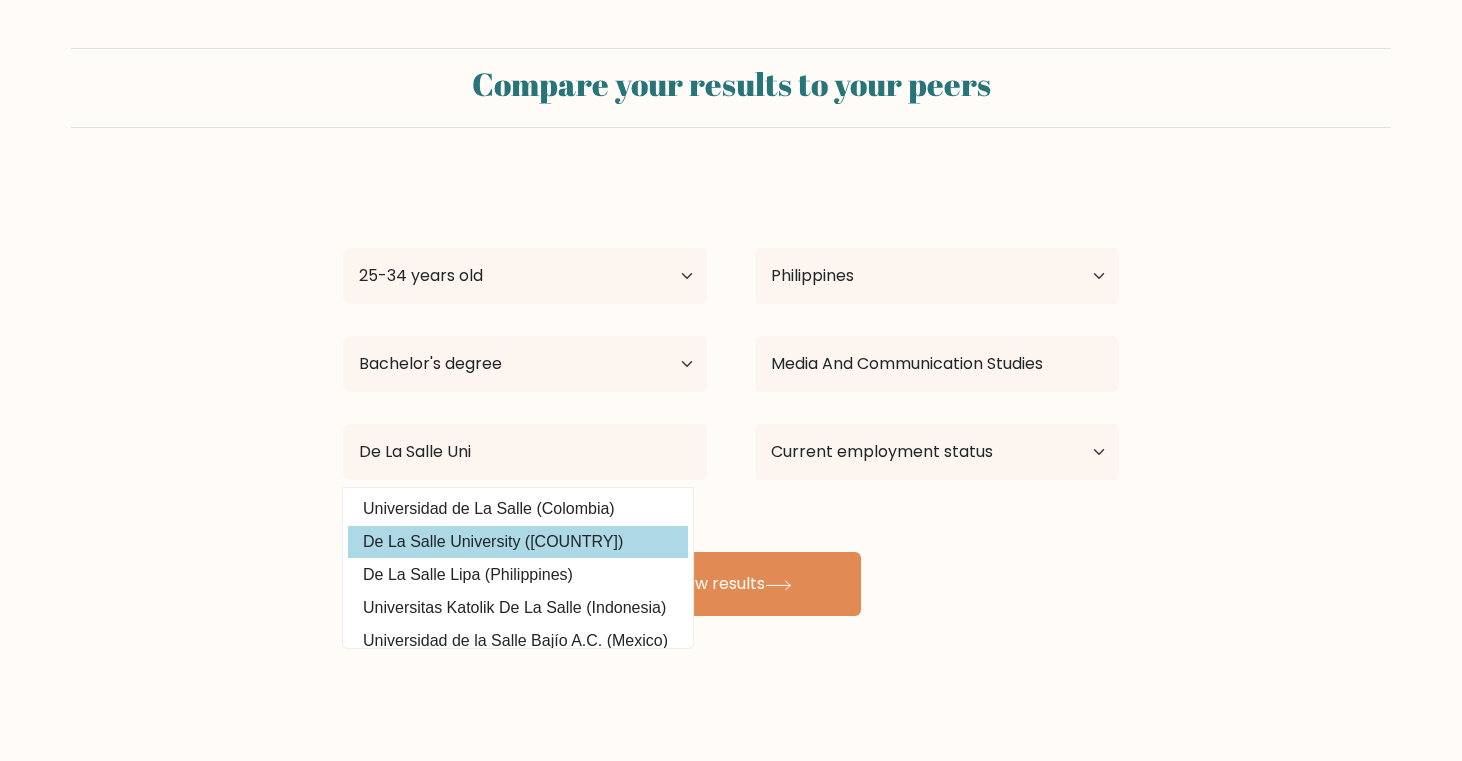click on "De La Salle University ([COUNTRY])" at bounding box center (518, 542) 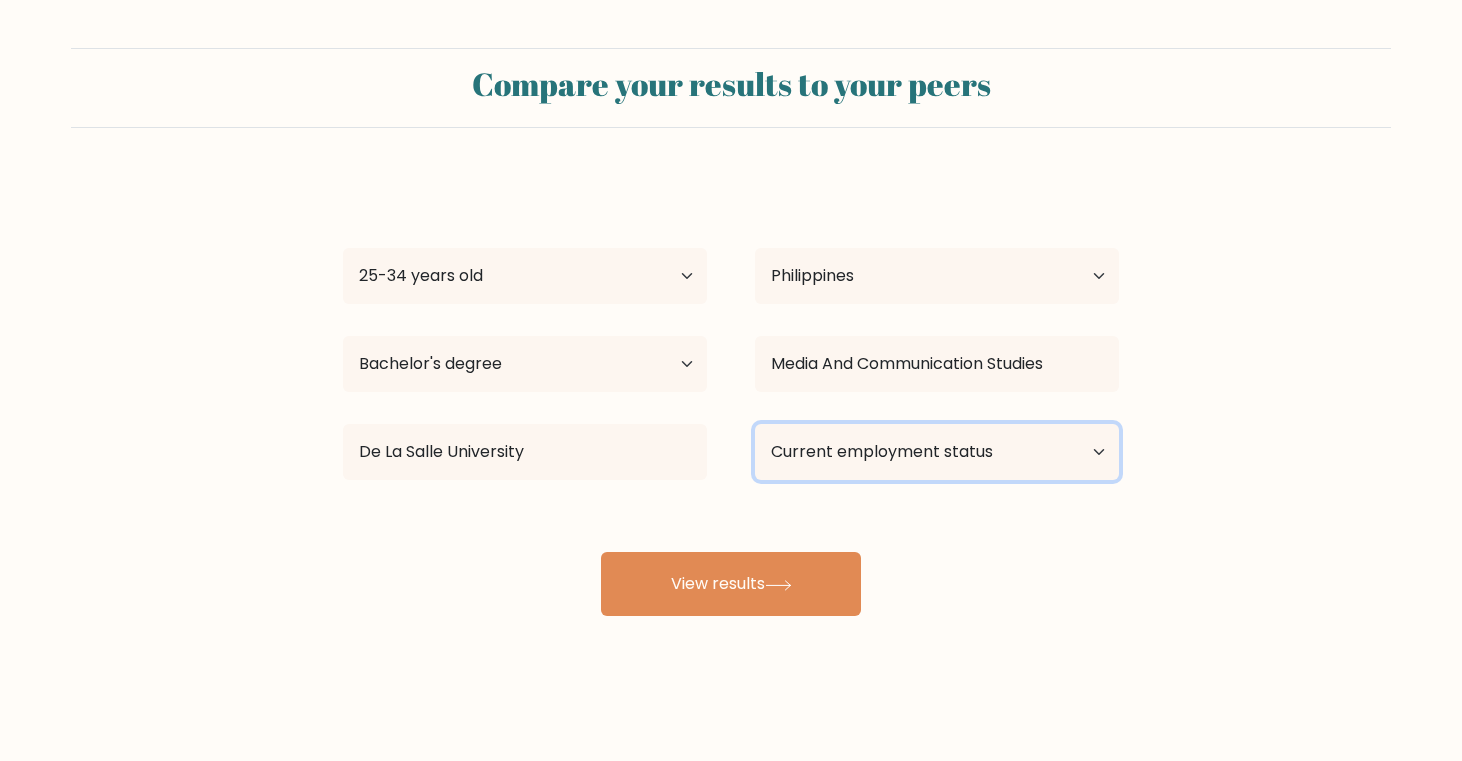click on "Current employment status
Employed
Student
Retired
Other / prefer not to answer" at bounding box center (937, 452) 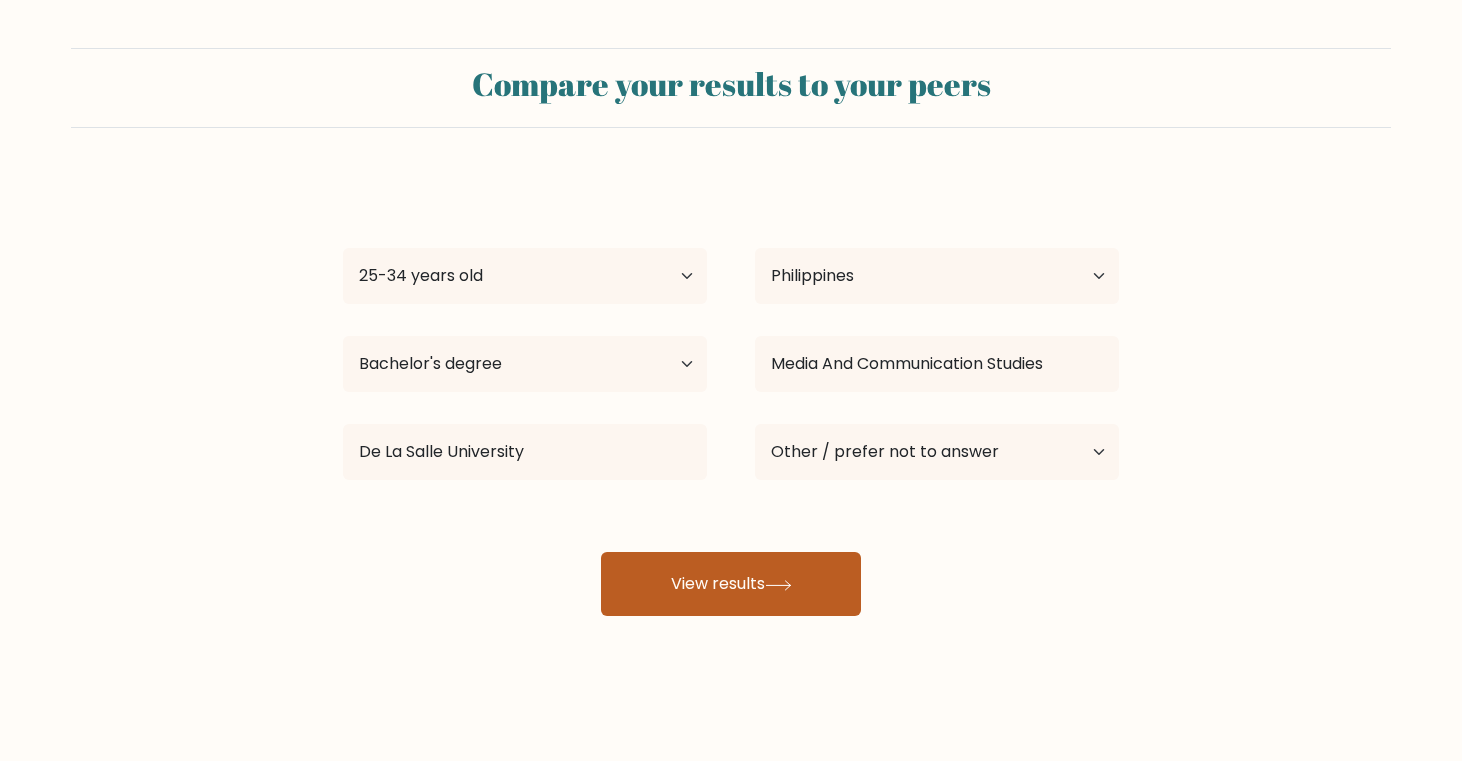 click on "View results" at bounding box center [731, 584] 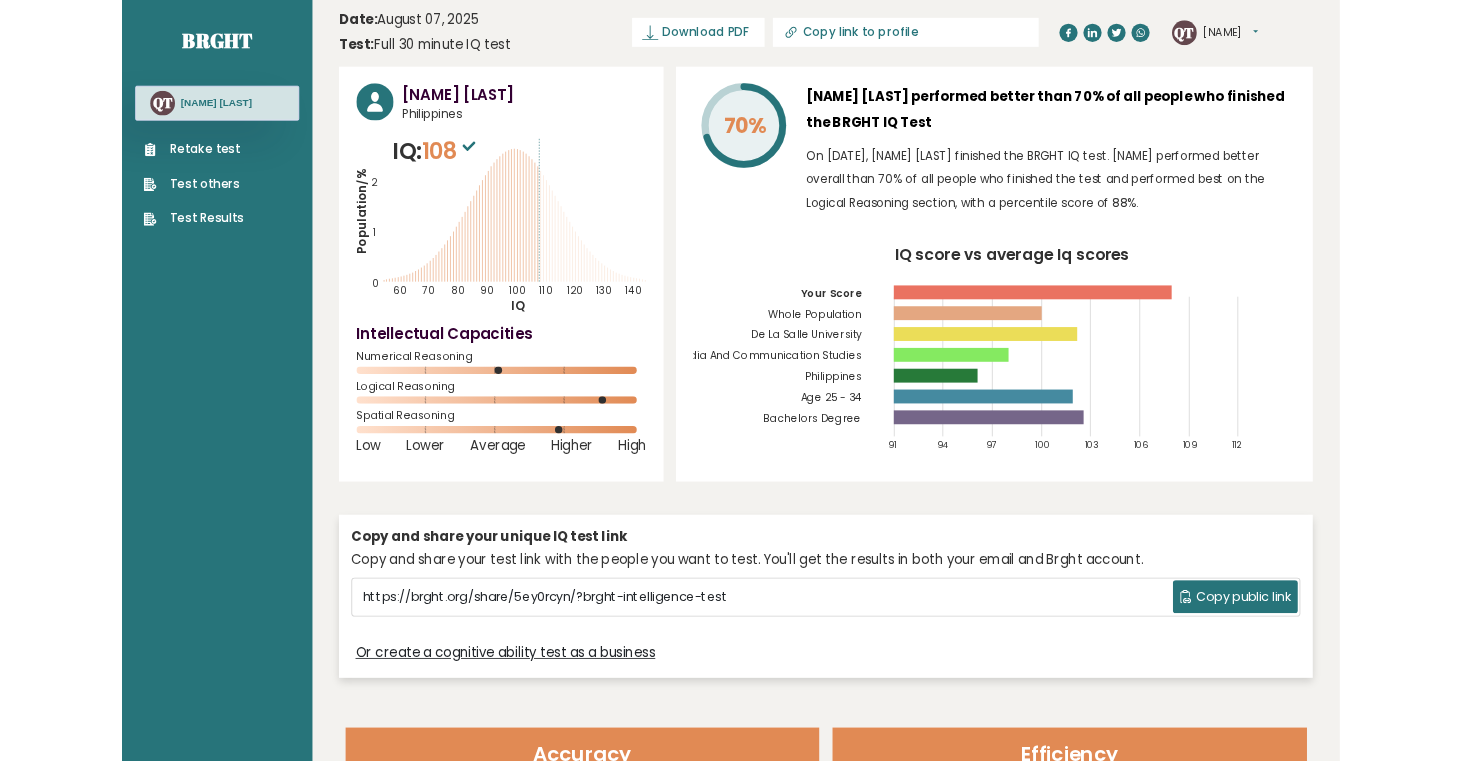 scroll, scrollTop: 0, scrollLeft: 0, axis: both 